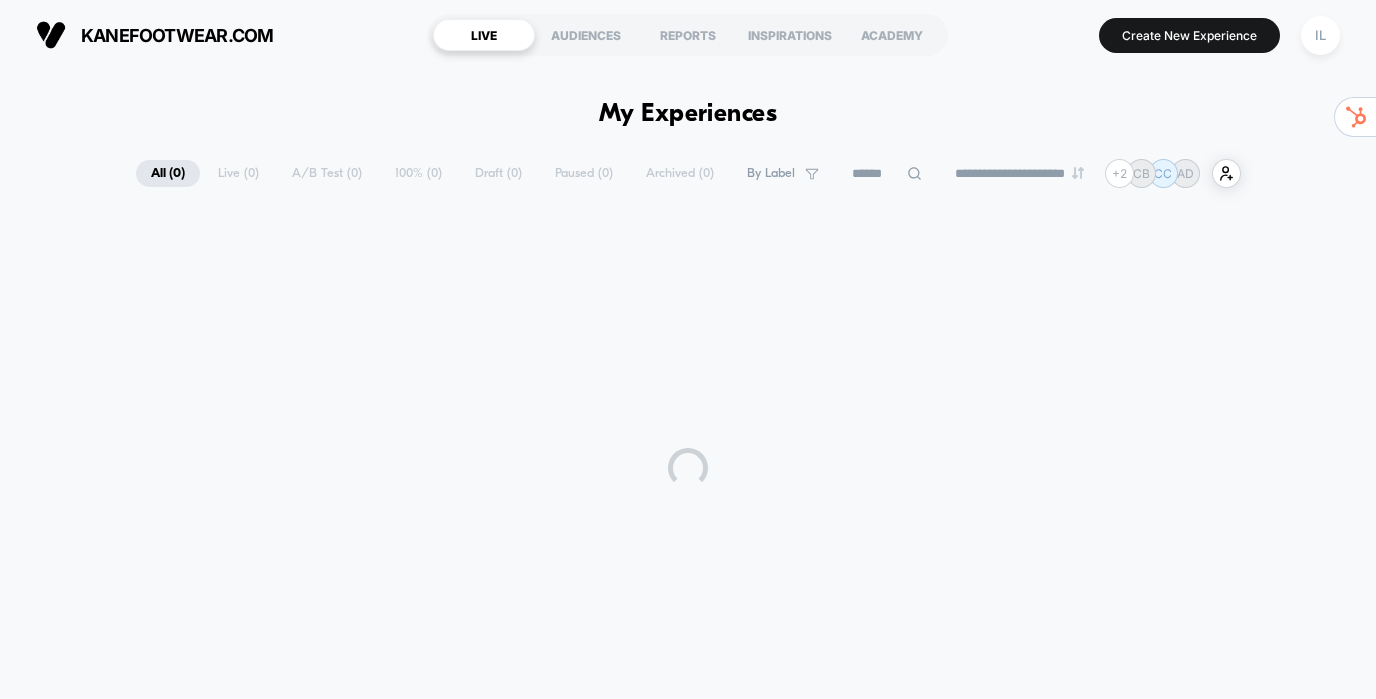 scroll, scrollTop: 0, scrollLeft: 0, axis: both 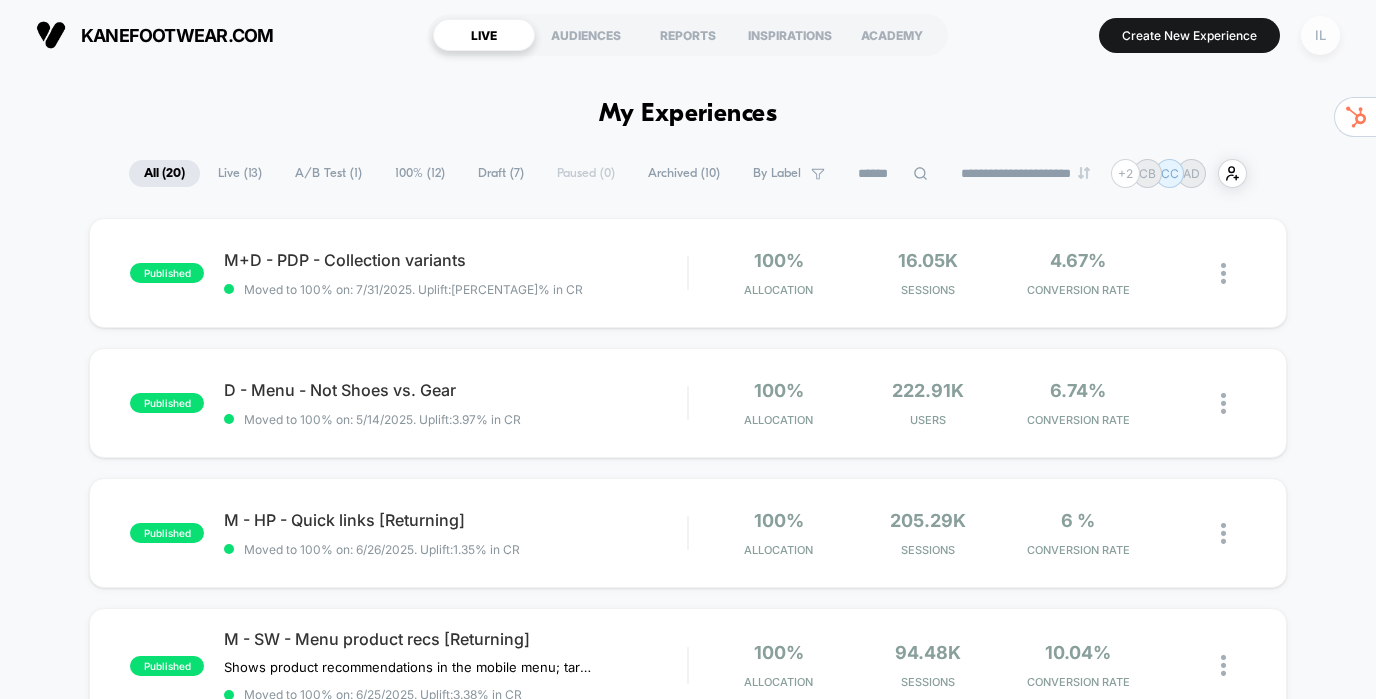 click on "IL" at bounding box center (1320, 35) 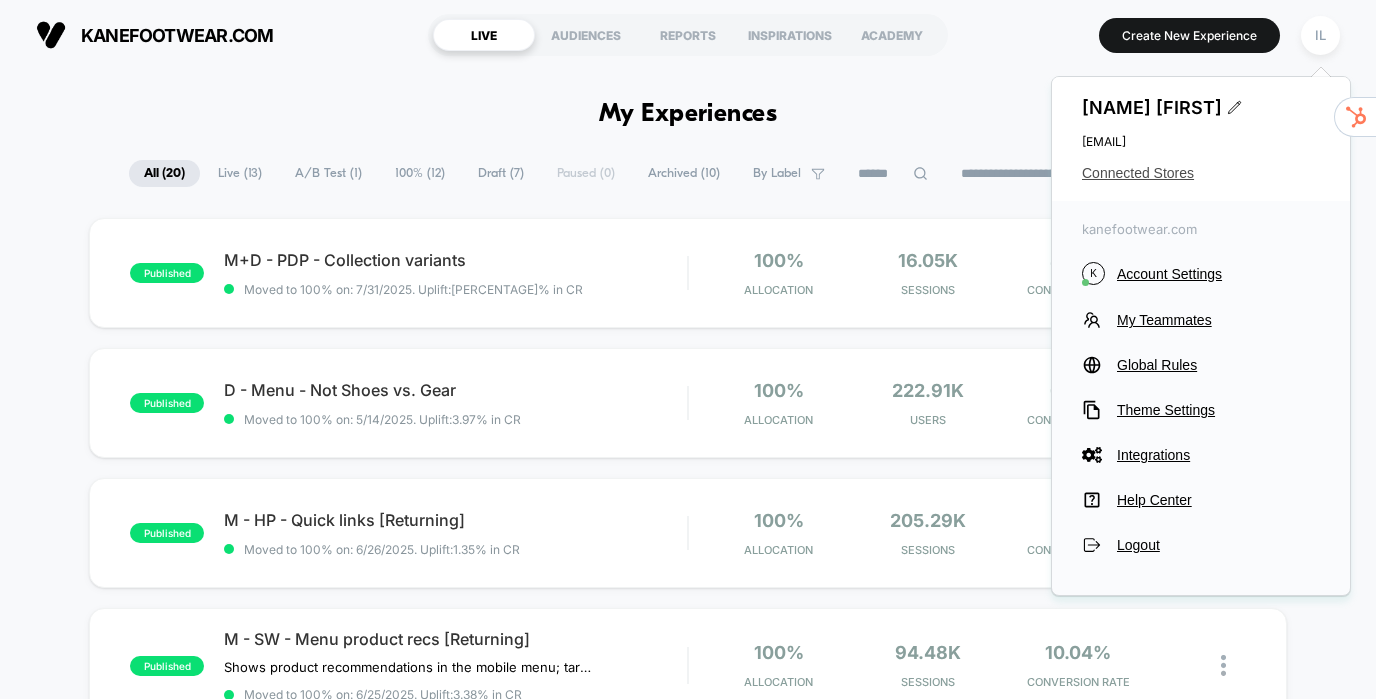 click on "Connected Stores" at bounding box center (1201, 173) 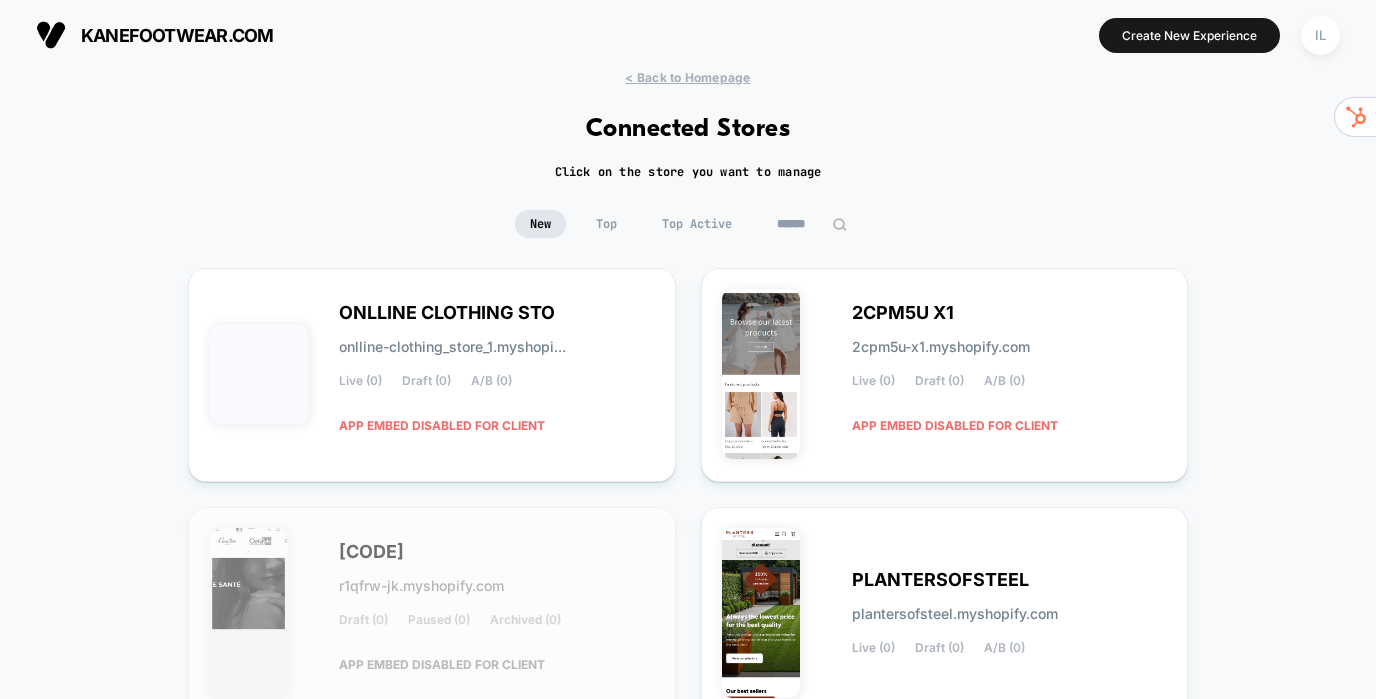 click at bounding box center (839, 224) 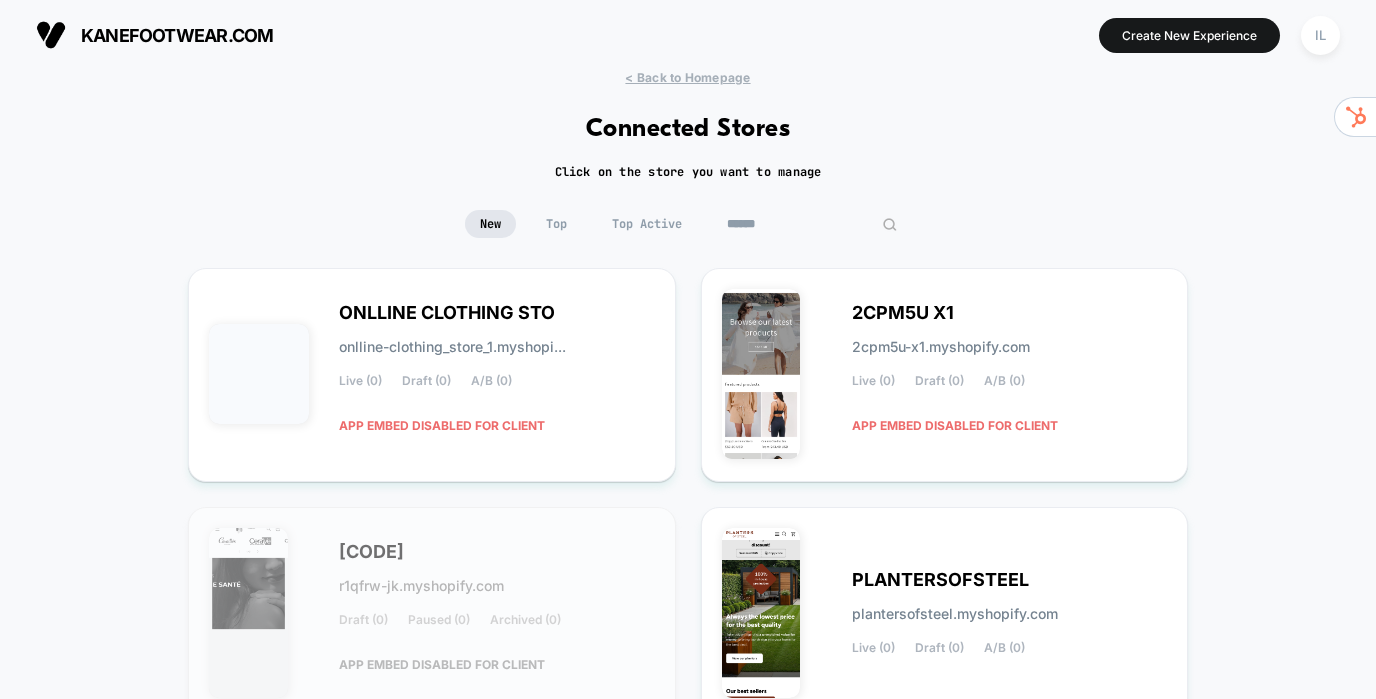 click at bounding box center (812, 224) 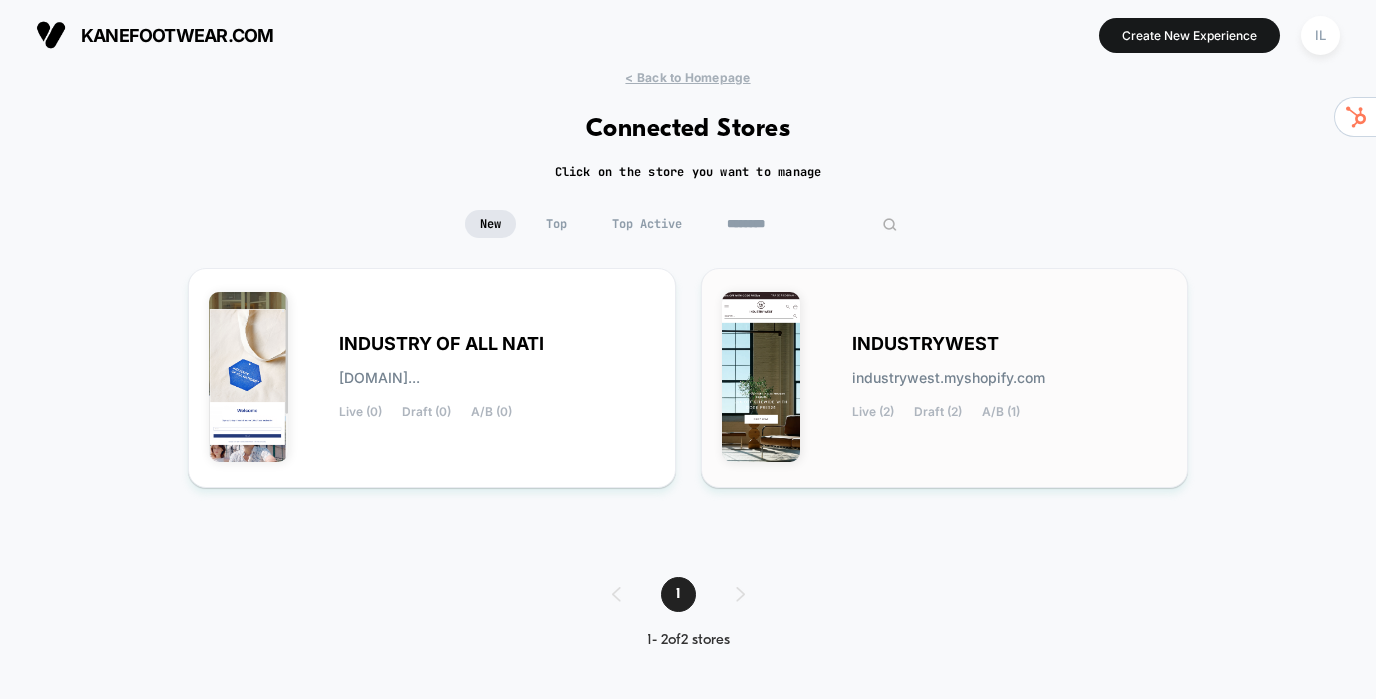 type on "********" 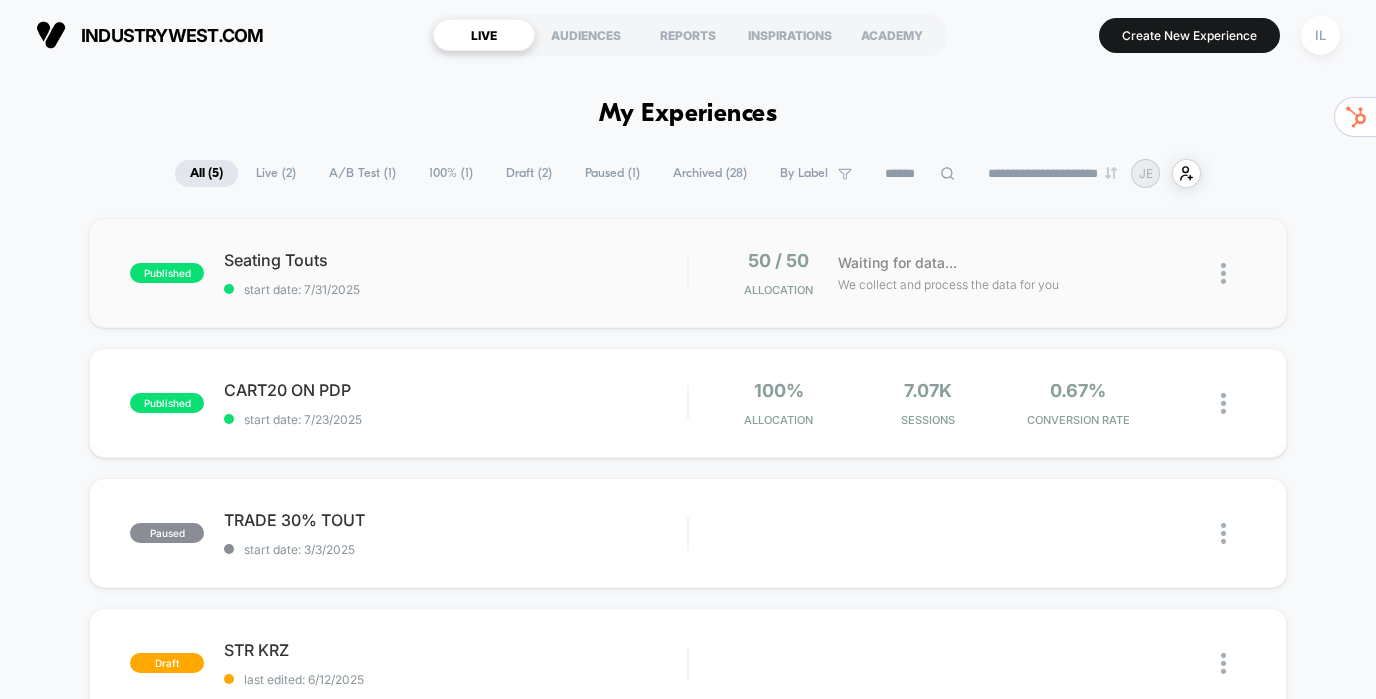 click on "Seating Touts" at bounding box center [455, 260] 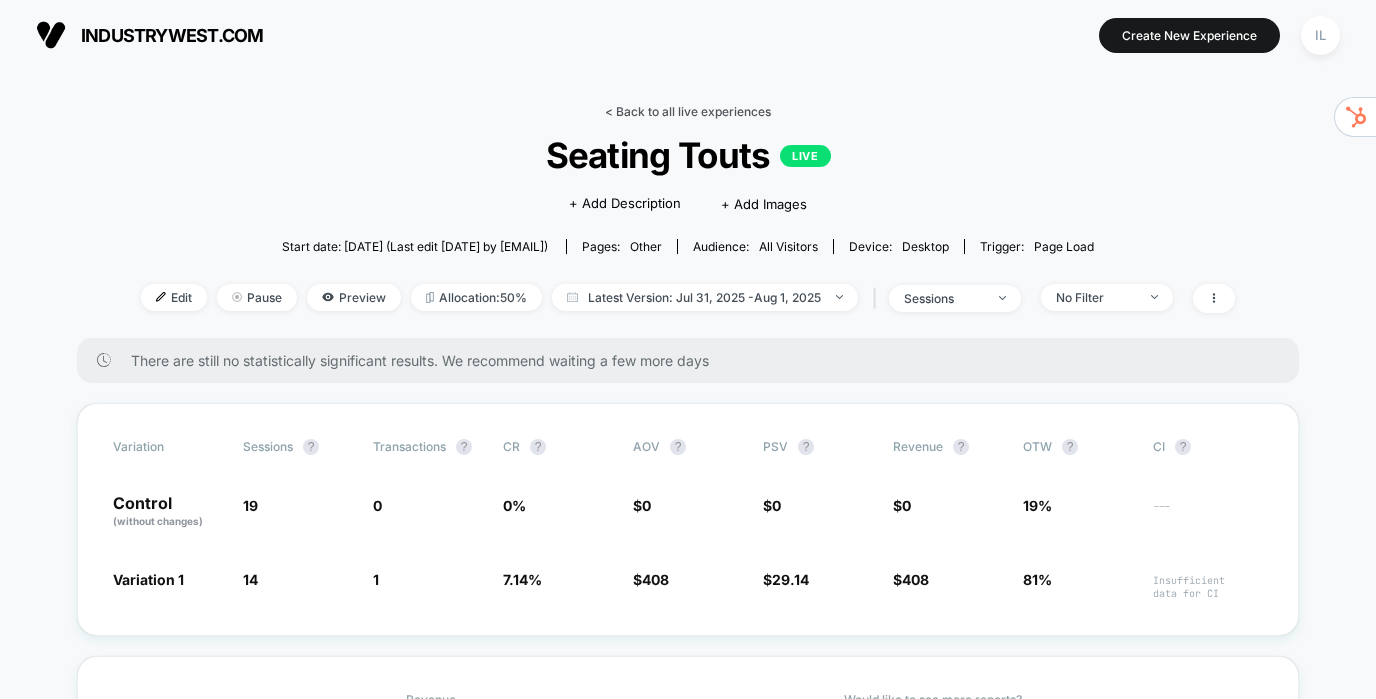 click on "< Back to all live experiences" at bounding box center (688, 111) 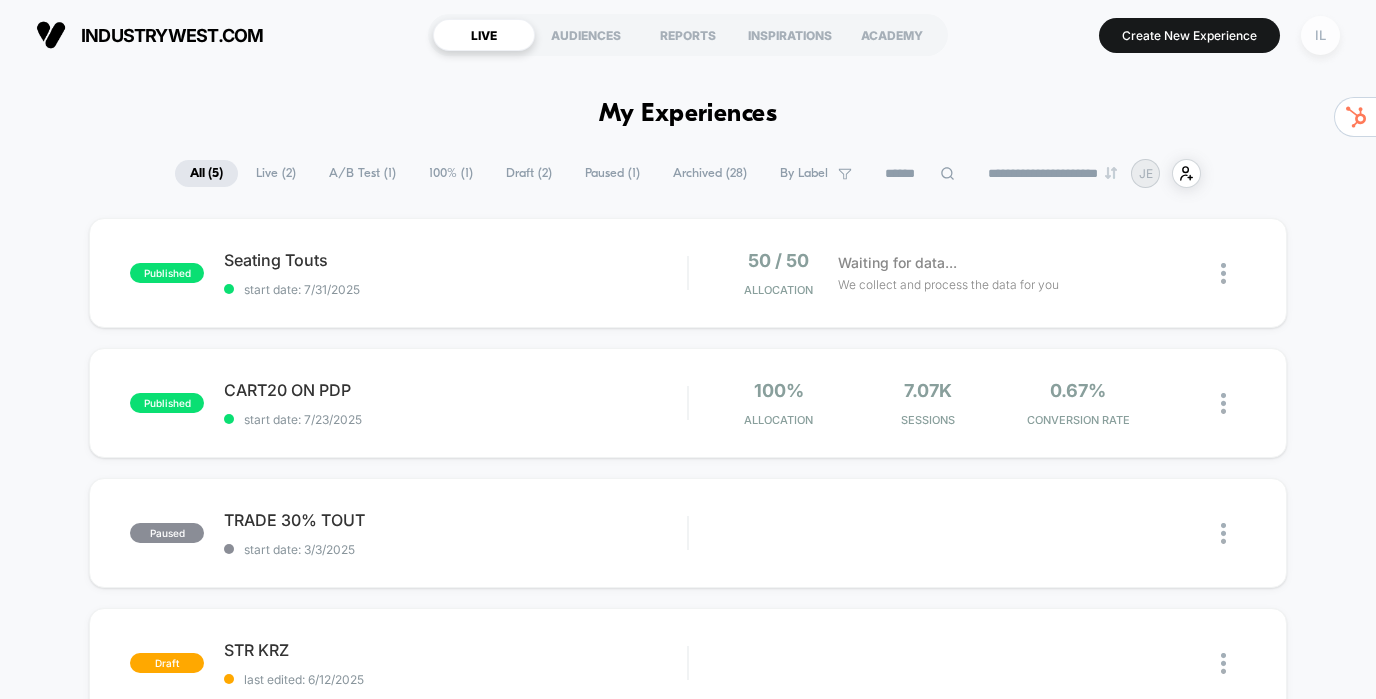 click on "IL" at bounding box center (1320, 35) 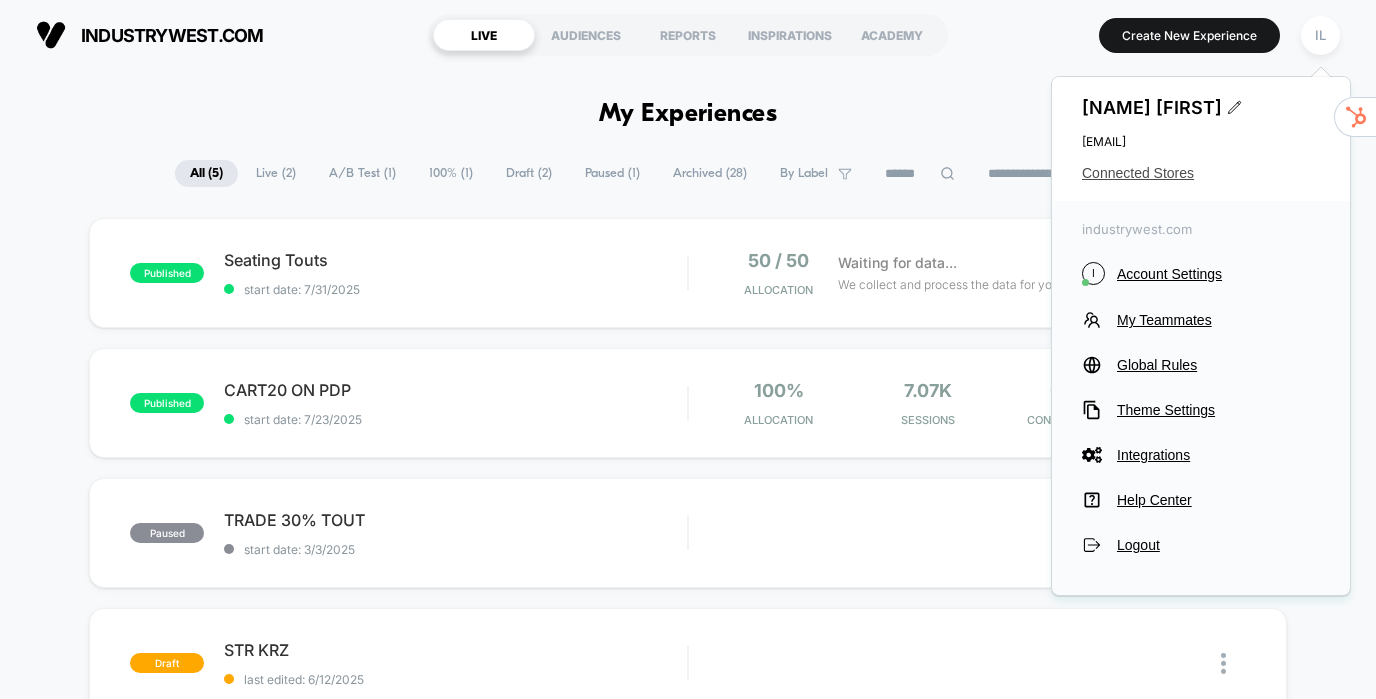 click on "Connected Stores" at bounding box center [1201, 173] 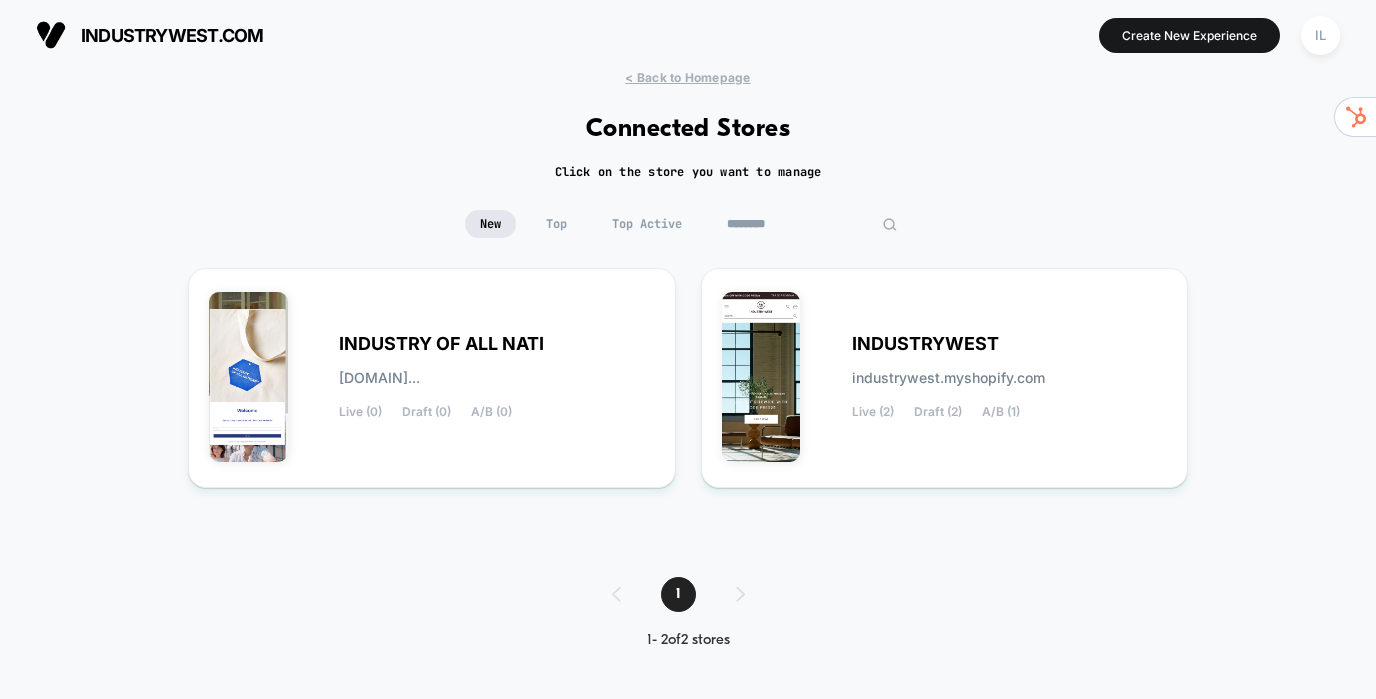 click on "********" at bounding box center [812, 224] 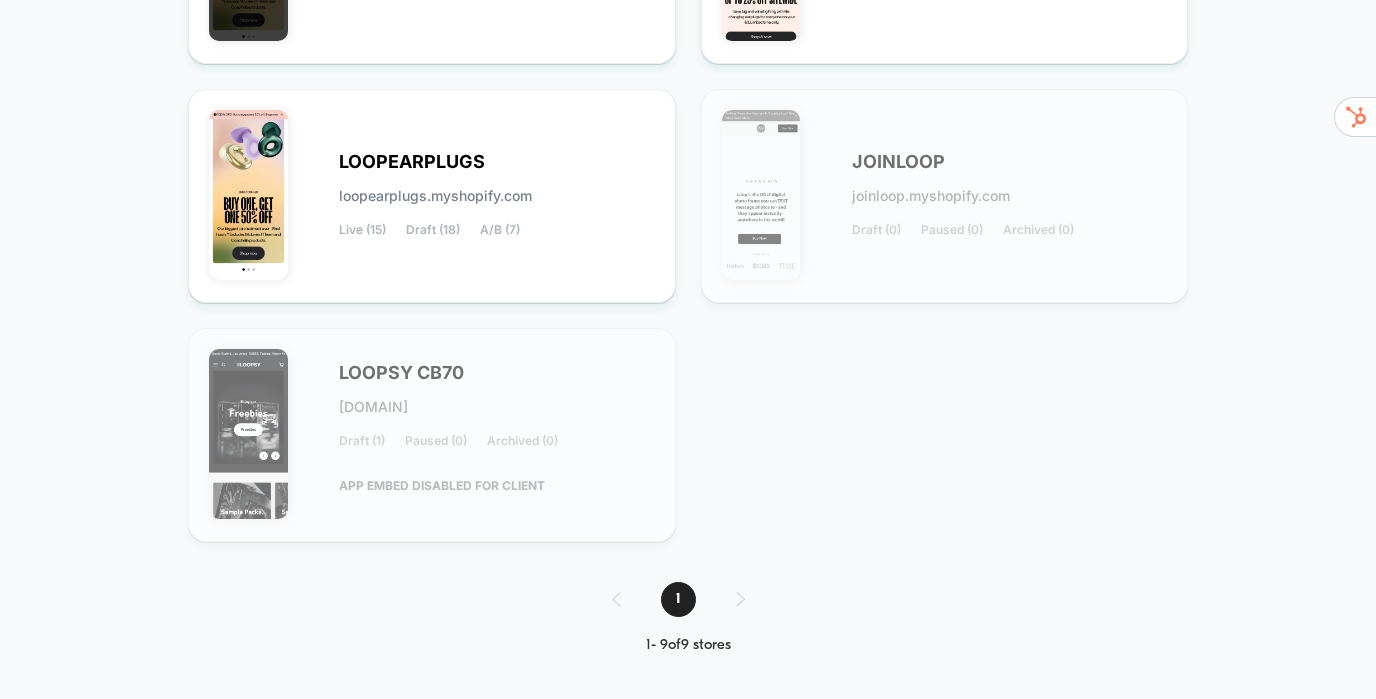 scroll, scrollTop: 902, scrollLeft: 0, axis: vertical 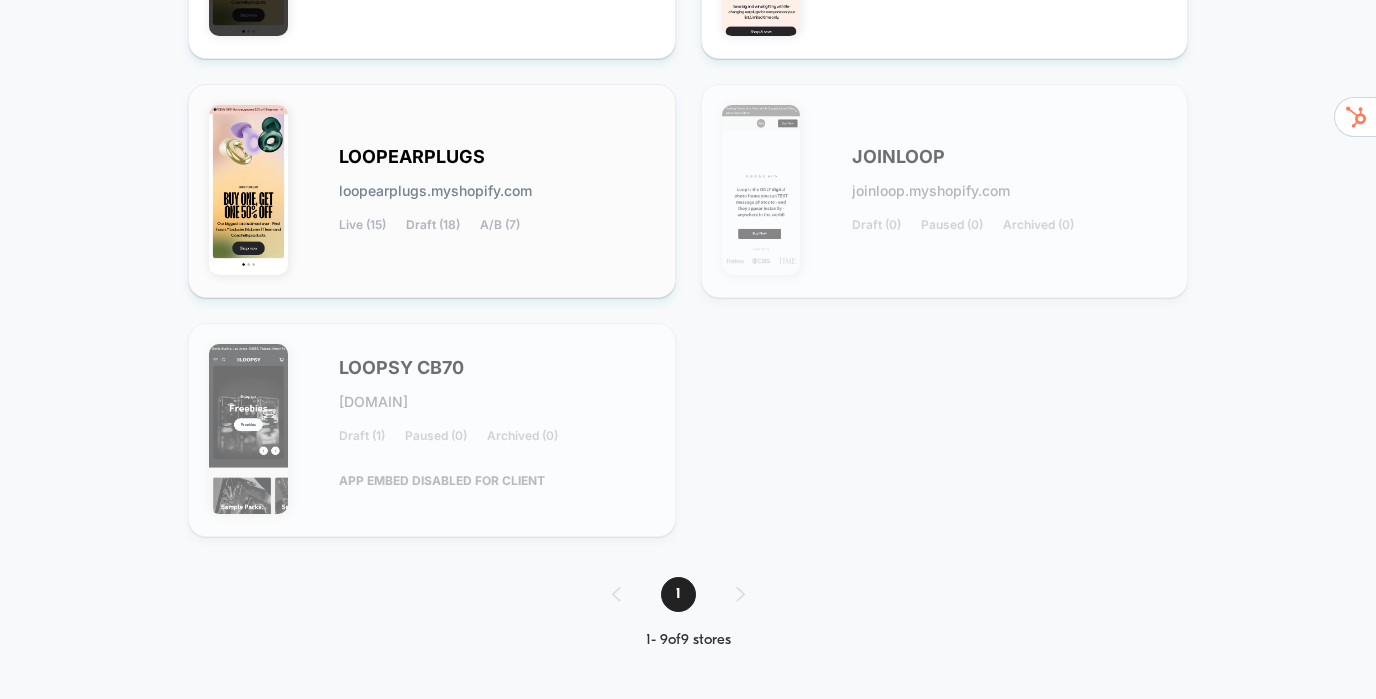 type on "****" 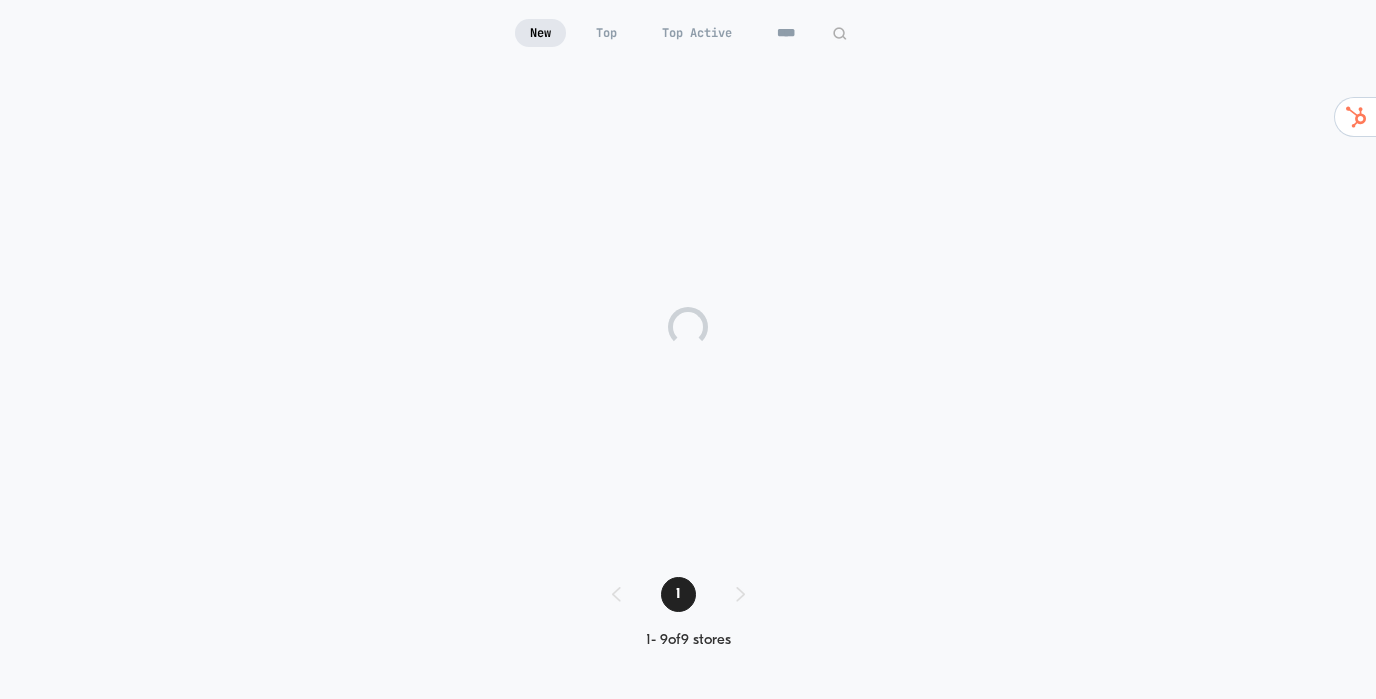 scroll, scrollTop: 190, scrollLeft: 0, axis: vertical 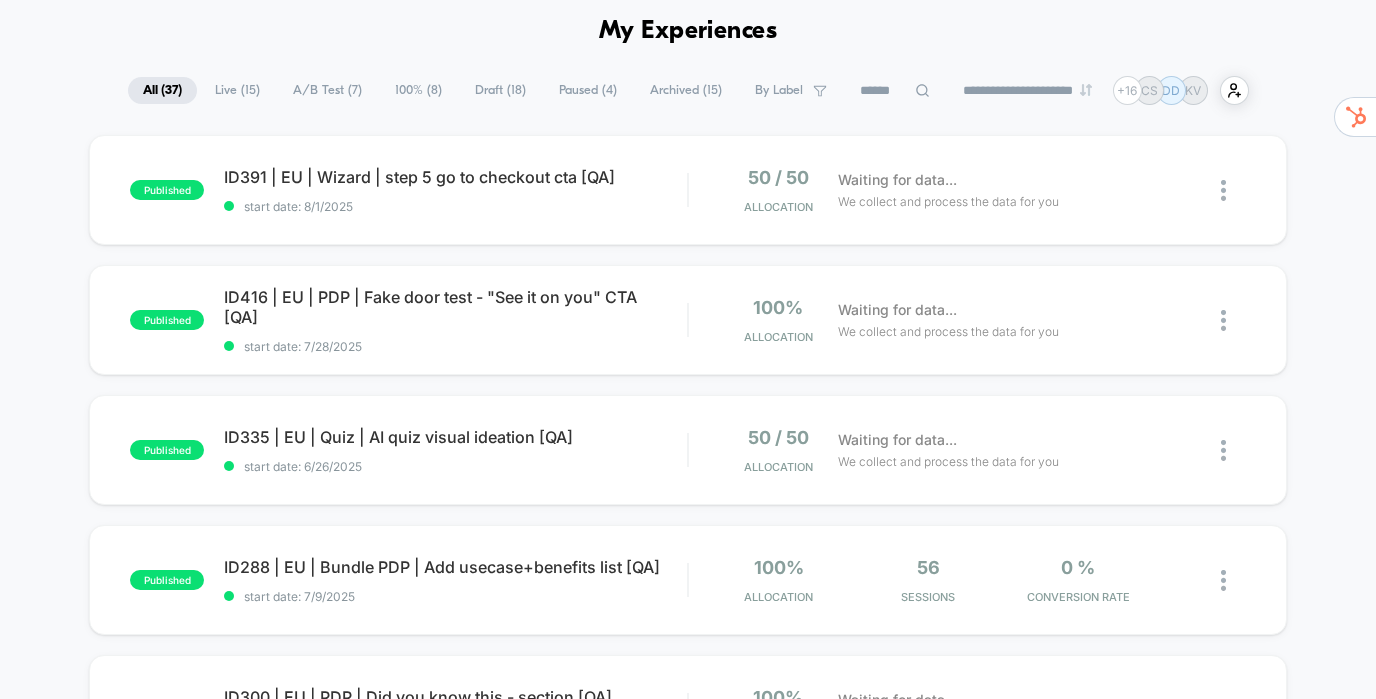 click on "A/B Test ( 7 )" at bounding box center [327, 90] 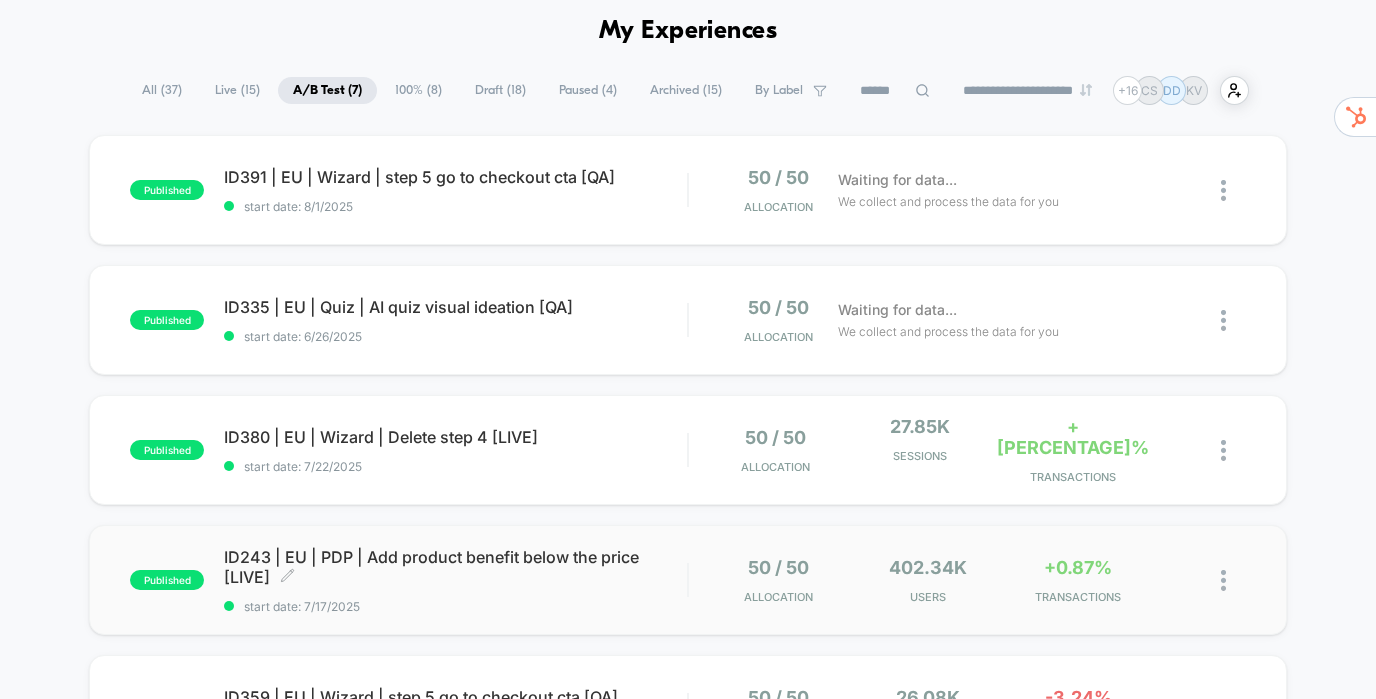 click on "ID243 | EU | PDP | Add product benefit below the price [LIVE] Click to edit experience details" at bounding box center [455, 567] 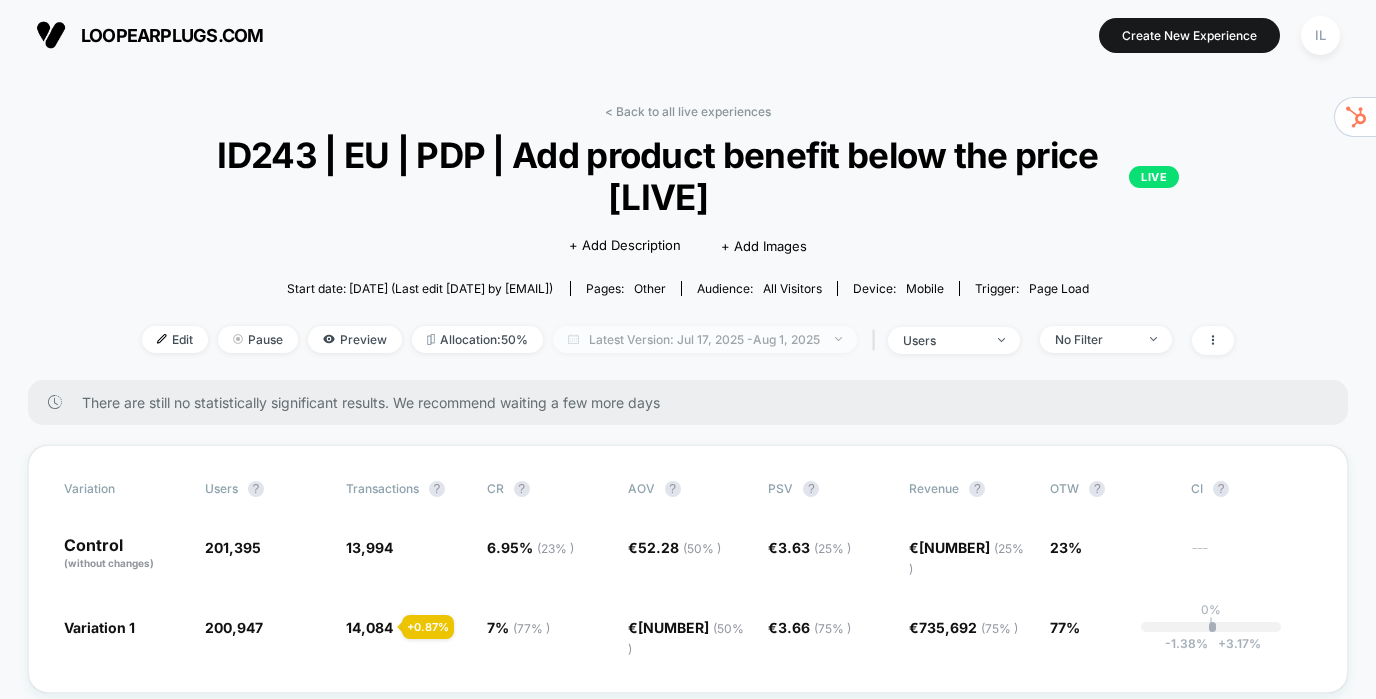 click on "Latest Version: [DATE] - [DATE]" at bounding box center (705, 339) 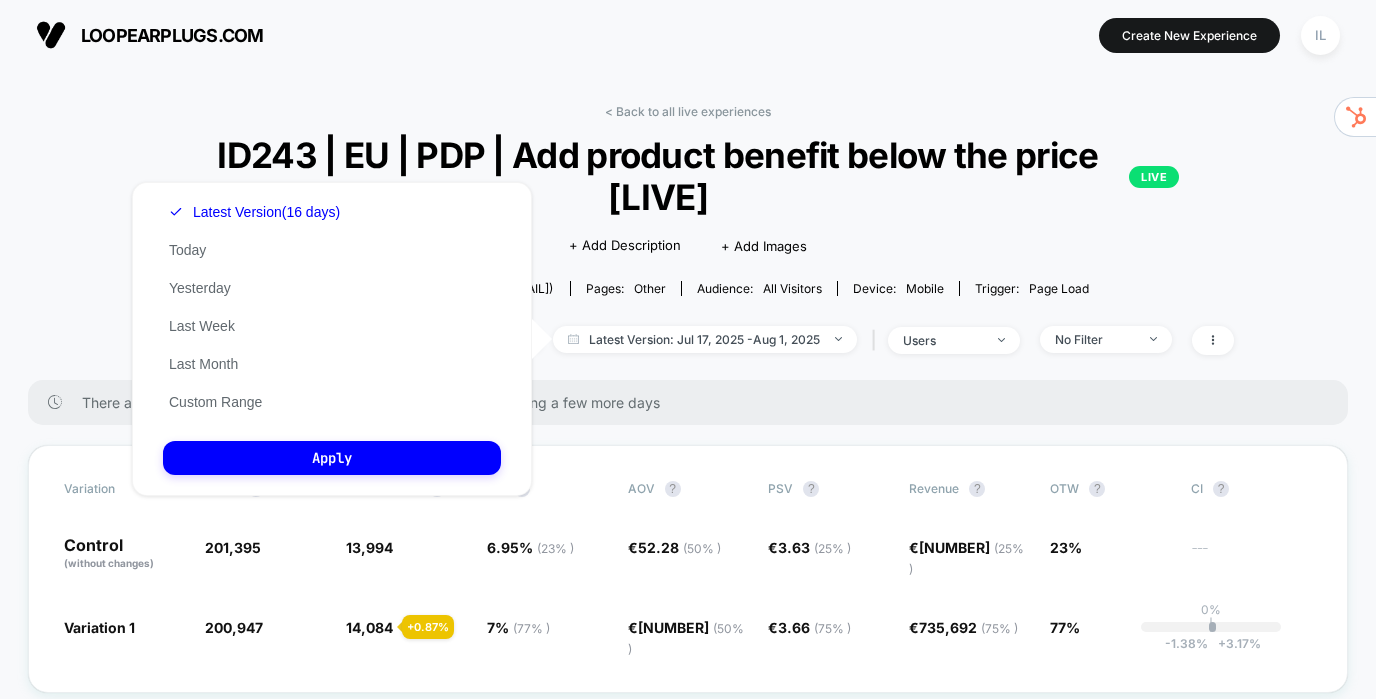drag, startPoint x: 401, startPoint y: 402, endPoint x: 456, endPoint y: 353, distance: 73.661385 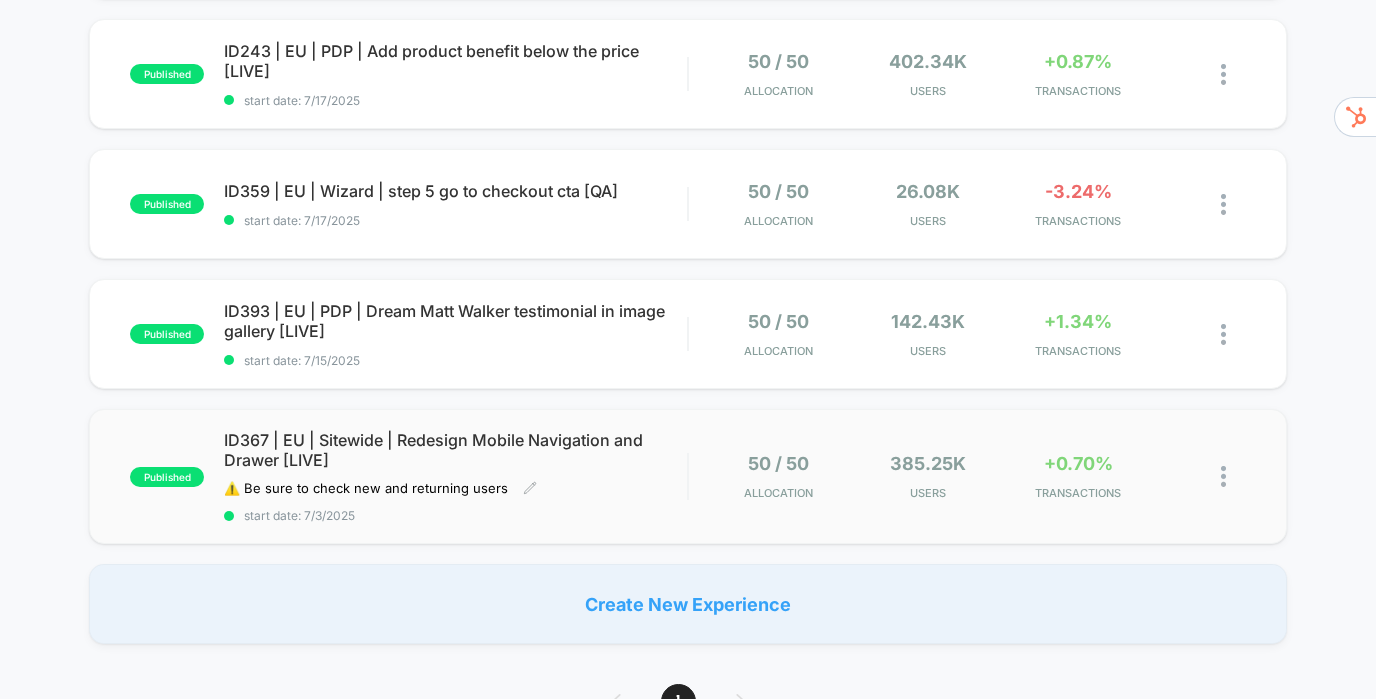 scroll, scrollTop: 0, scrollLeft: 0, axis: both 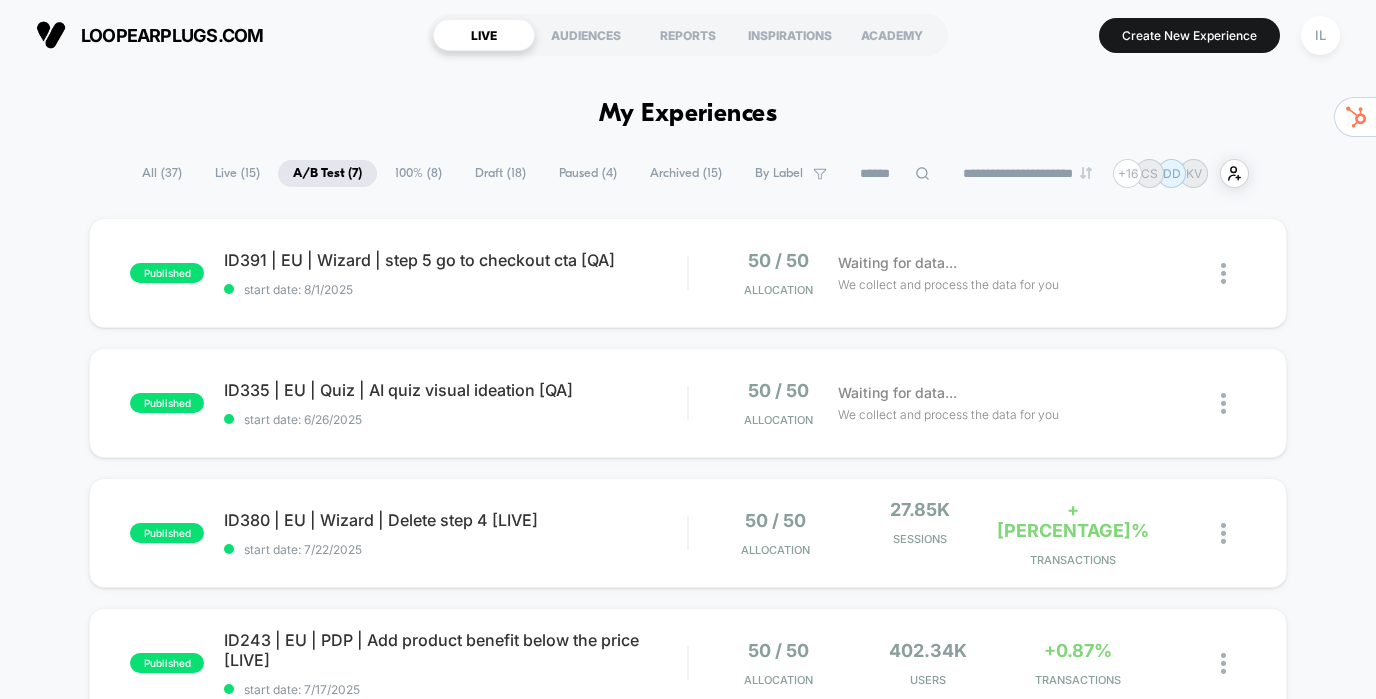 click on "100% ( 8 )" at bounding box center [418, 173] 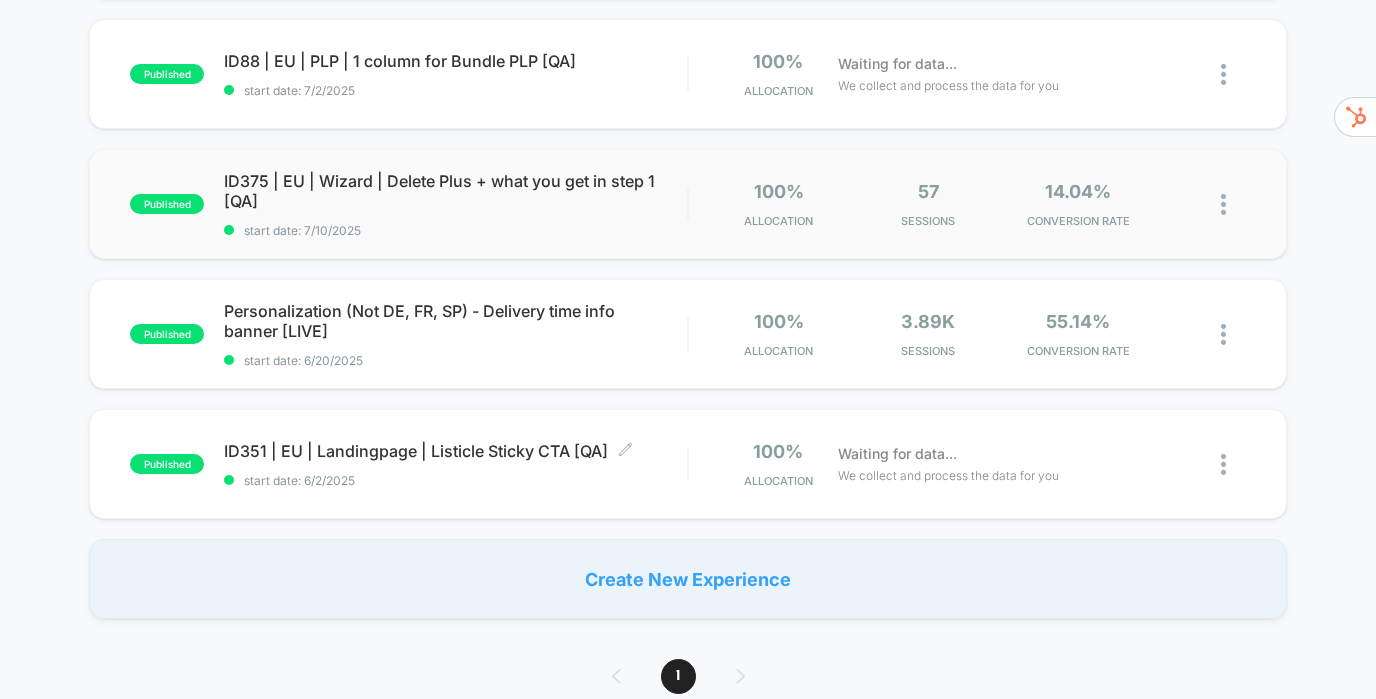 scroll, scrollTop: 687, scrollLeft: 0, axis: vertical 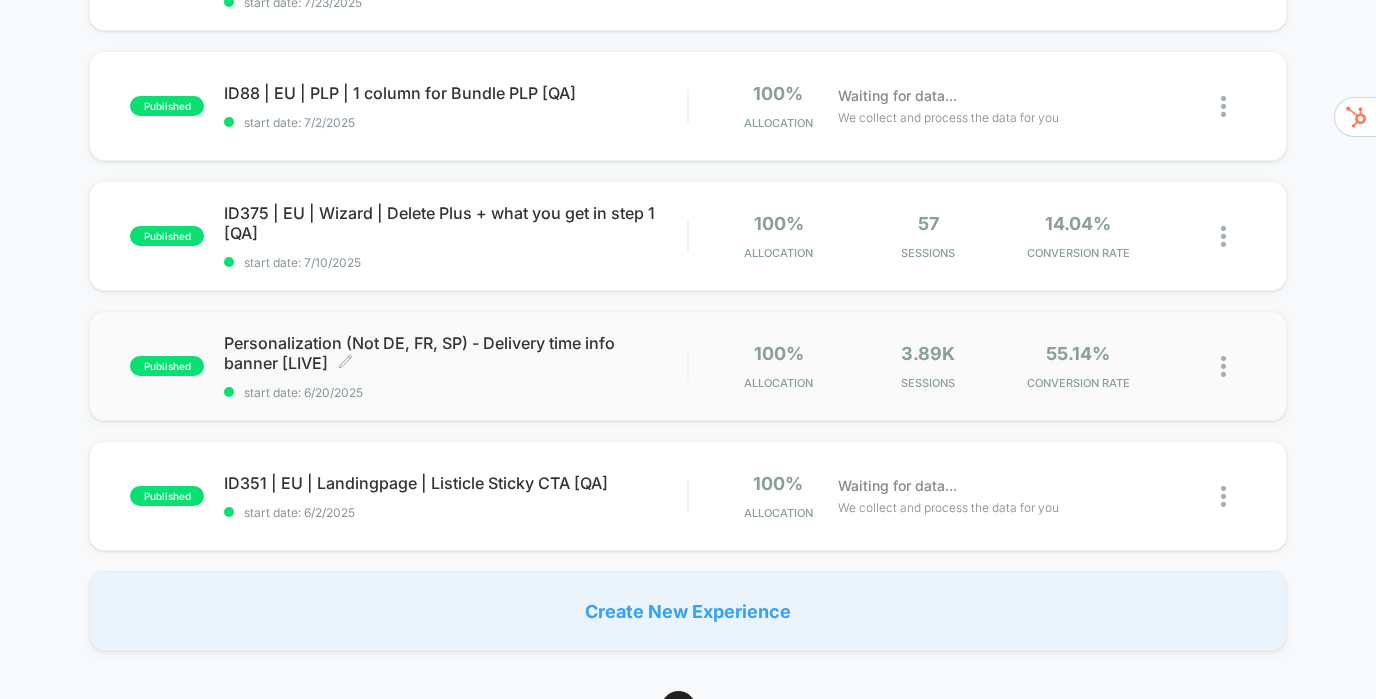 click on "Personalization (Not DE, FR, SP) - Delivery time info banner [LIVE] Click to edit experience details Click to edit experience details start date: [DATE]" at bounding box center (455, 366) 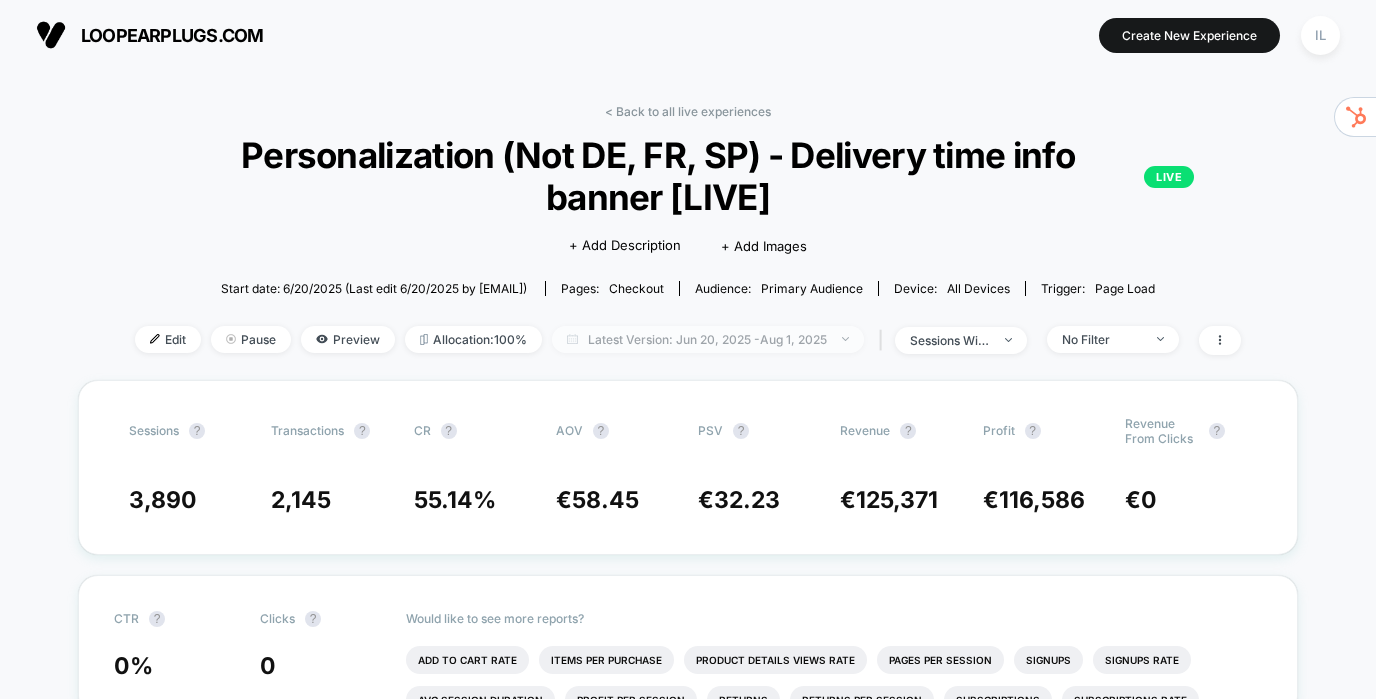 click on "Latest Version:     Jun 20, 2025    -    Aug 1, 2025" at bounding box center (708, 339) 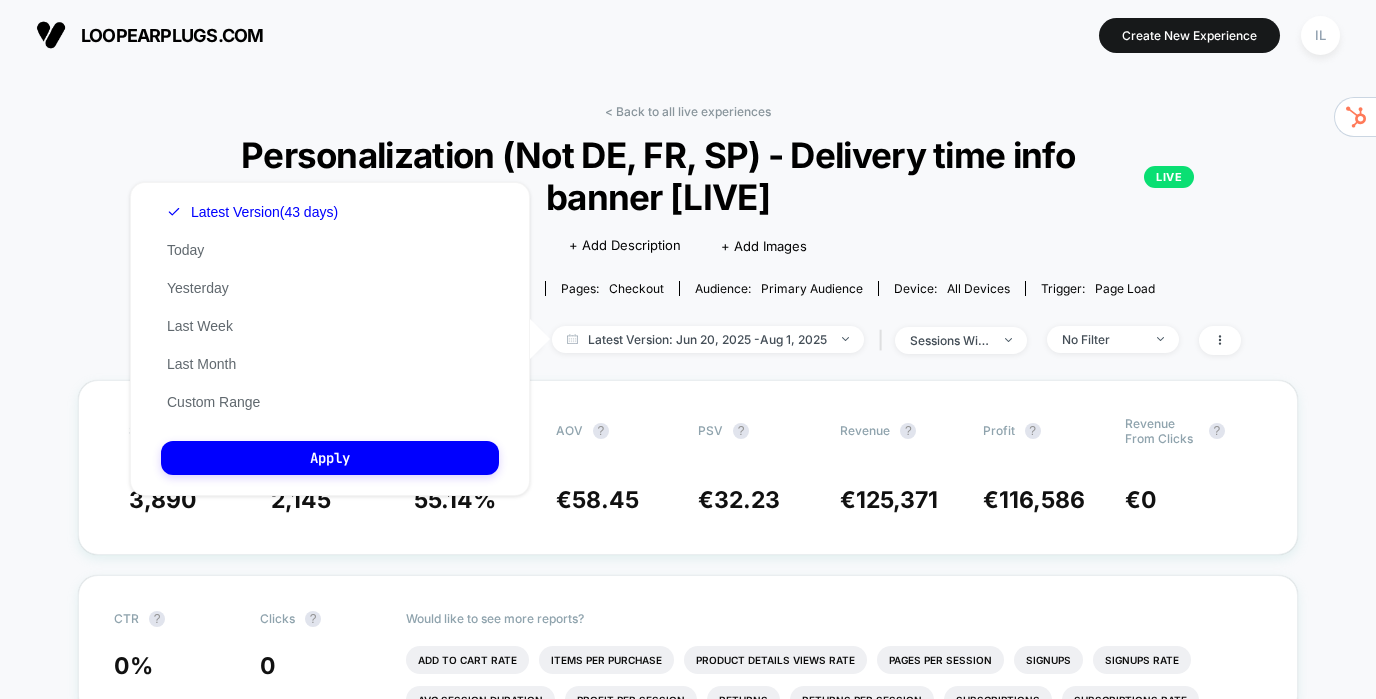 click on "Create New Experience IL [DOMAIN] < Back to all live experiences Personalization (Not DE, FR, SP) - Delivery time info banner [LIVE] LIVE Click to edit experience details + Add Description + Add Images Start date: [DATE] (Last edit [DATE] by [EMAIL]) Pages: checkout Audience: Primary Audience Device: all devices Trigger: Page Load Edit Pause Preview Allocation: 100% Latest Version: [DATE] - [DATE] | sessions with impression No Filter Sessions ? Transactions ? CR ? AOV ? PSV ? Revenue ? Profit ? Revenue From Clicks ? 3,890 2,145 55.14 % € 58.45 € 32.23 € 125,371 € 116,586 € 0 CTR ? Clicks ? 0 % 0 Would like to see more reports? Add To Cart Rate Items Per Purchase Product Details Views Rate Pages Per Session Signups Signups Rate Avg Session Duration Profit Per Session Returns Returns Per Session Subscriptions Subscriptions Rate Visits To Plp Visits To Plp Rate Click On Dream Atc Click On Dream Atc Rate Click On Mclaren Atc Click On Mclaren Atc Rate ? Variation 1 Hide 0 % ?" at bounding box center [688, 3090] 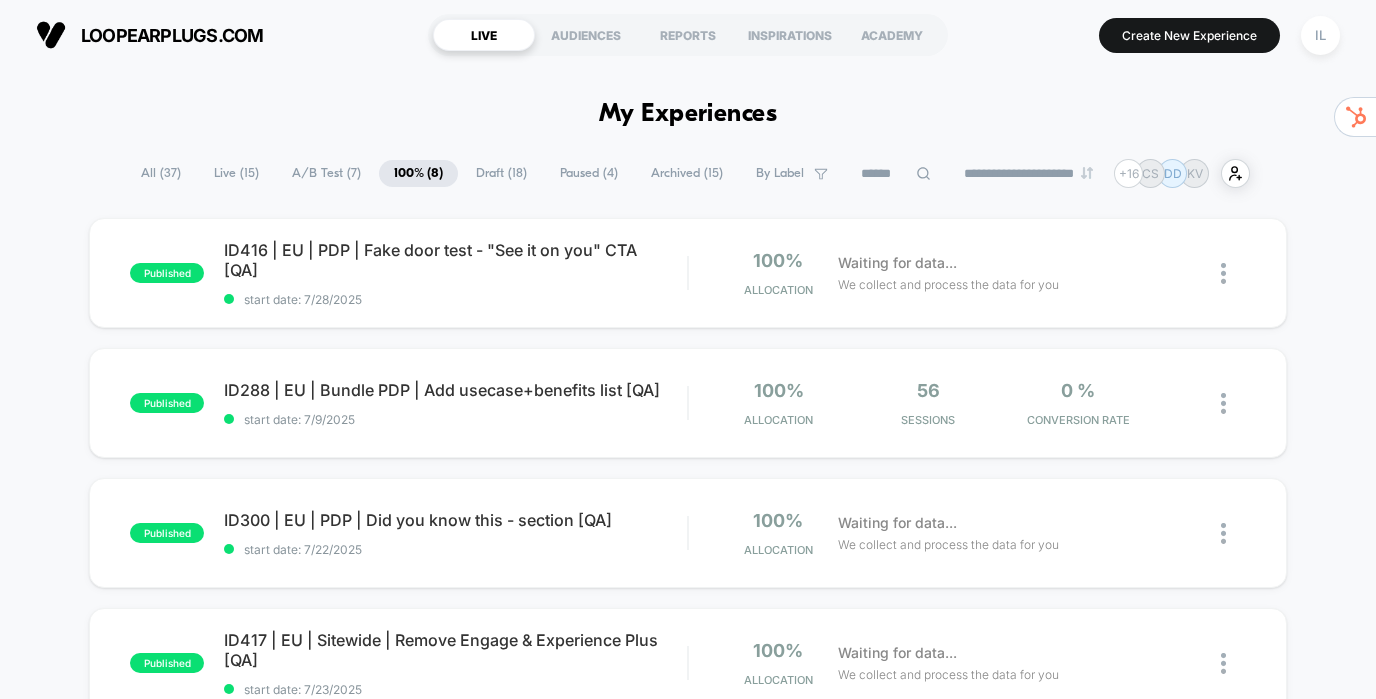 click on "Archived ( 15 )" at bounding box center [687, 173] 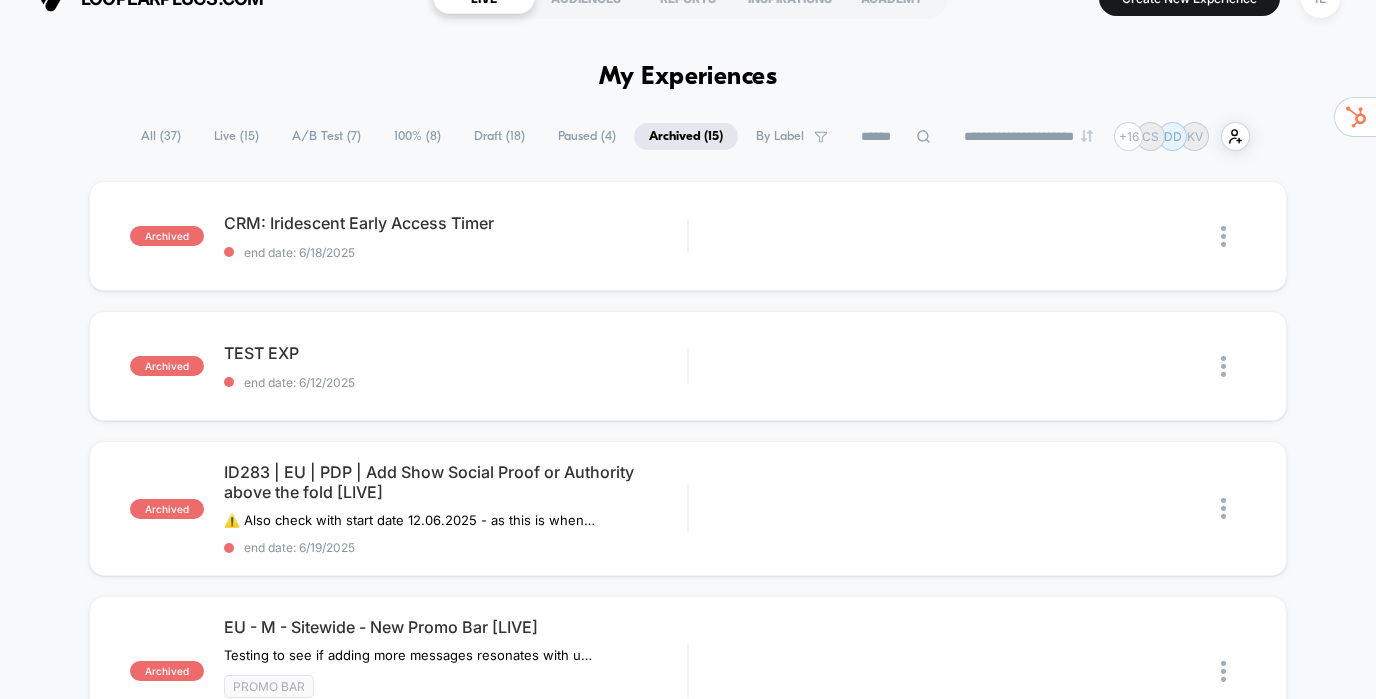 scroll, scrollTop: 0, scrollLeft: 0, axis: both 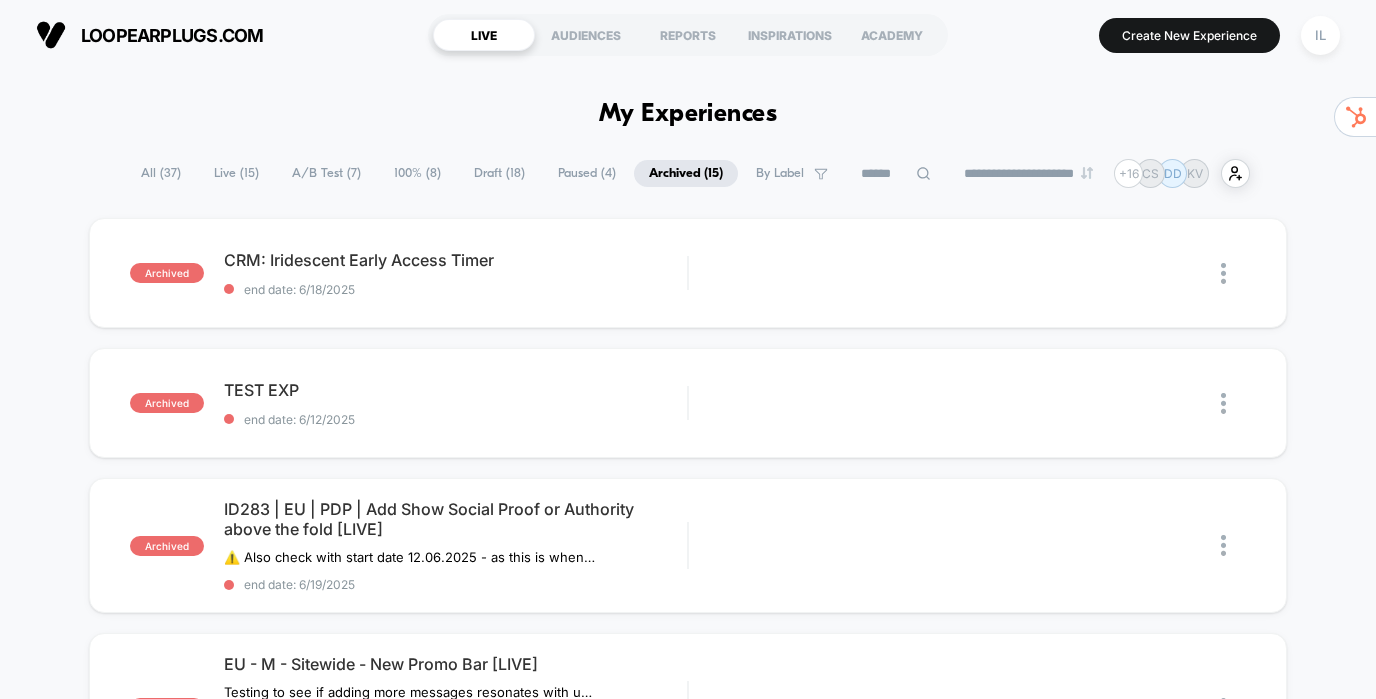 click on "100% ( 8 )" at bounding box center (417, 173) 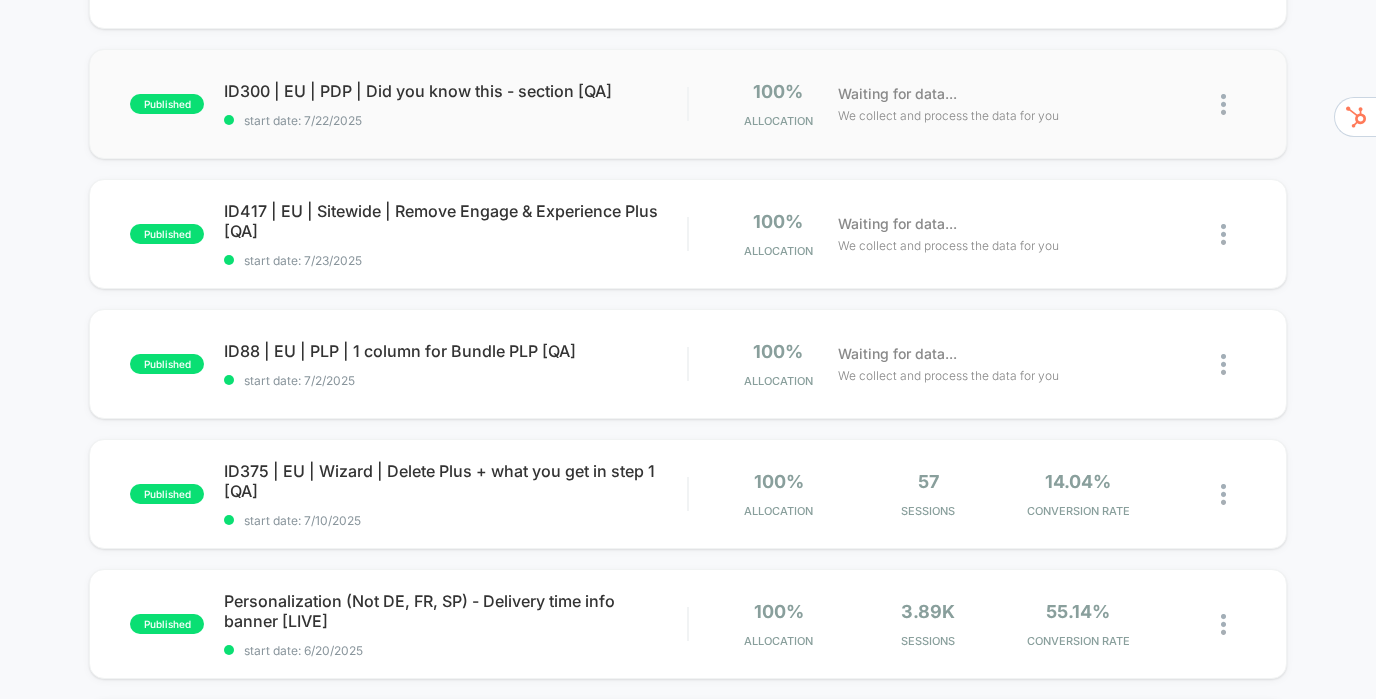 scroll, scrollTop: 439, scrollLeft: 0, axis: vertical 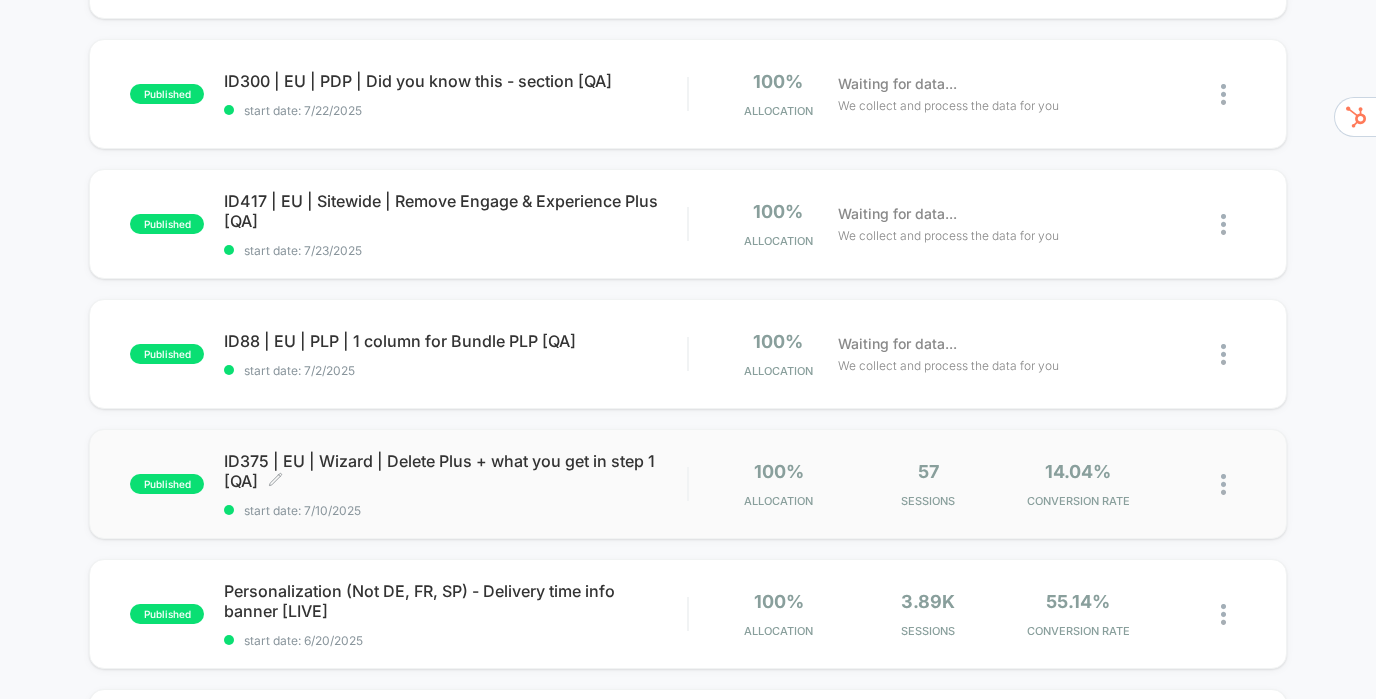 click on "ID375 | EU | Wizard | Delete Plus + what you get in step 1 [QA] Click to edit experience details" at bounding box center [455, 471] 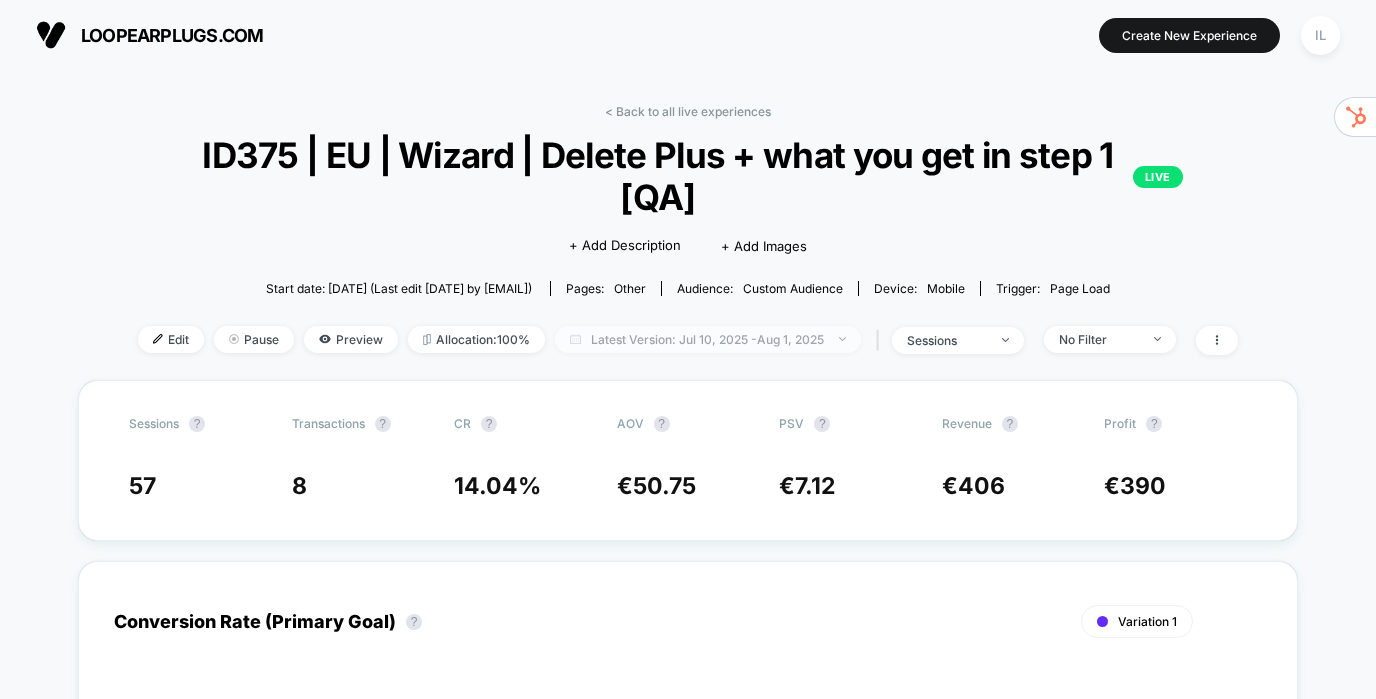 click on "Latest Version:     [DATE]    -    [DATE]" at bounding box center (708, 339) 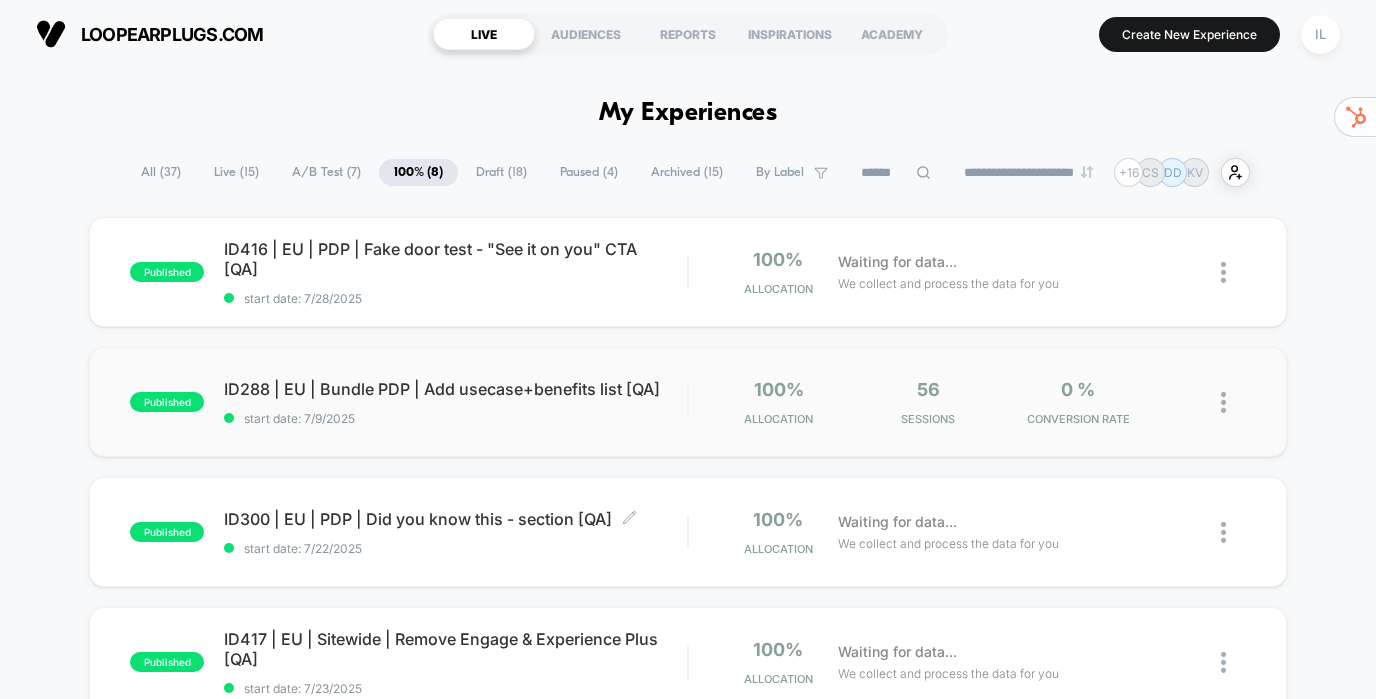 scroll, scrollTop: 0, scrollLeft: 0, axis: both 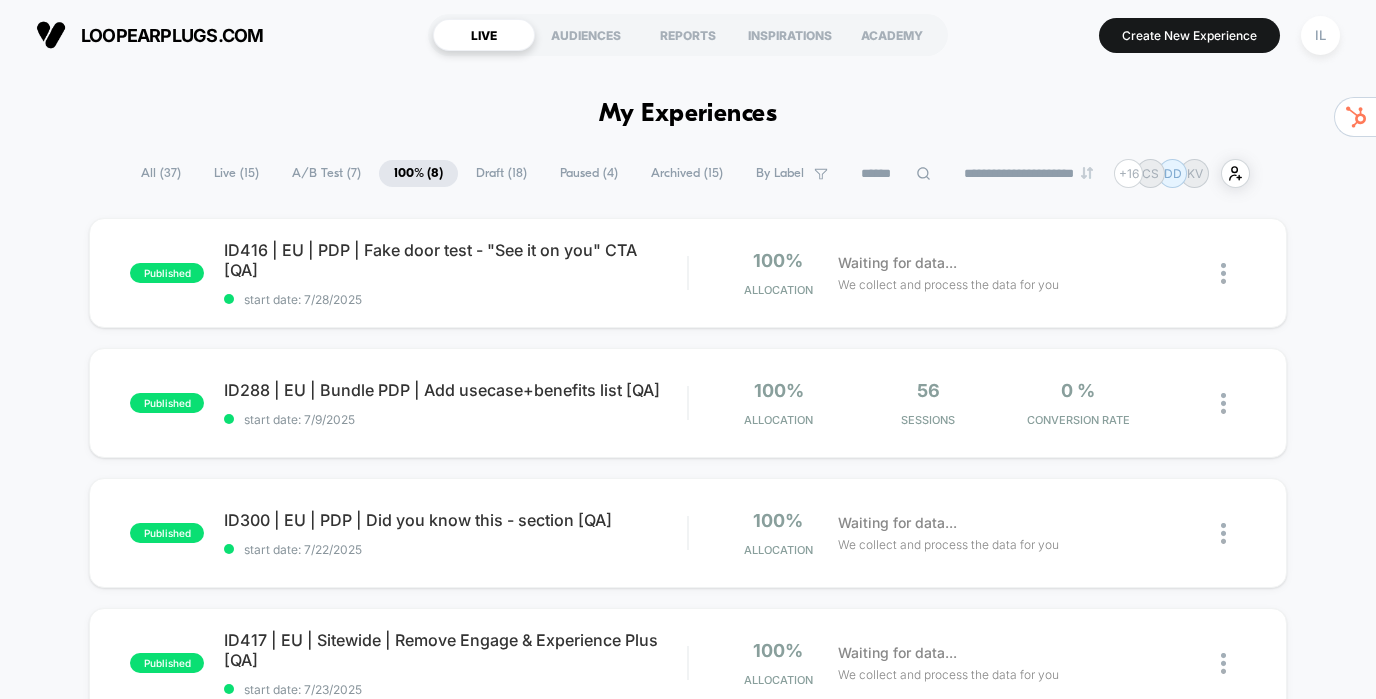 click on "A/B Test ( 7 )" at bounding box center [326, 173] 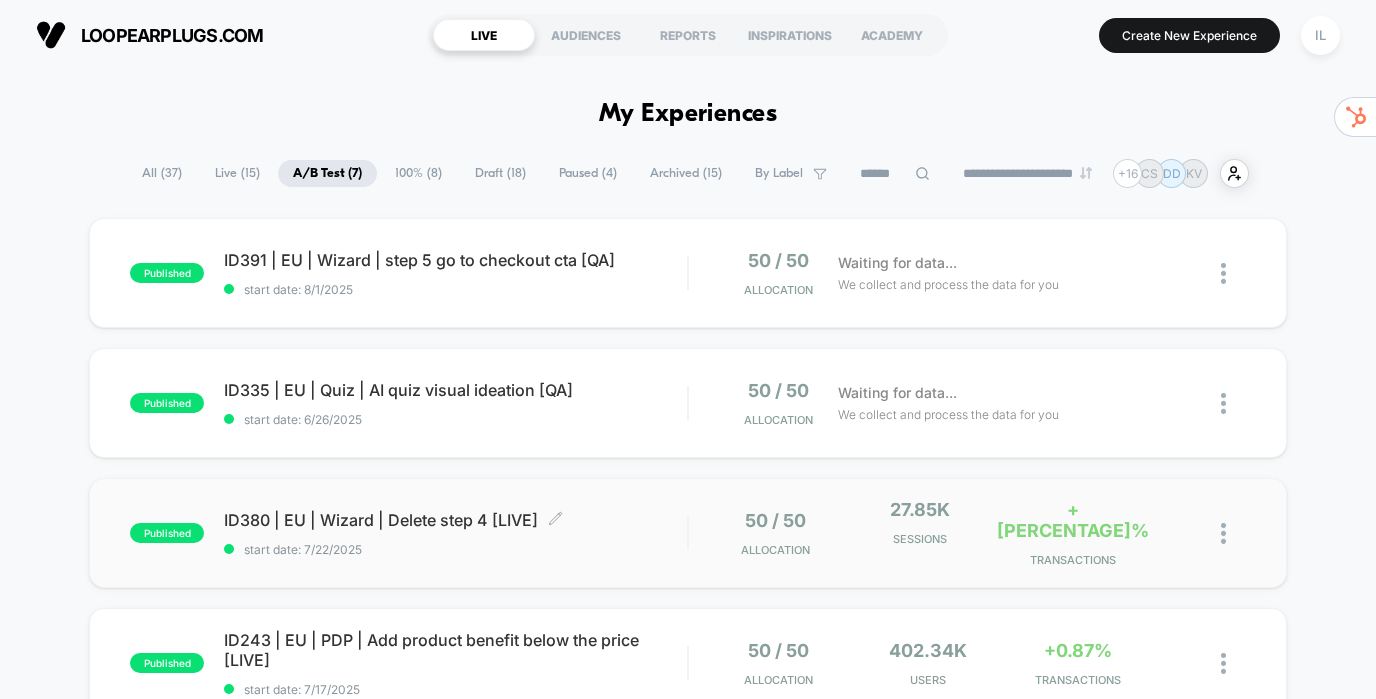 click on "start date: 7/22/2025" at bounding box center [455, 549] 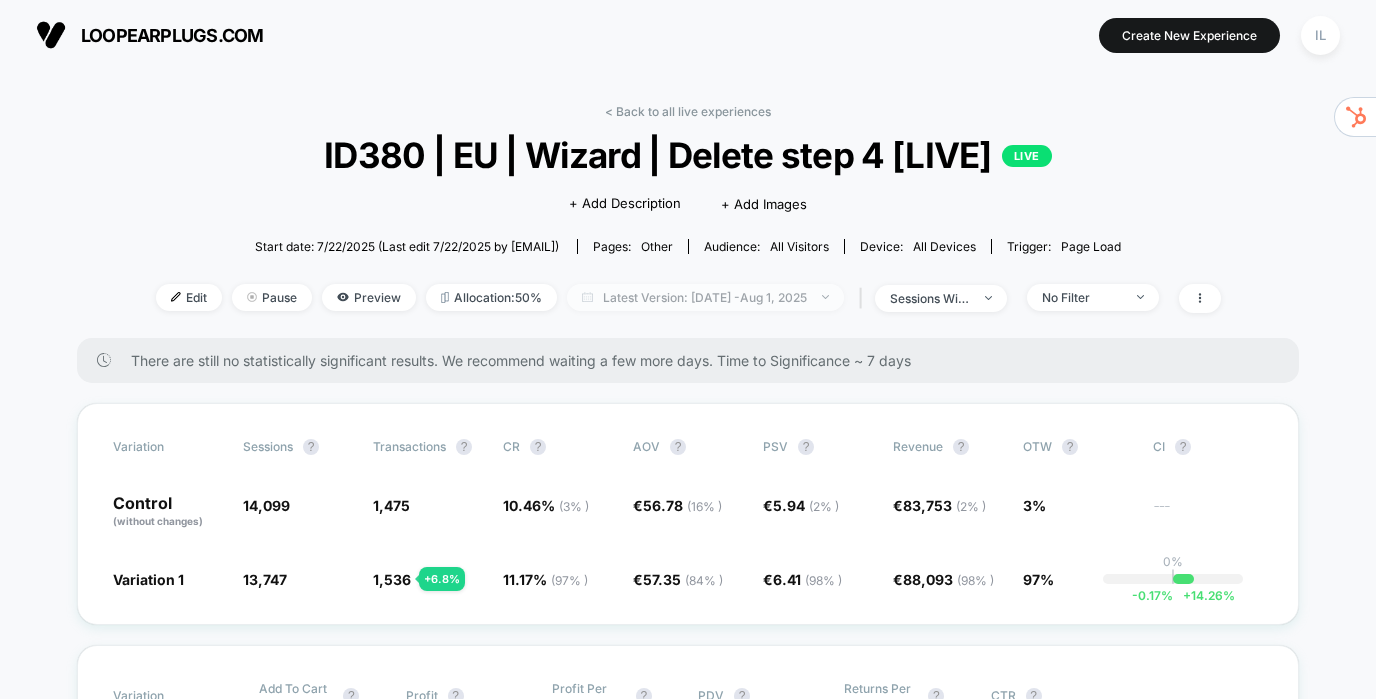 click on "Latest Version:     Jul 22, 2025    -    Aug 1, 2025" at bounding box center [705, 297] 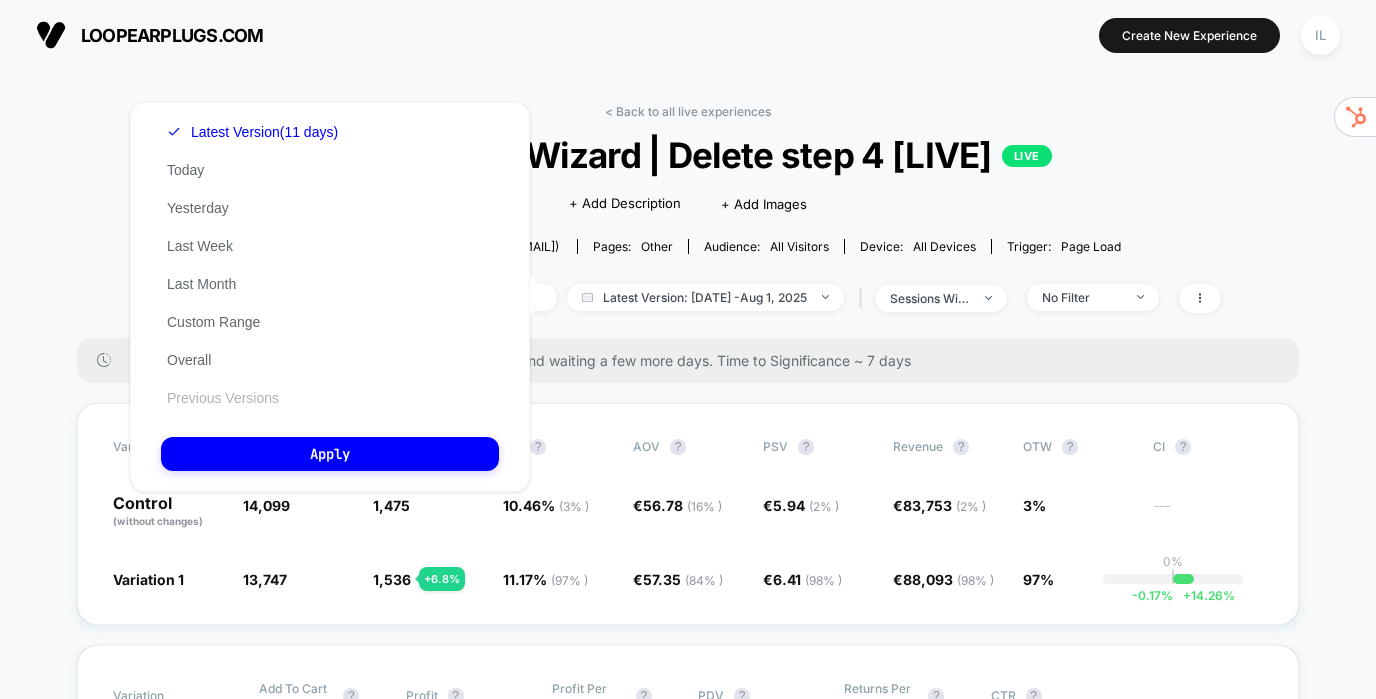 click on "Previous Versions" at bounding box center [223, 398] 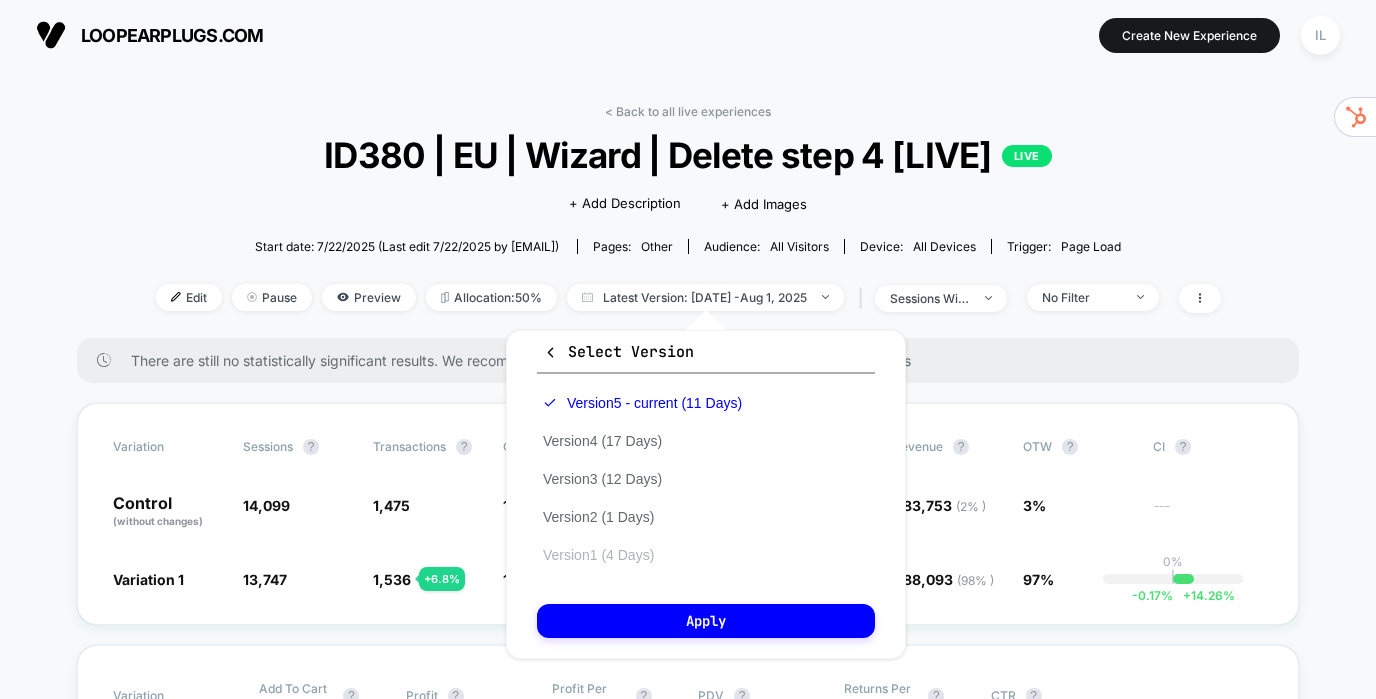 click on "Version  1   (4 Days)" at bounding box center (598, 555) 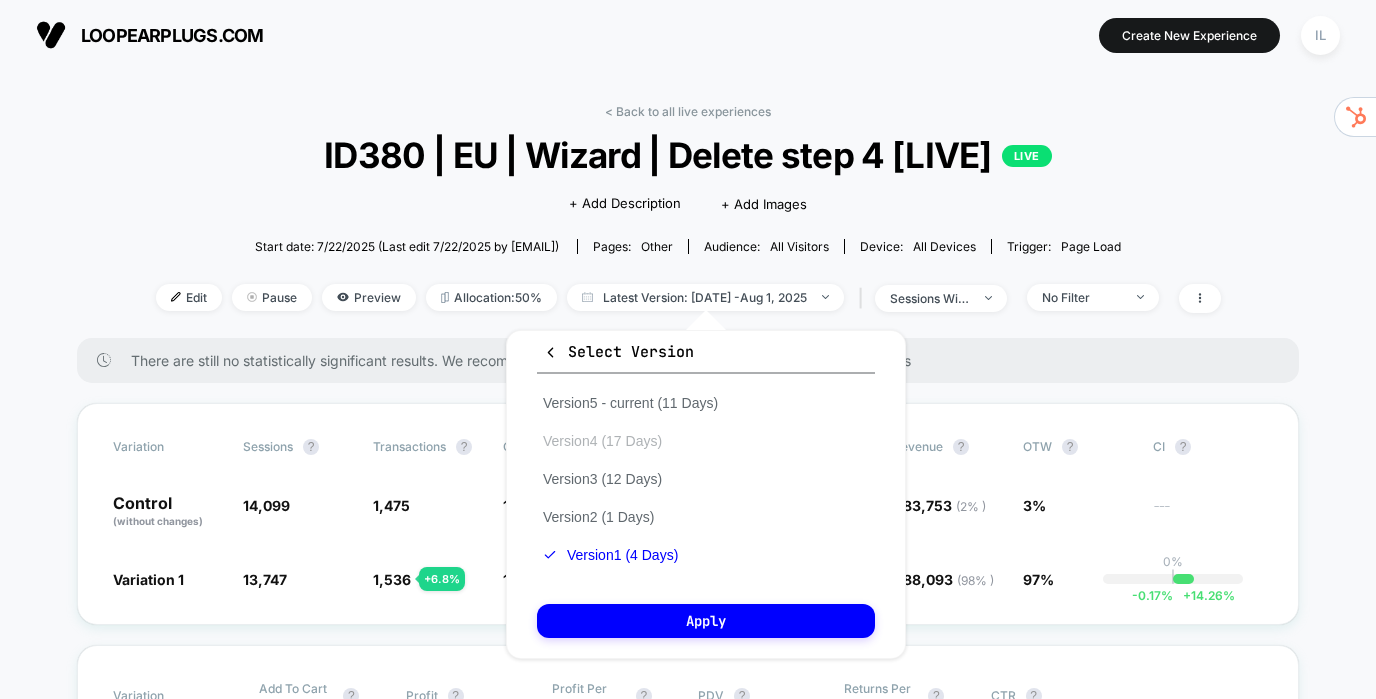 click on "Version  4   (17 Days)" at bounding box center (602, 441) 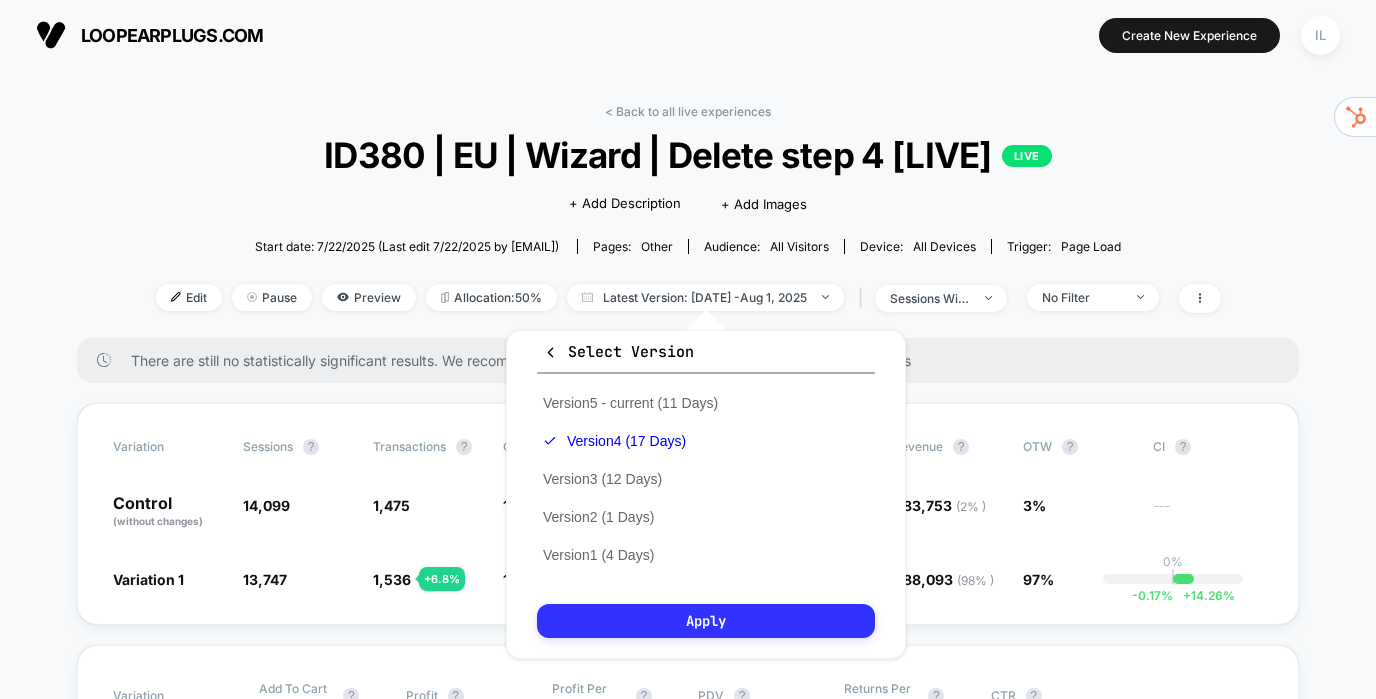 click on "Apply" at bounding box center (706, 621) 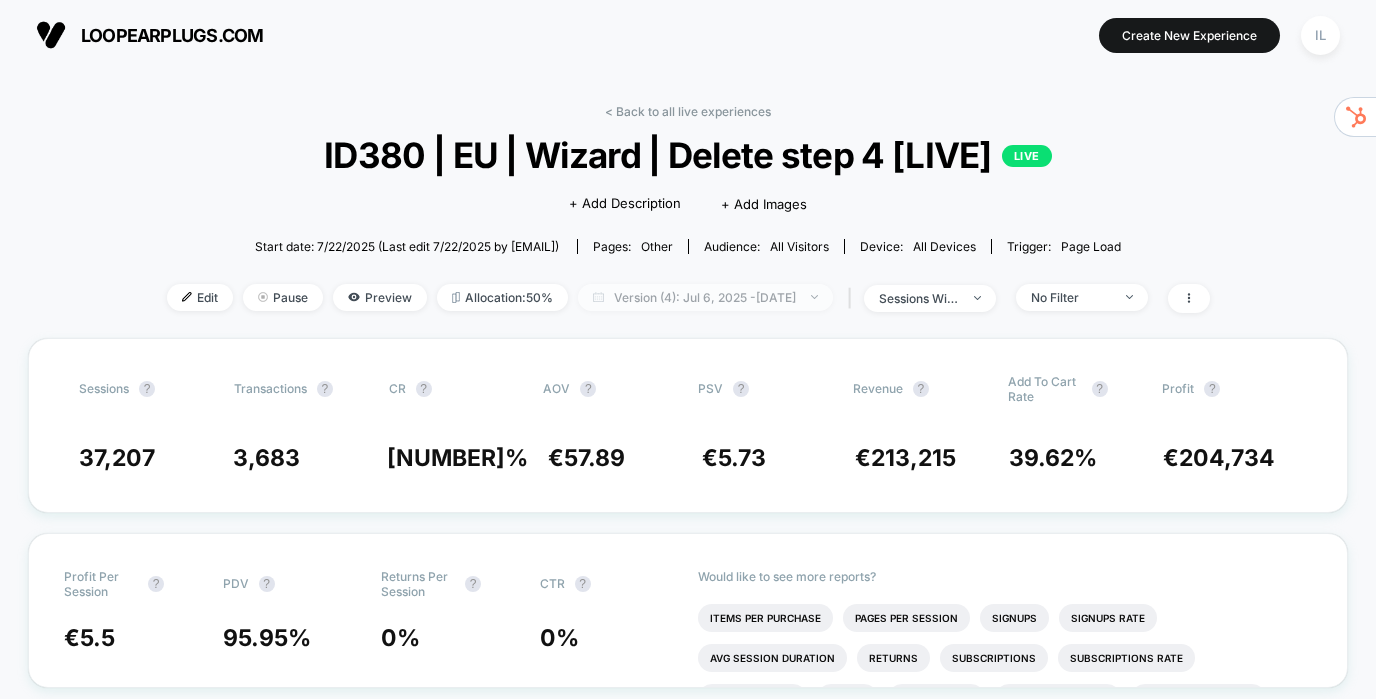 click on "Version (4):     Jul 6, 2025    -    Jul 22, 2025" at bounding box center (705, 297) 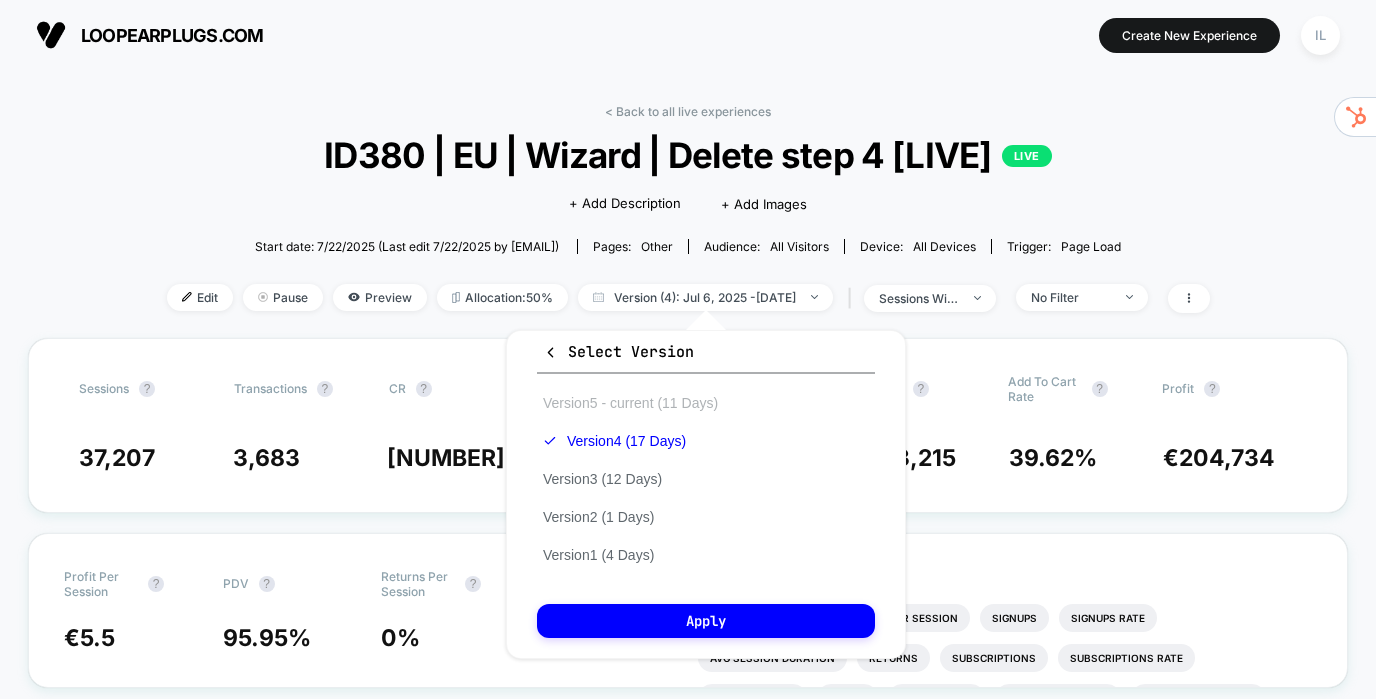 click on "Version  5   - current (11 Days)" at bounding box center [630, 403] 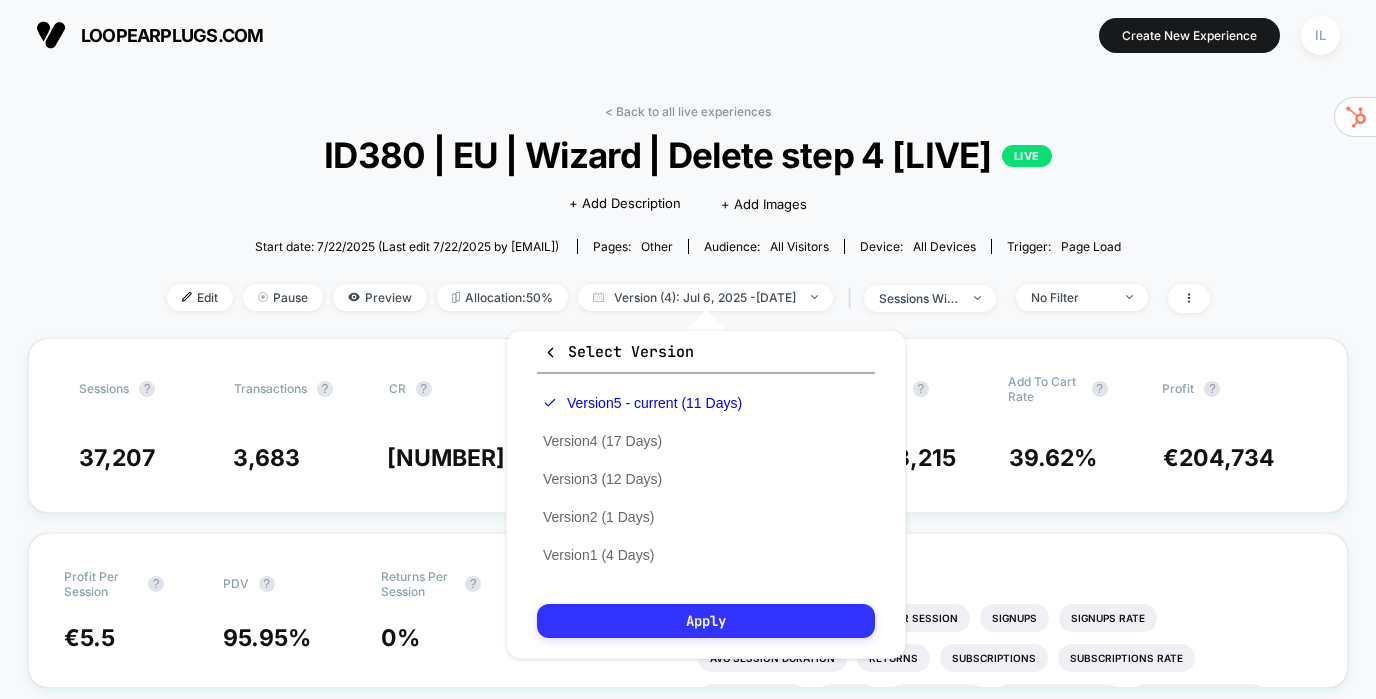 click on "Apply" at bounding box center (706, 621) 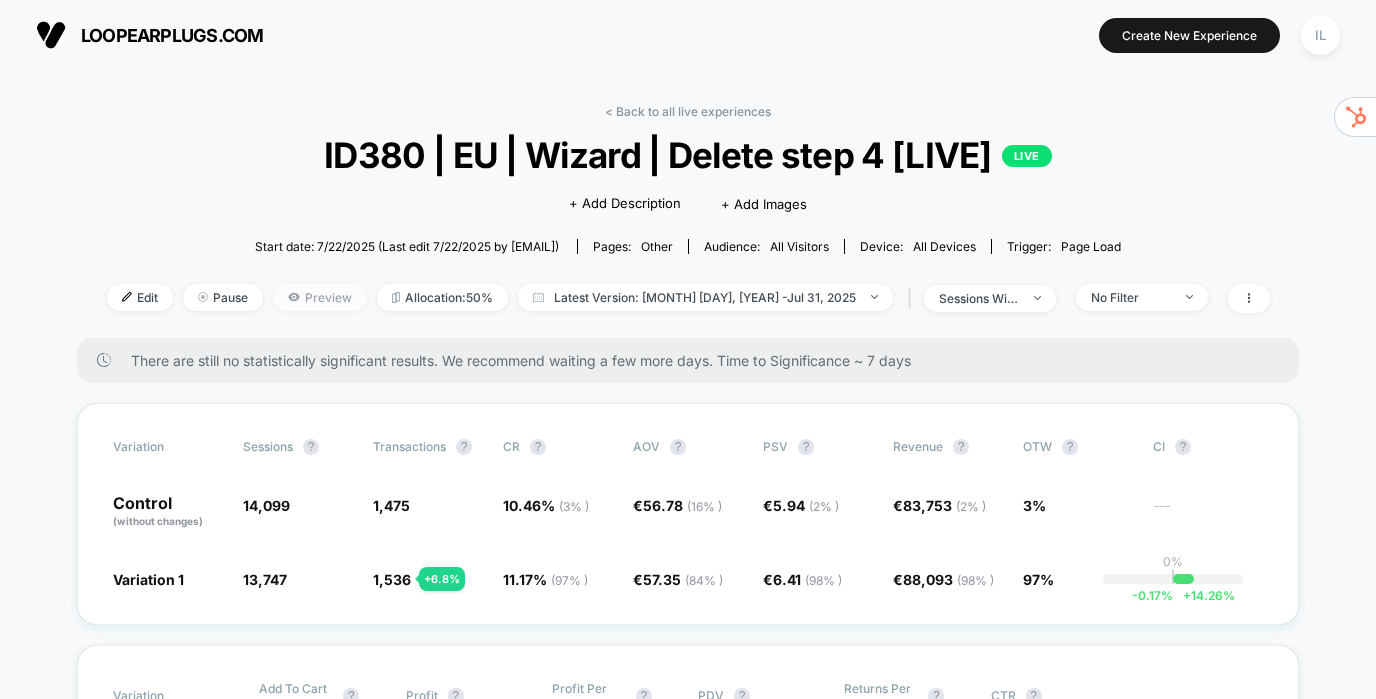 click on "Preview" at bounding box center (320, 297) 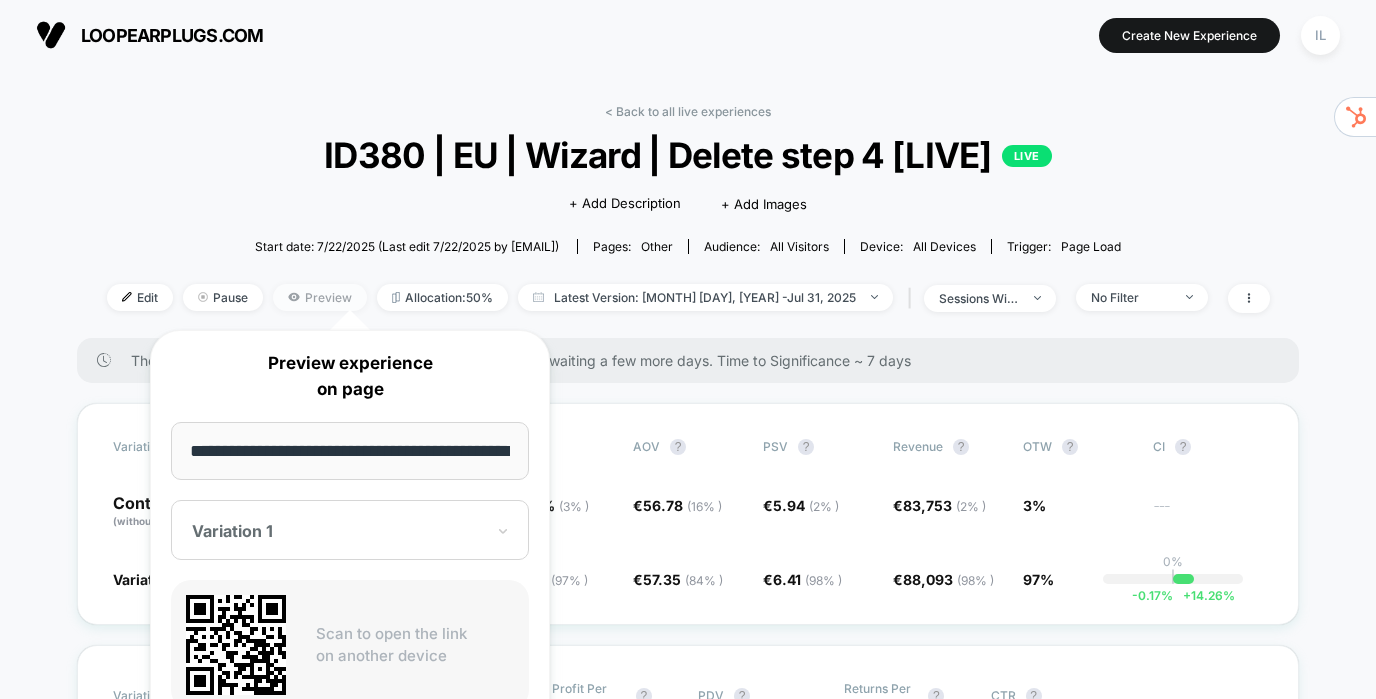 scroll, scrollTop: 0, scrollLeft: 72, axis: horizontal 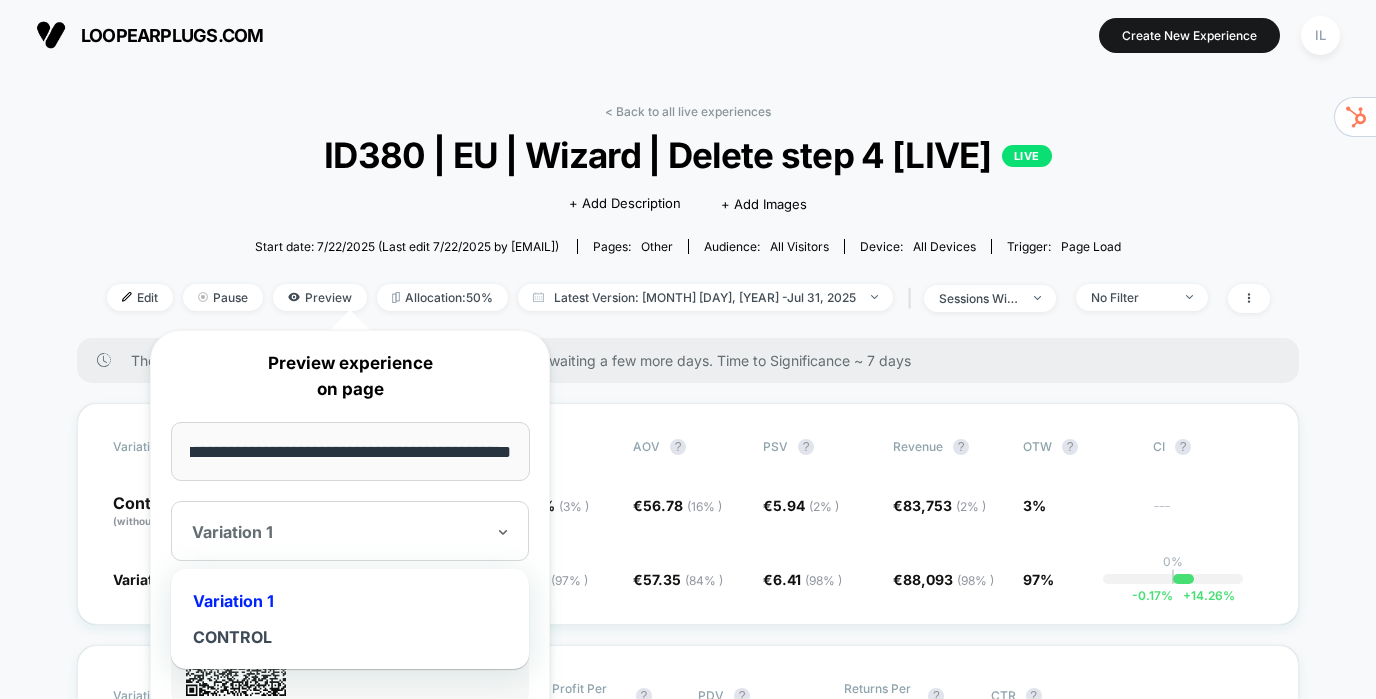 click on "Variation 1" at bounding box center (338, 532) 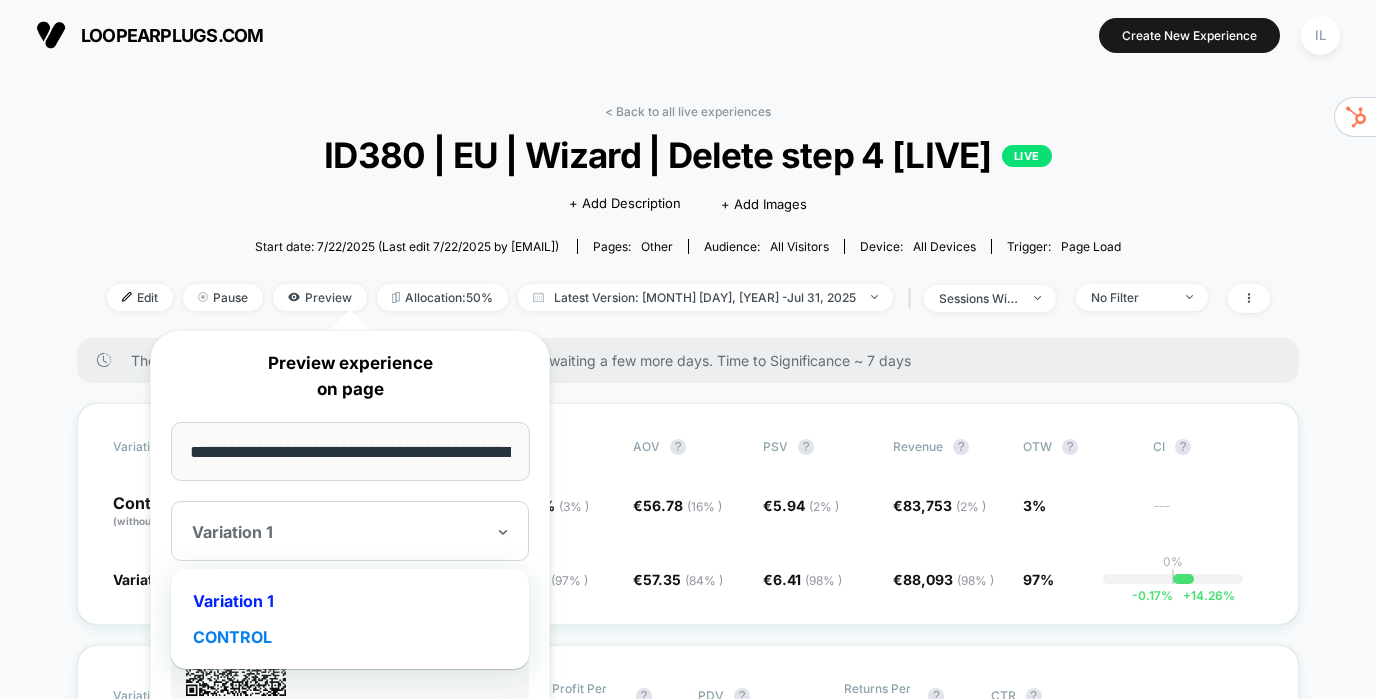 click on "CONTROL" at bounding box center (350, 637) 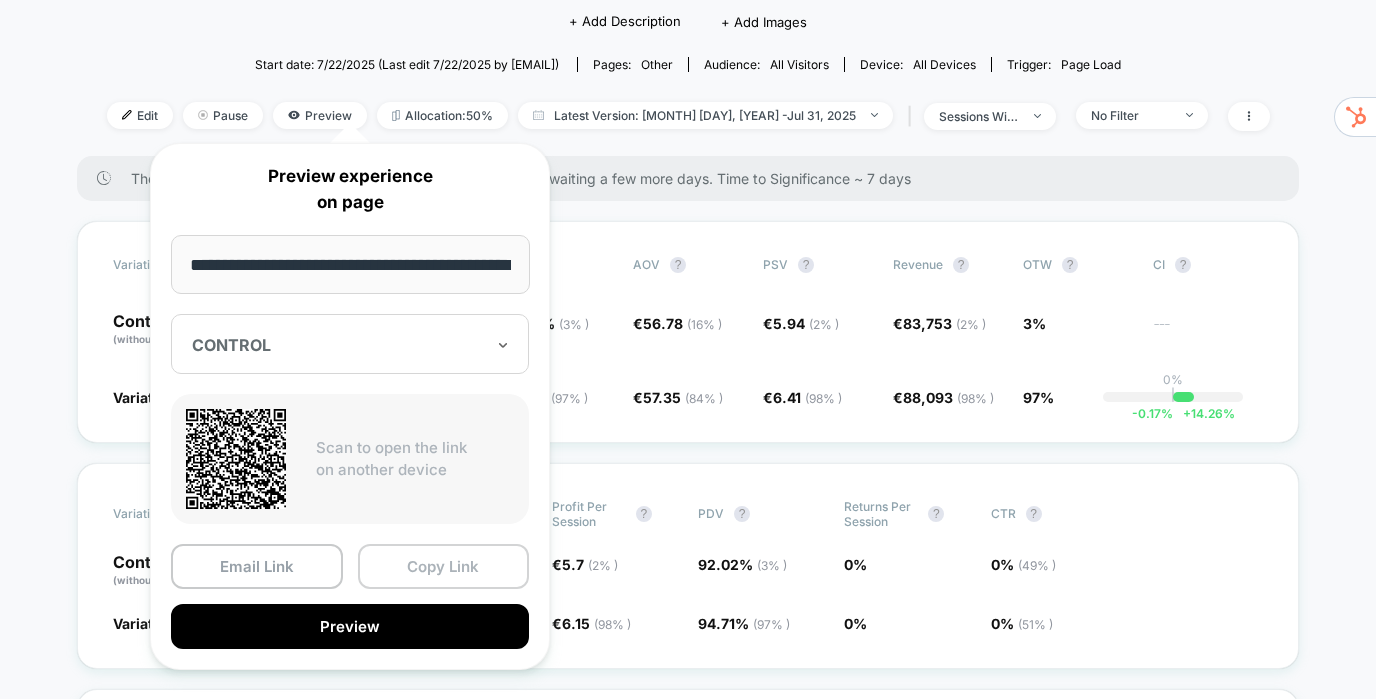scroll, scrollTop: 187, scrollLeft: 0, axis: vertical 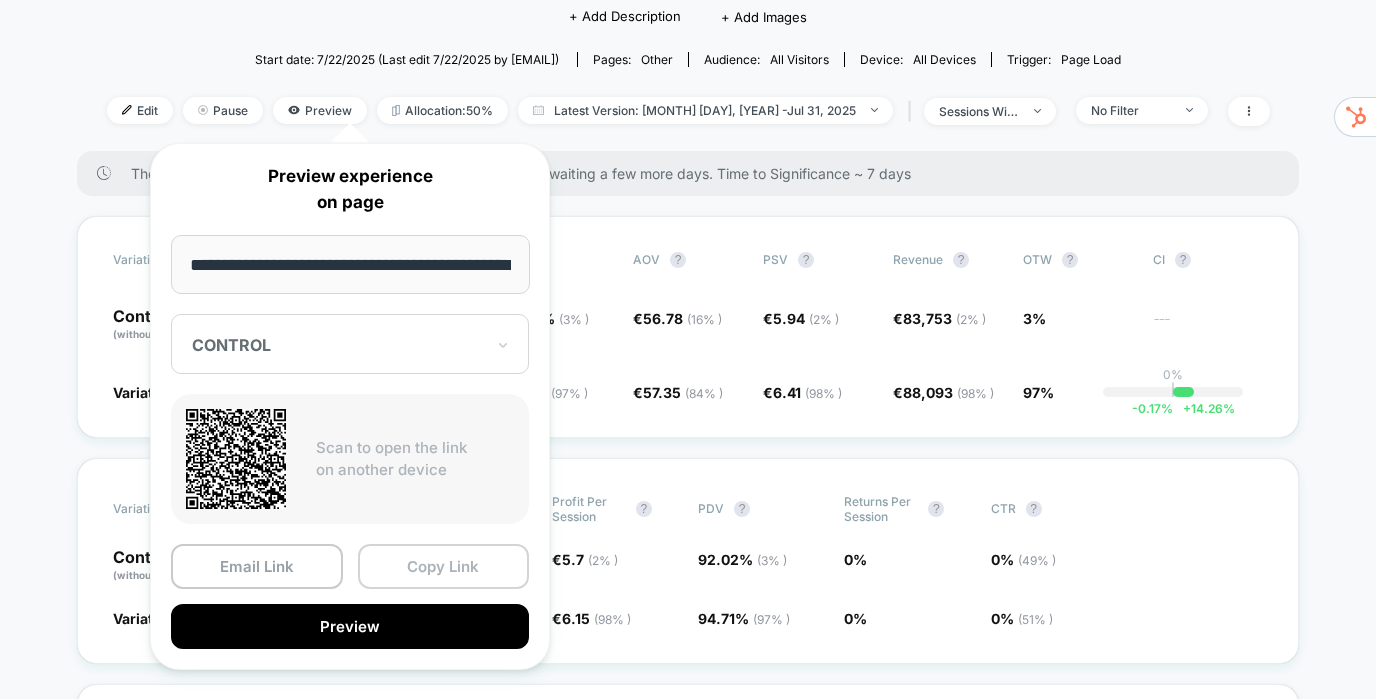 click on "Copy Link" at bounding box center (444, 566) 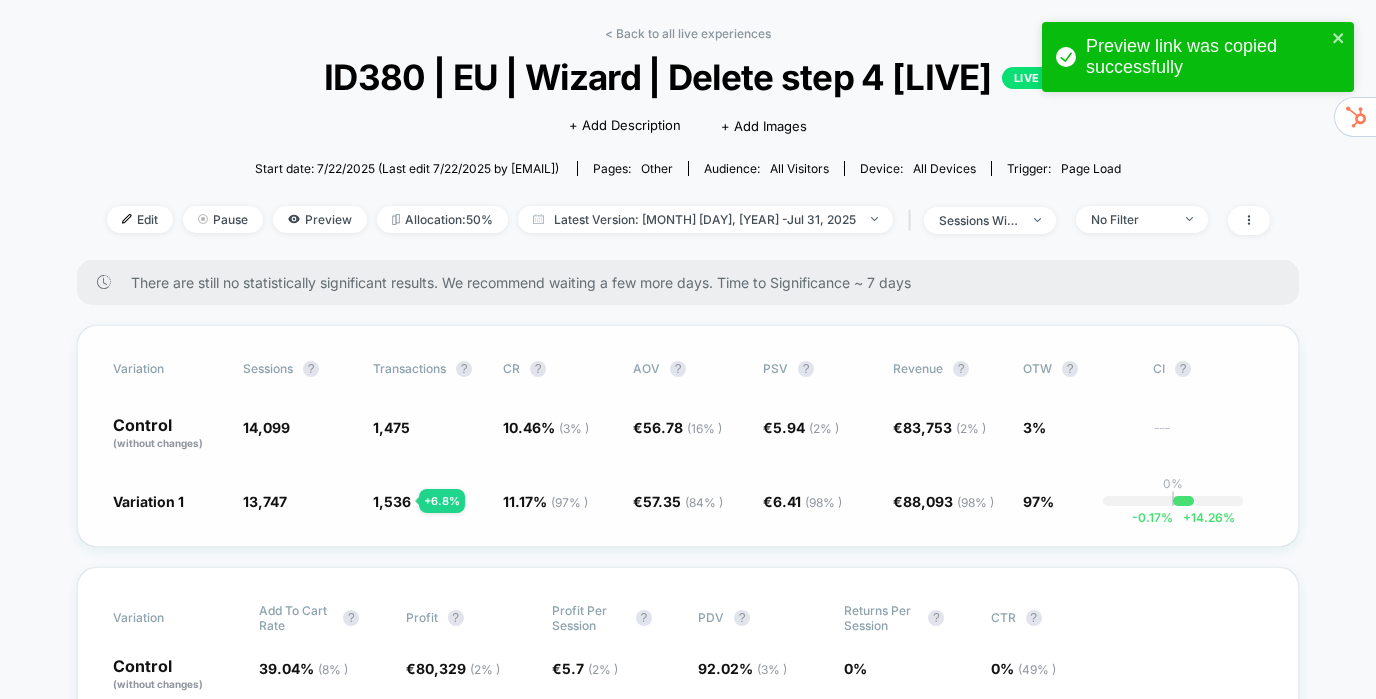 scroll, scrollTop: 0, scrollLeft: 0, axis: both 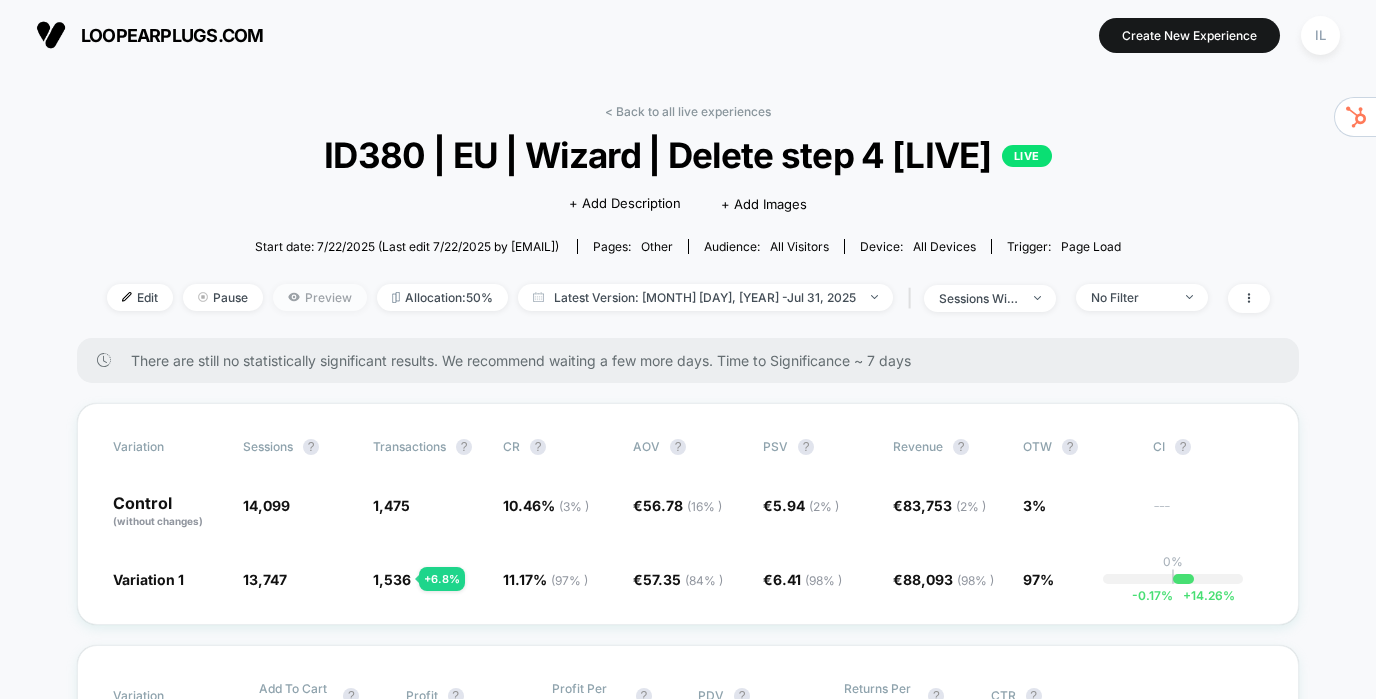 click on "Preview" at bounding box center (320, 297) 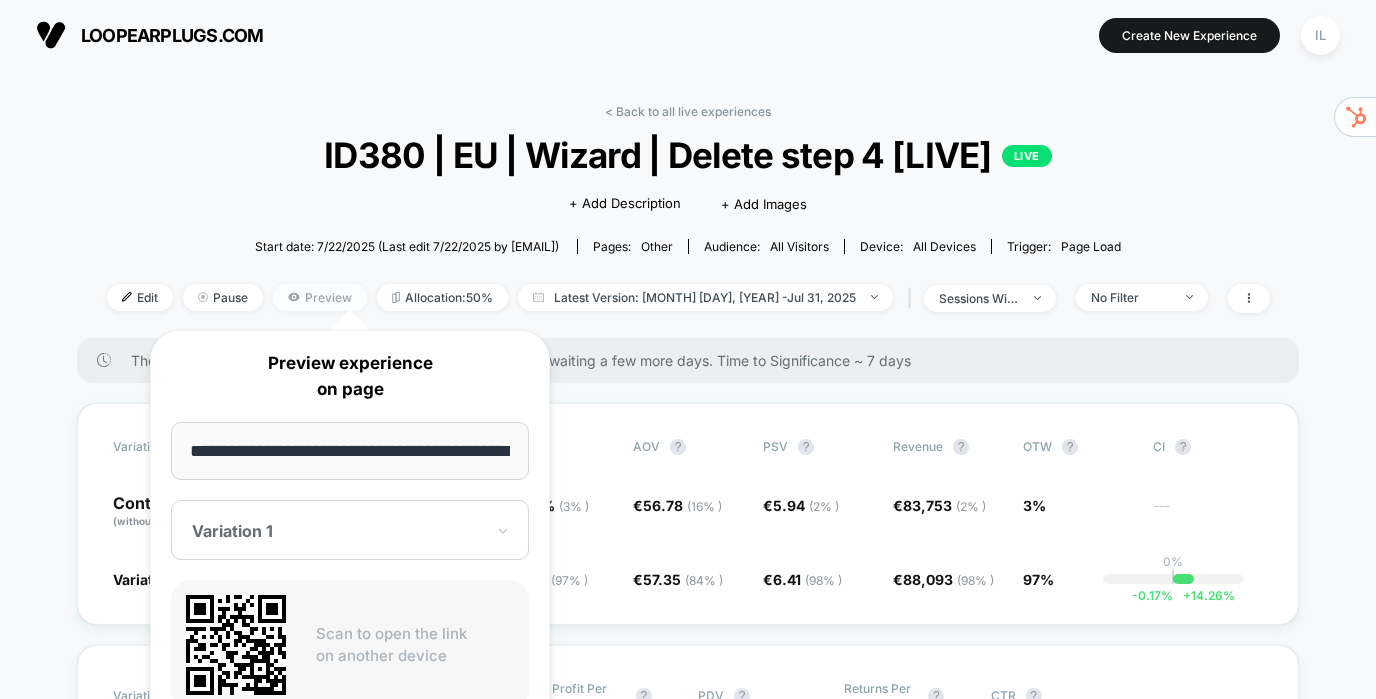 scroll, scrollTop: 0, scrollLeft: 72, axis: horizontal 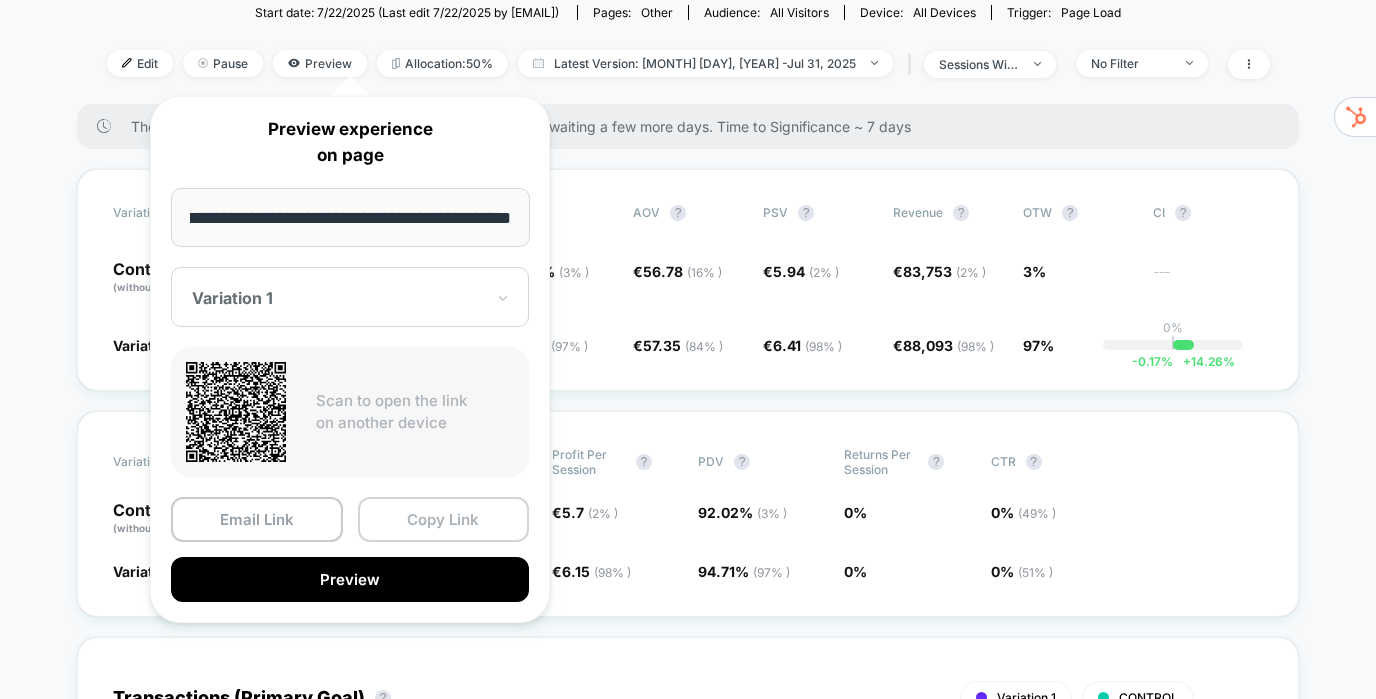 click on "Copy Link" at bounding box center (444, 519) 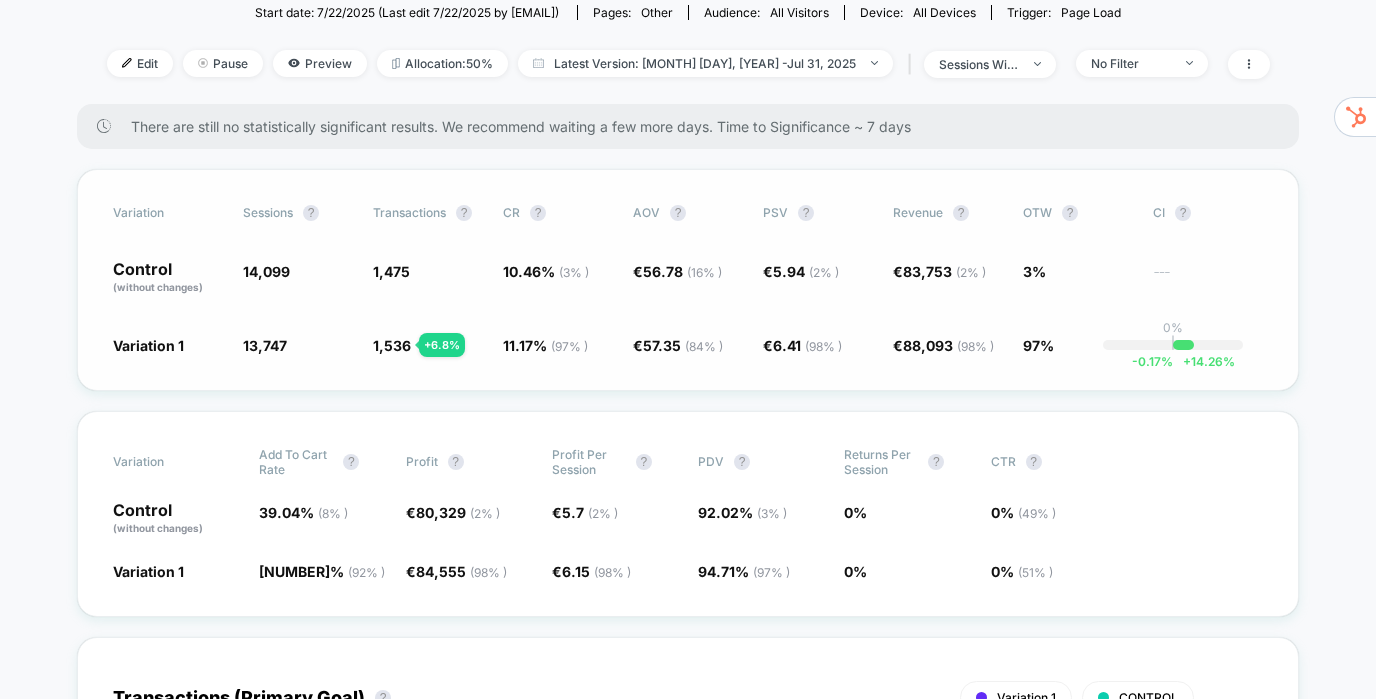 scroll, scrollTop: 0, scrollLeft: 0, axis: both 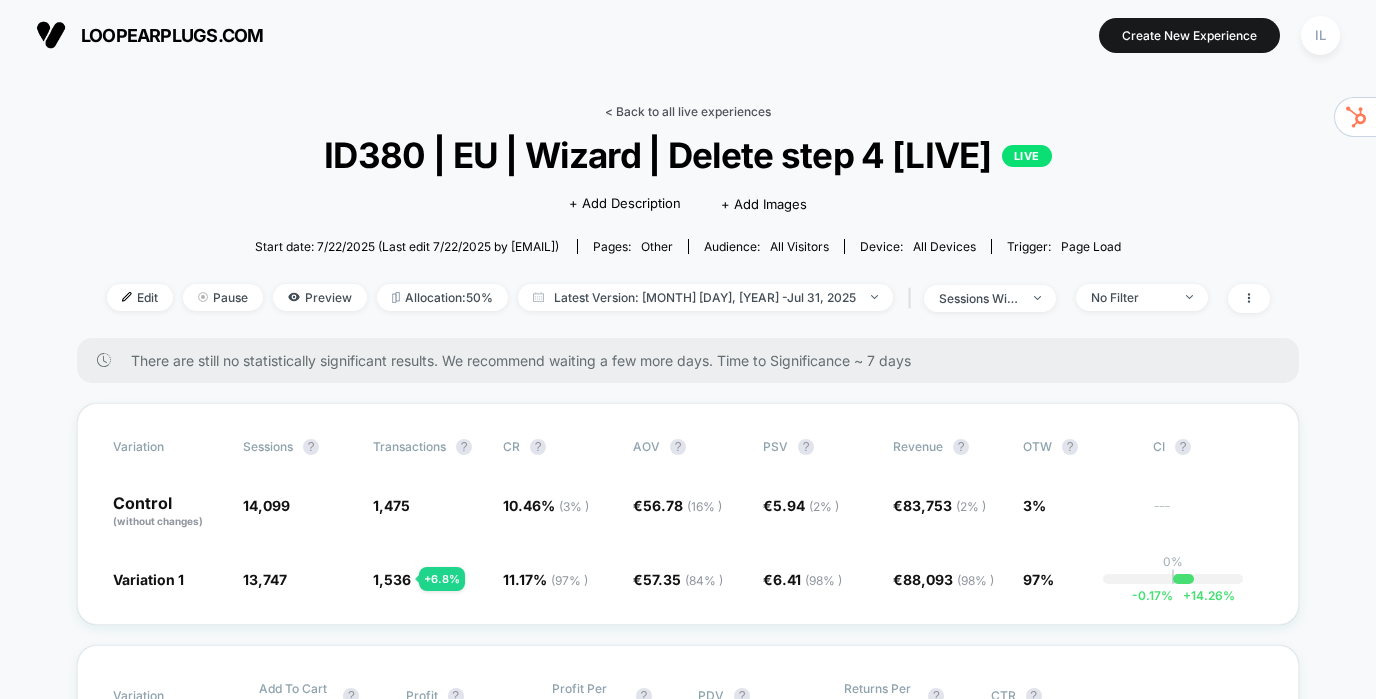 click on "< Back to all live experiences" at bounding box center (688, 111) 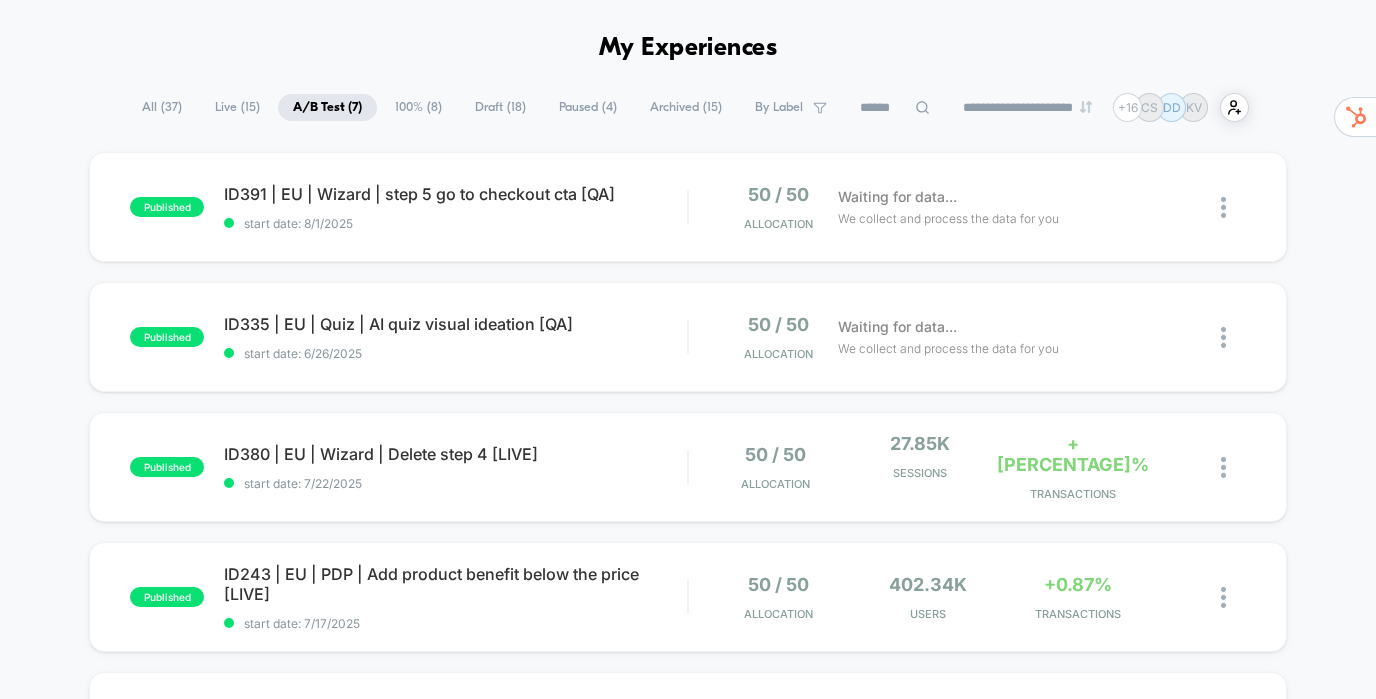 scroll, scrollTop: 67, scrollLeft: 0, axis: vertical 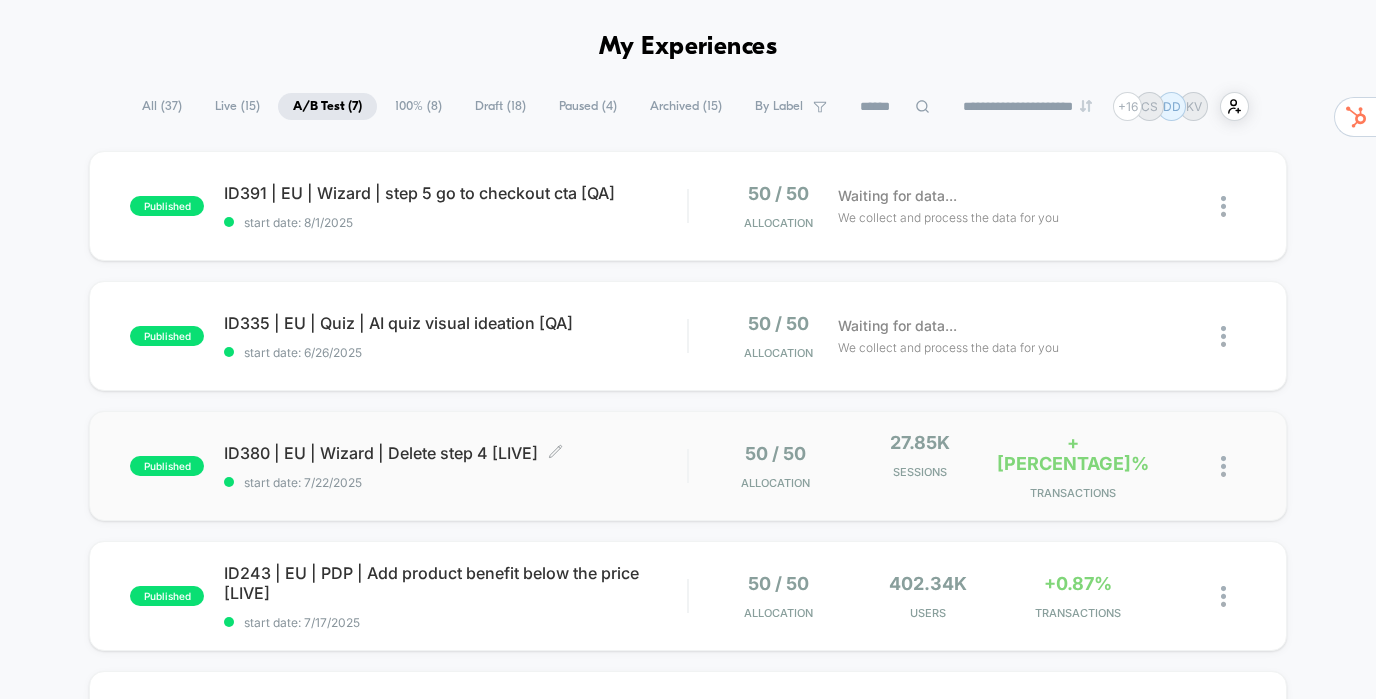 click on "ID380 | EU | Wizard | Delete step 4 [LIVE] Click to edit experience details Click to edit experience details start date: [DATE]" at bounding box center [455, 466] 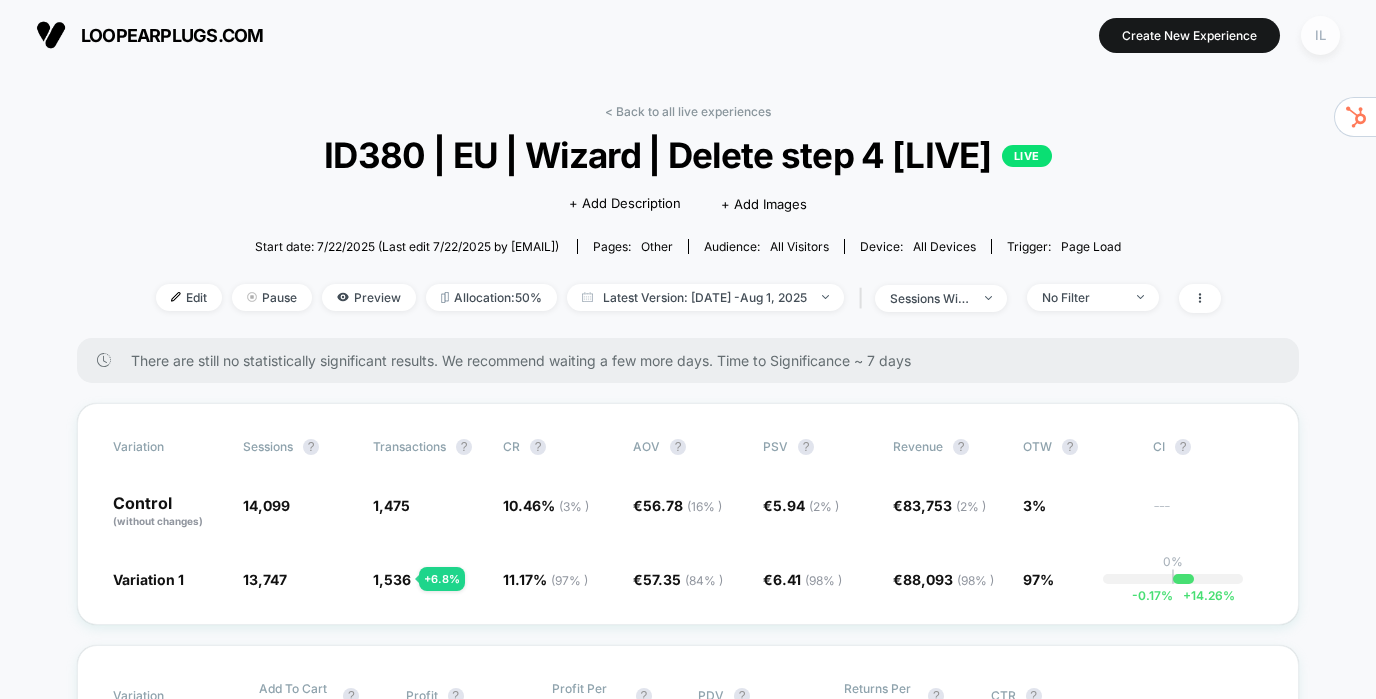 click on "IL" at bounding box center [1320, 35] 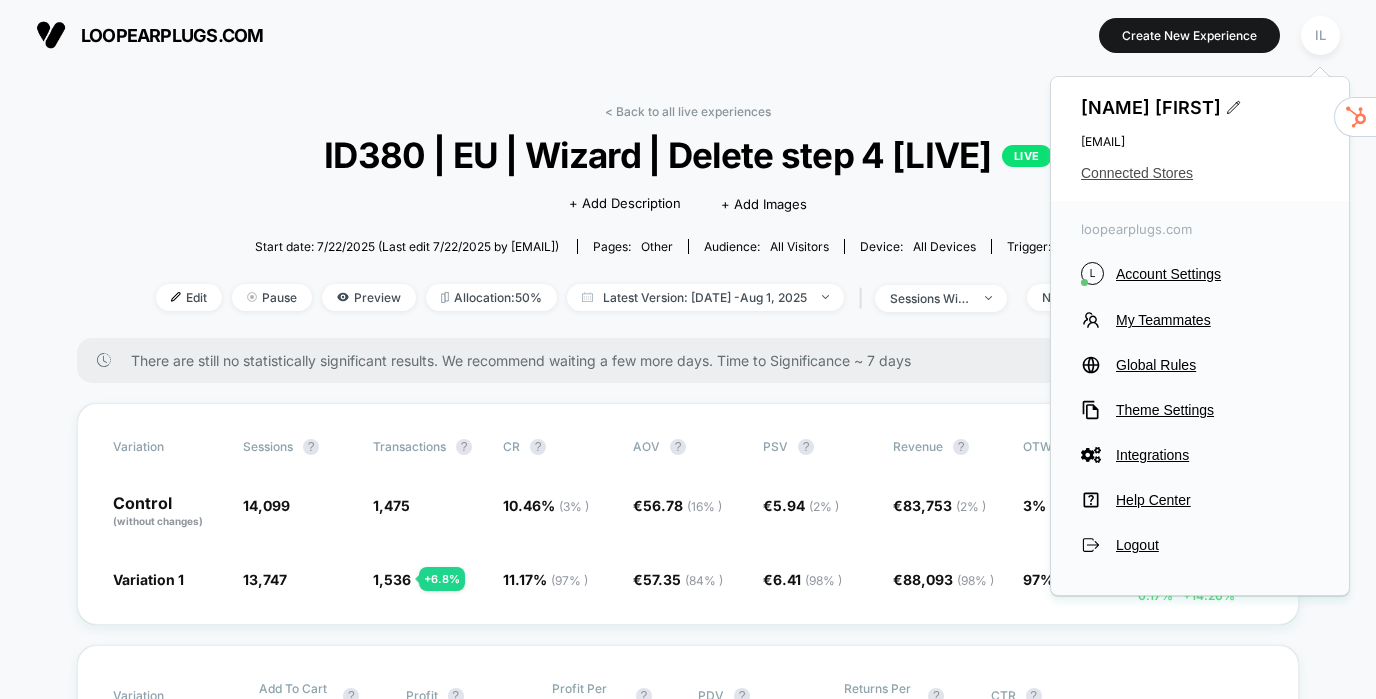 click on "Connected Stores" at bounding box center (1200, 173) 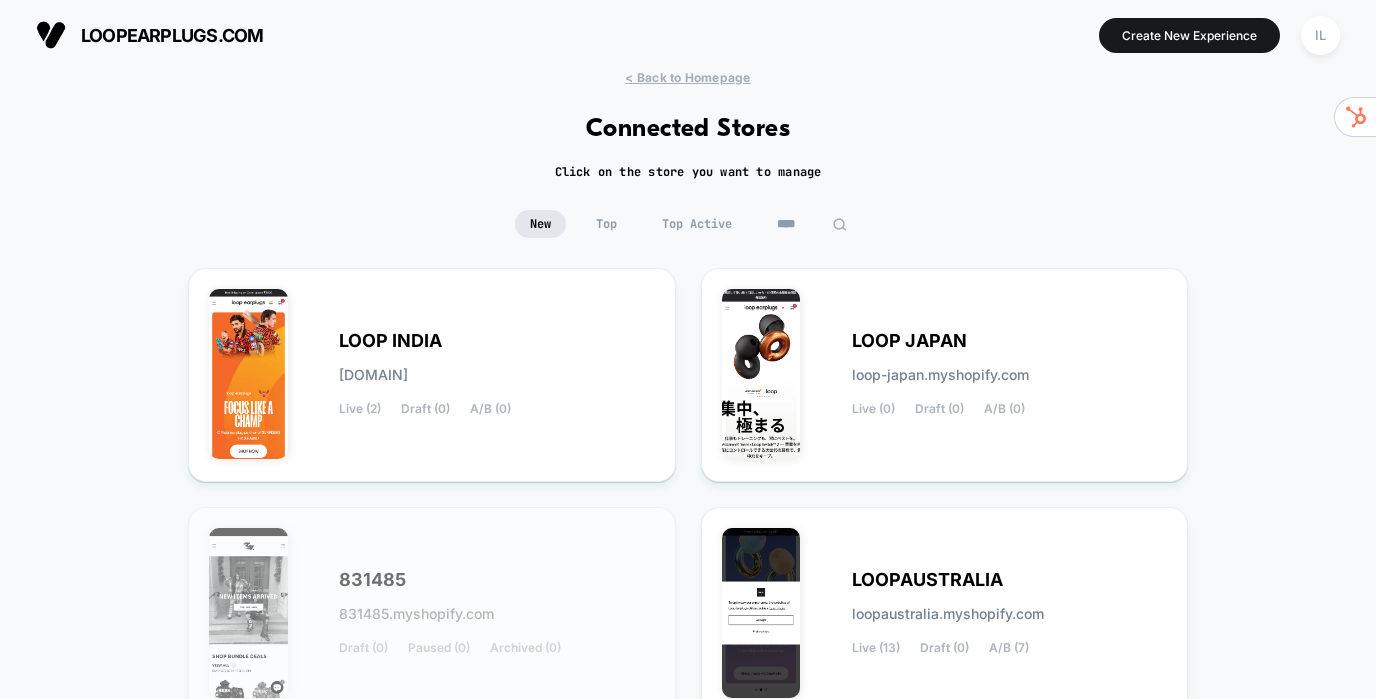 click on "****" at bounding box center (812, 224) 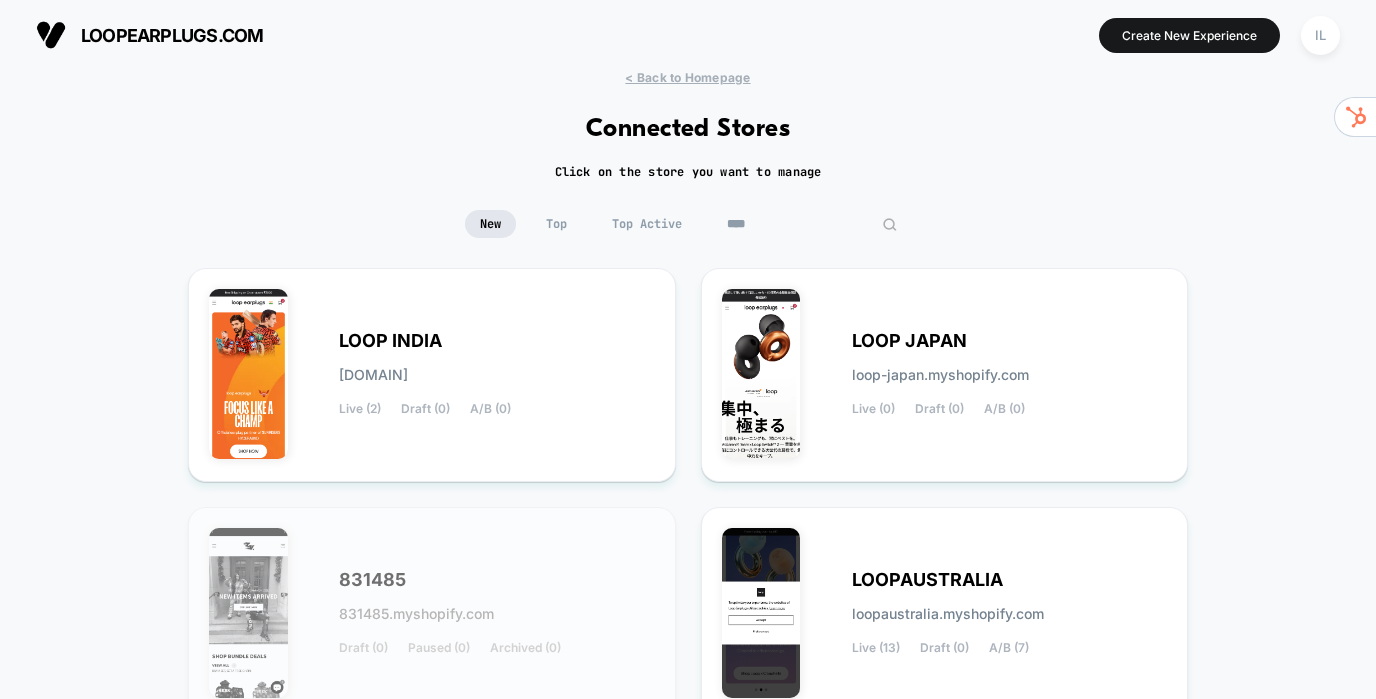 click on "****" at bounding box center (812, 224) 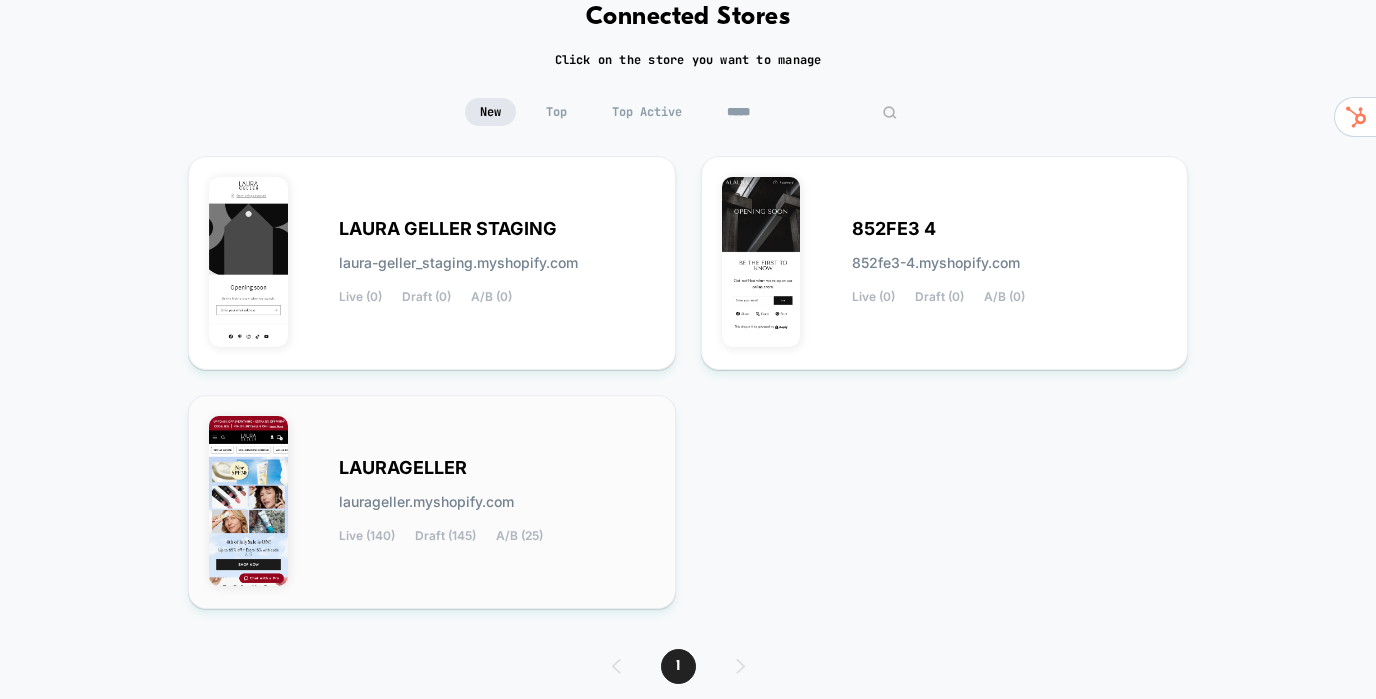 scroll, scrollTop: 120, scrollLeft: 0, axis: vertical 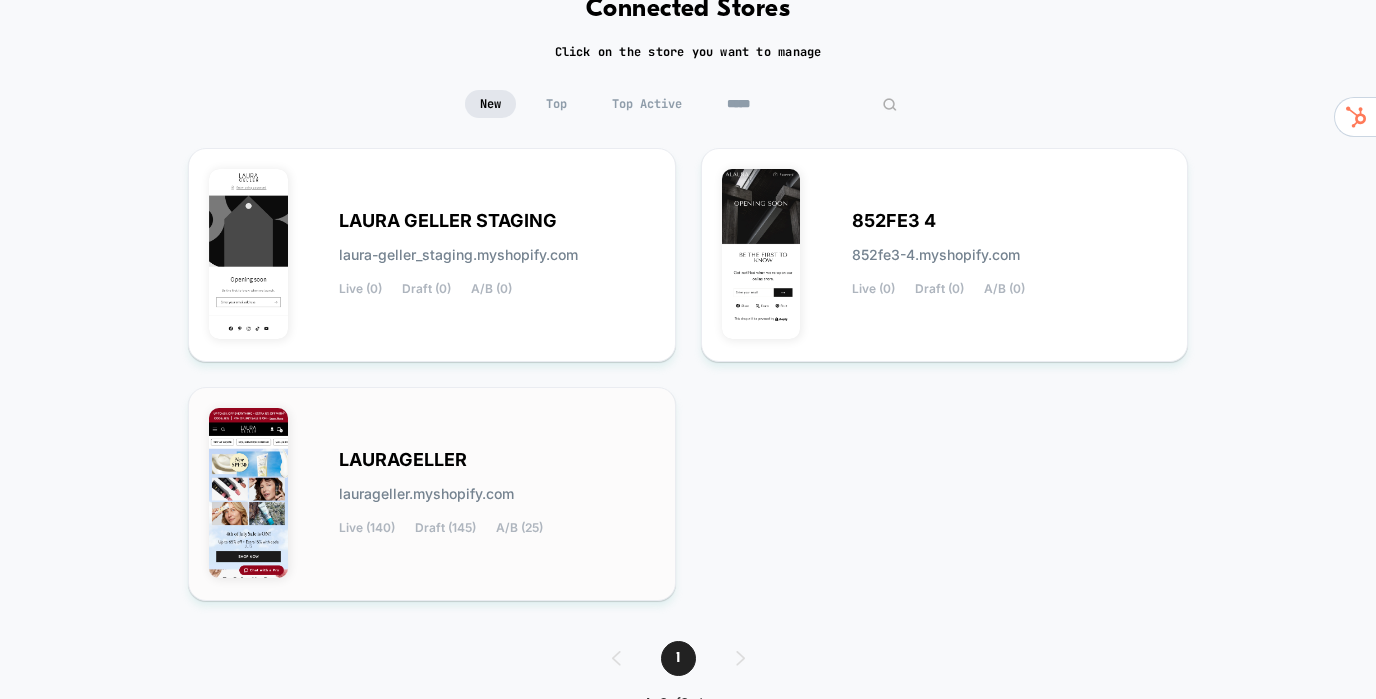type on "*****" 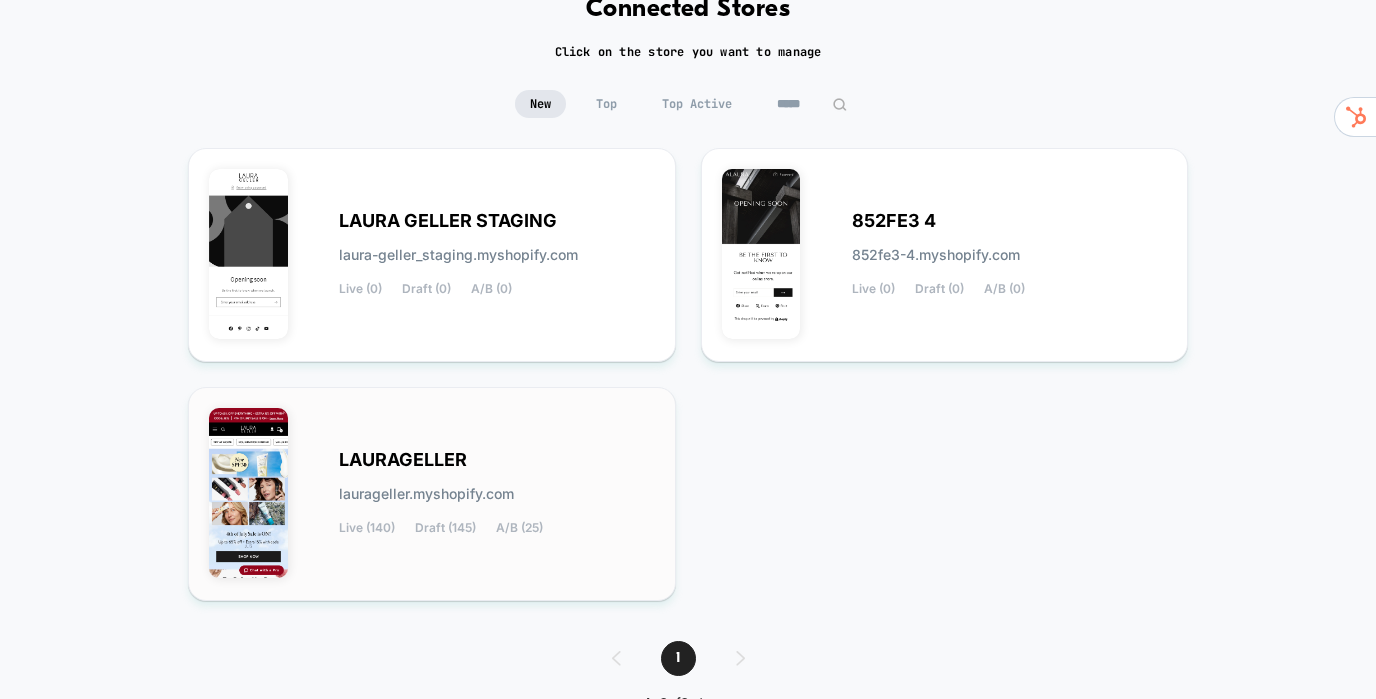 click on "LAURAGELLER laurageller.myshopify.com Live (140) Draft (145) A/B (25)" at bounding box center (497, 494) 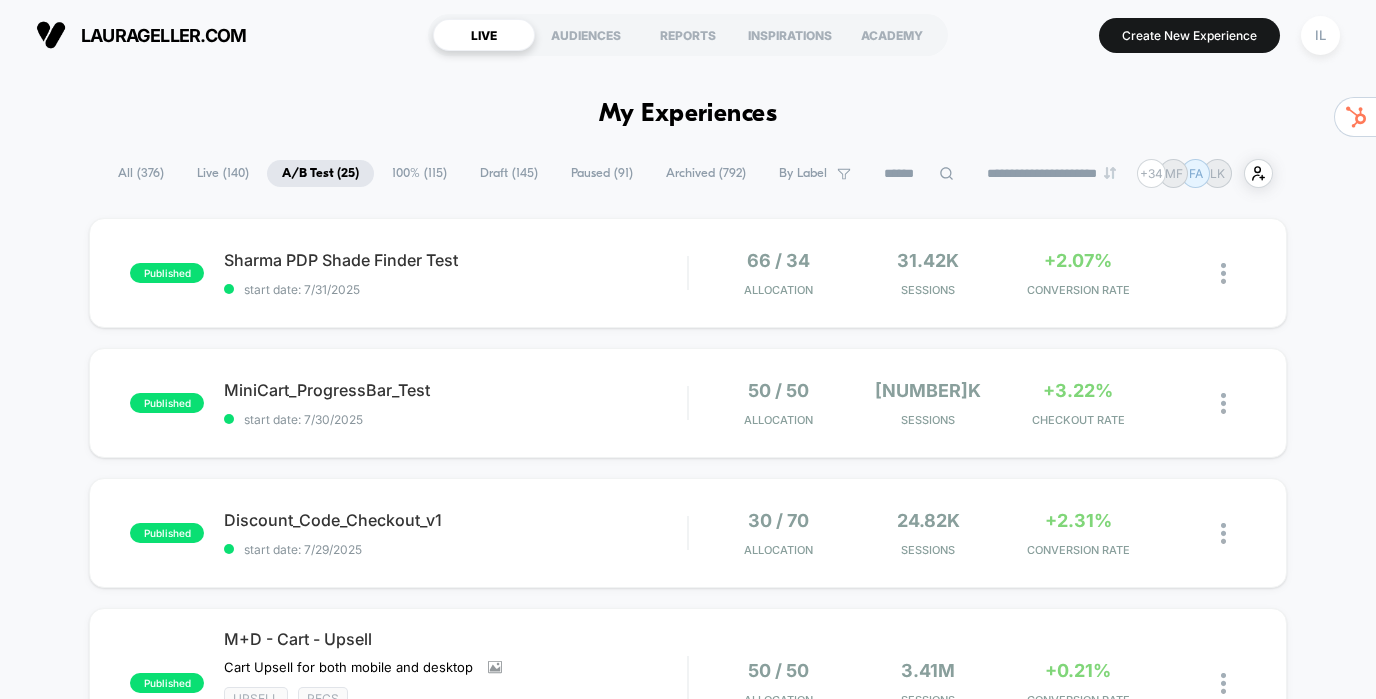 click on "100% ( 115 )" at bounding box center [419, 173] 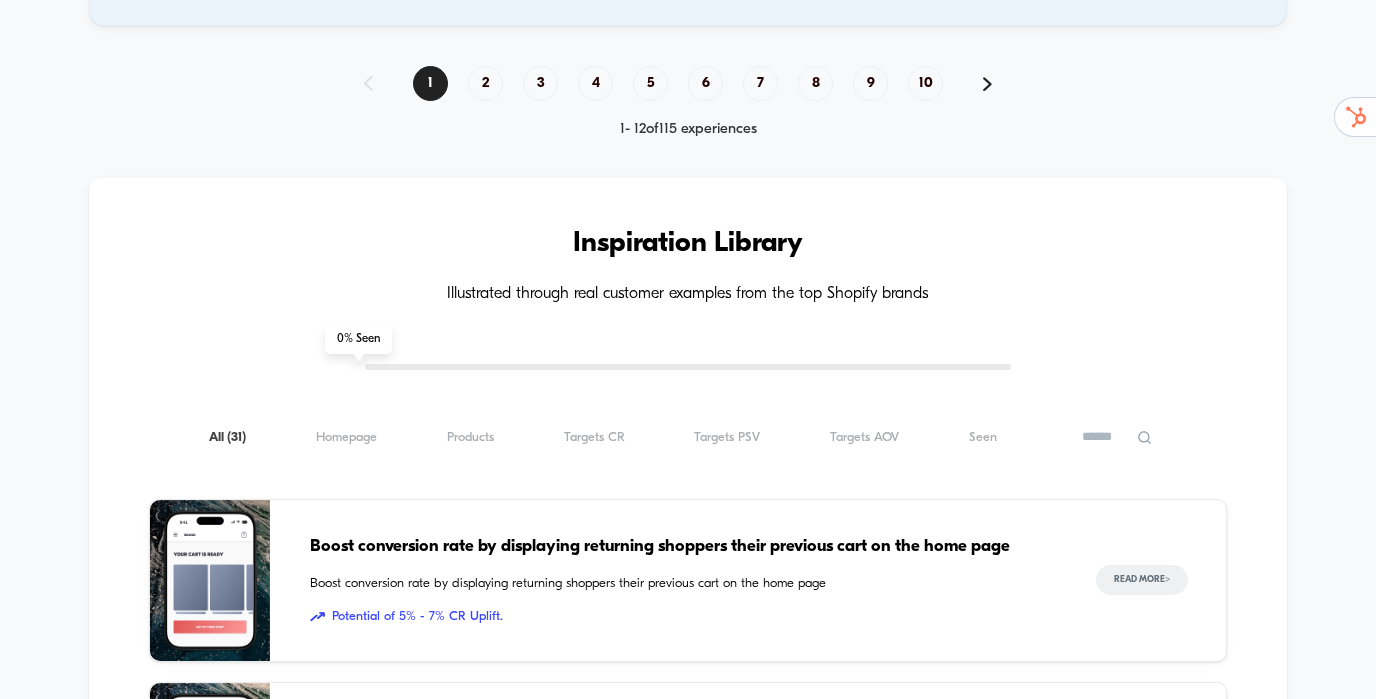 scroll, scrollTop: 1327, scrollLeft: 0, axis: vertical 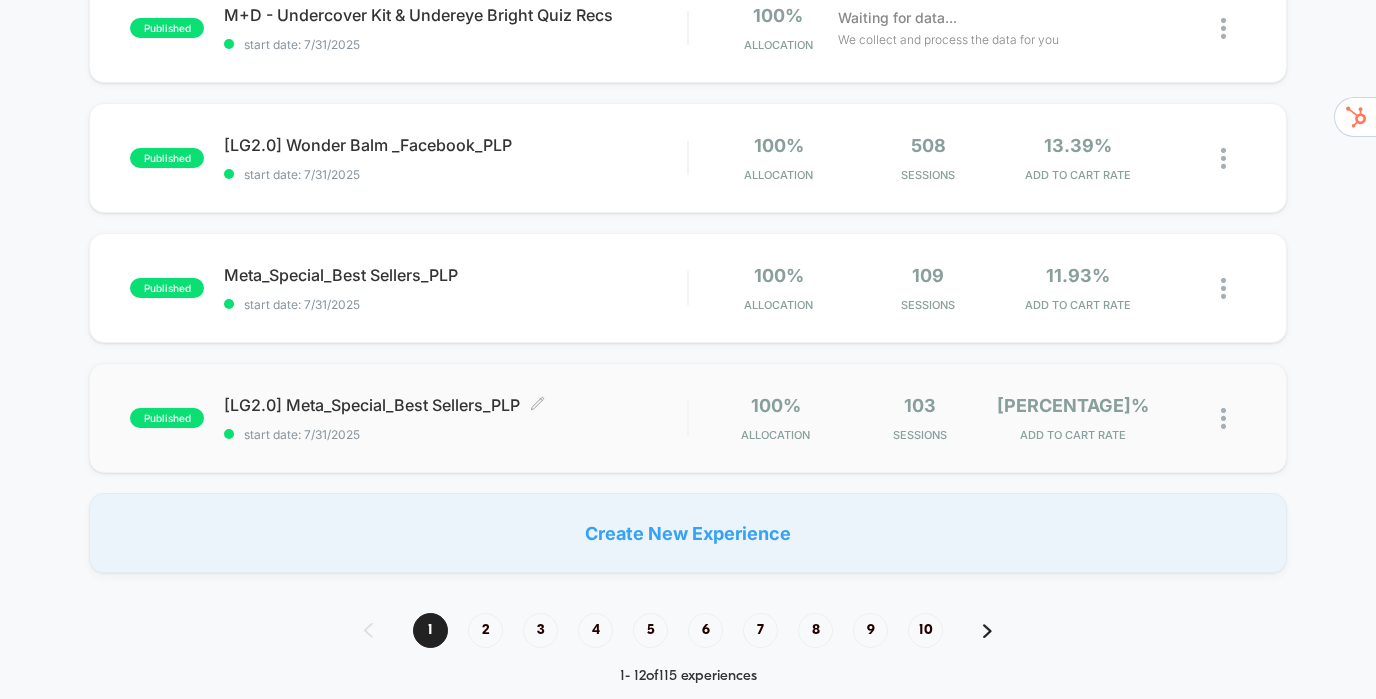 click on "start date: 7/31/2025" at bounding box center [455, 434] 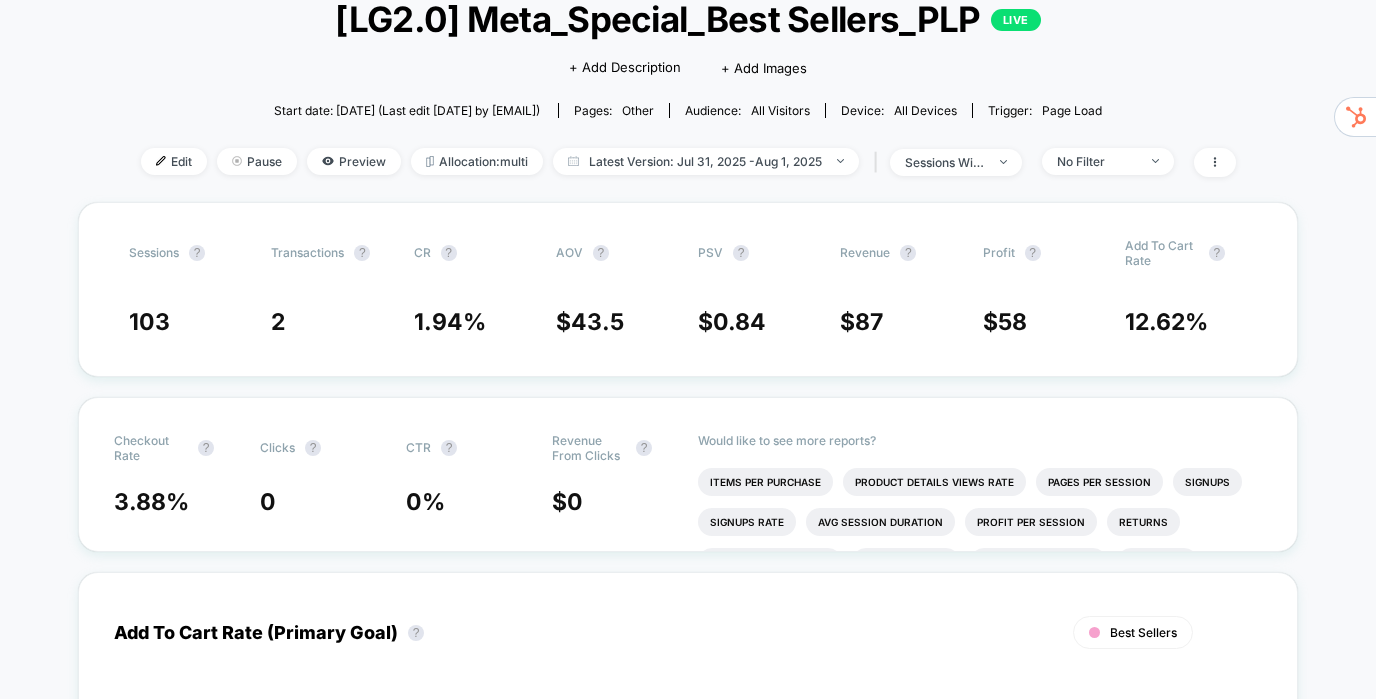 scroll, scrollTop: 0, scrollLeft: 0, axis: both 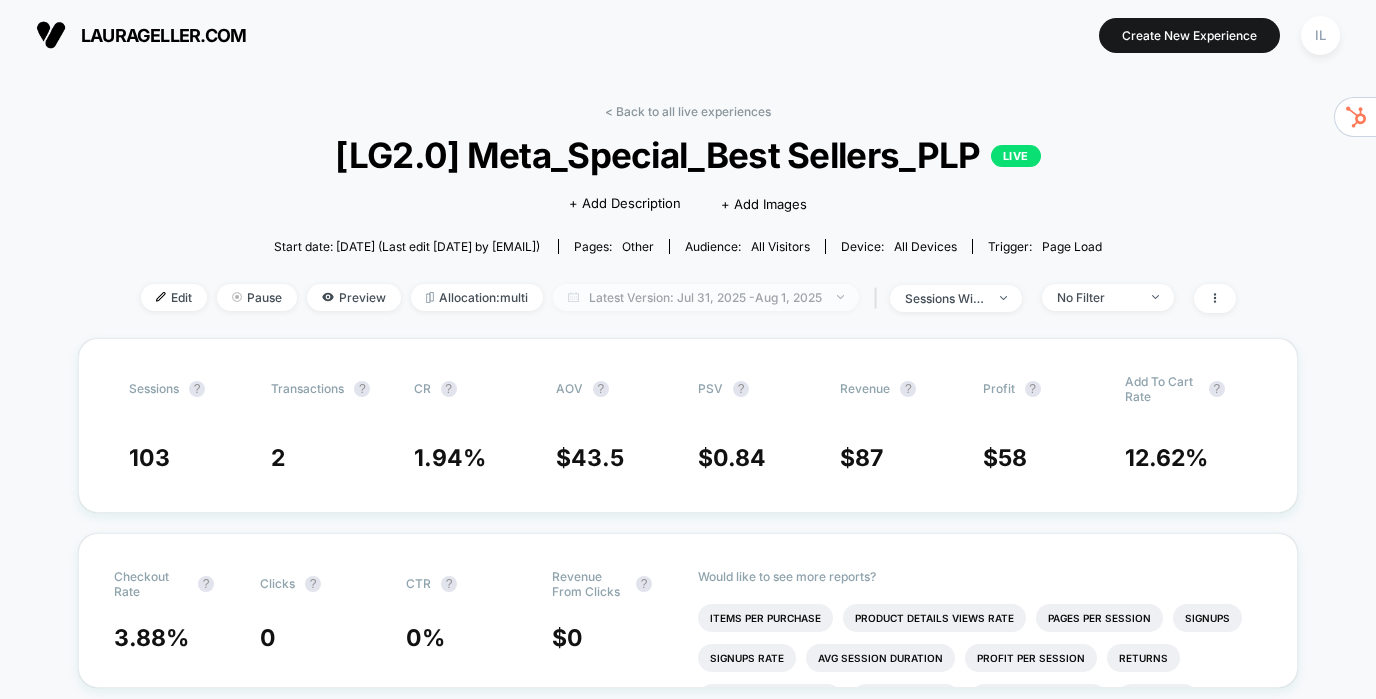 click on "Latest Version:     Jul 31, 2025    -    Aug 1, 2025" at bounding box center (706, 297) 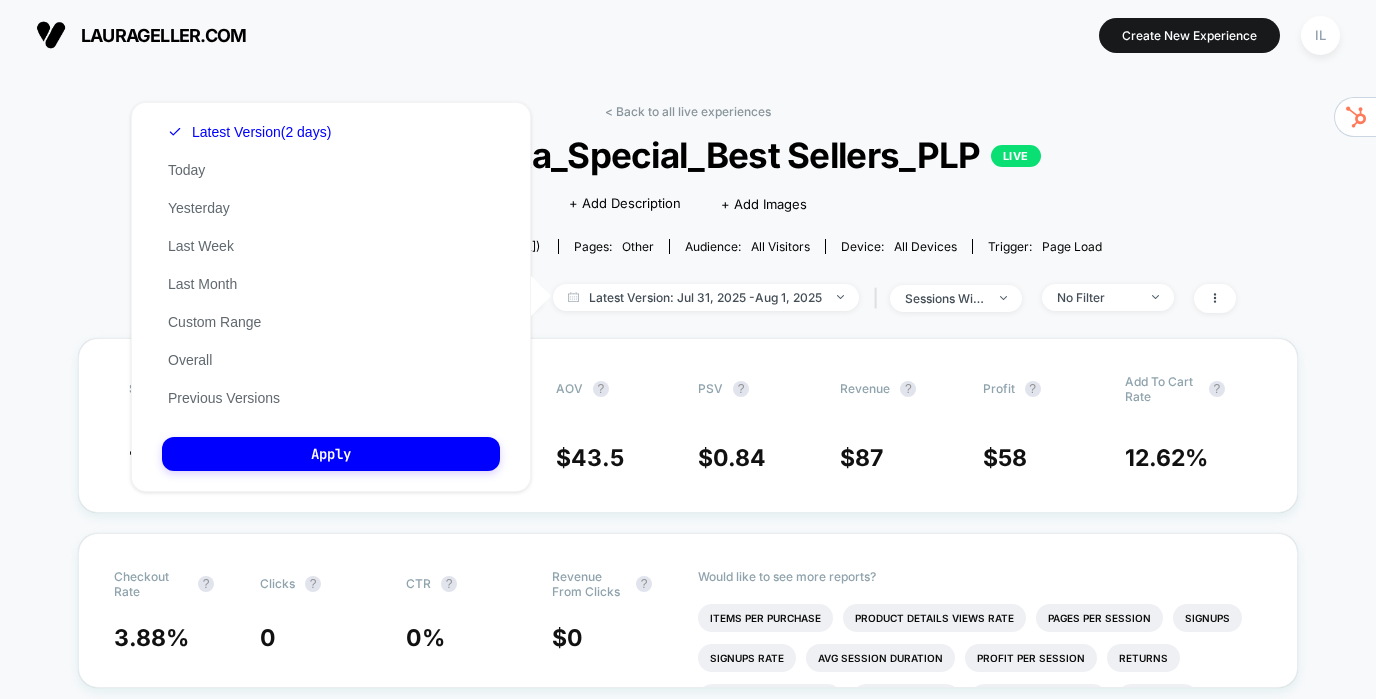 click on "Latest Version  (2 days) Today Yesterday Last Week Last Month Custom Range Overall Previous Versions Apply" at bounding box center (331, 297) 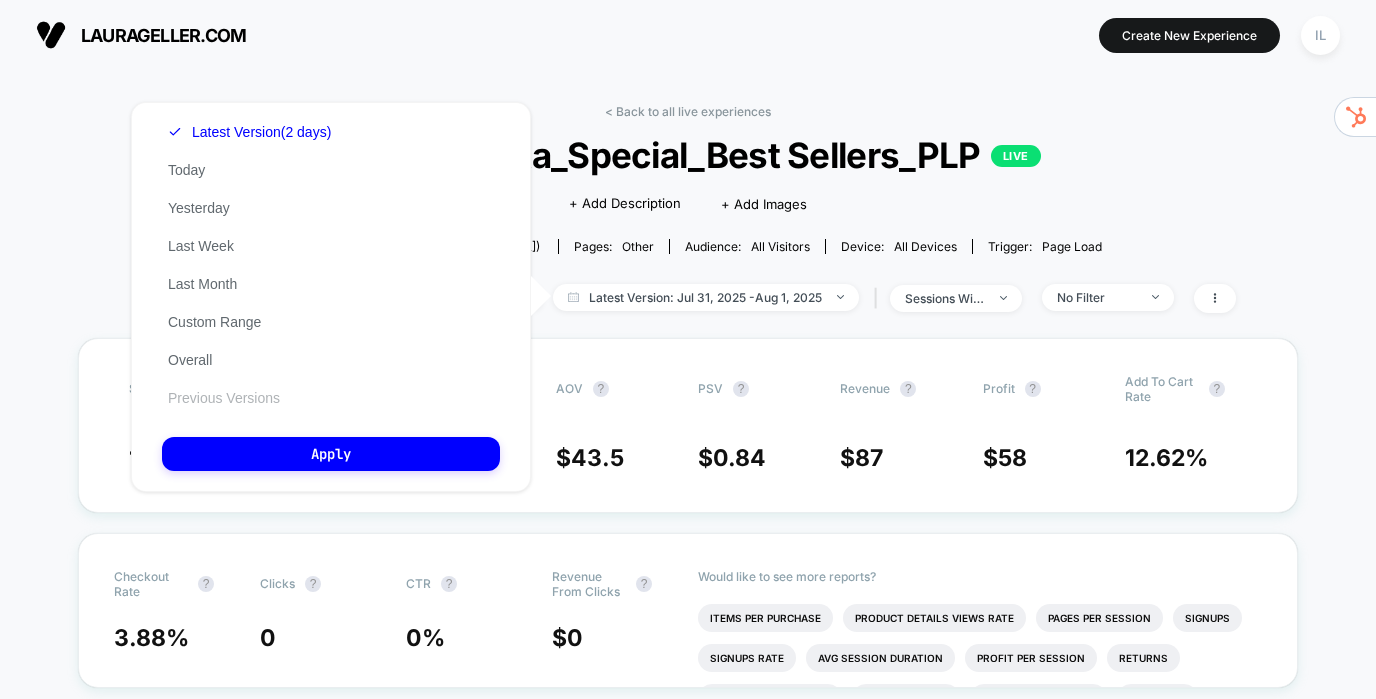 click on "Previous Versions" at bounding box center (224, 398) 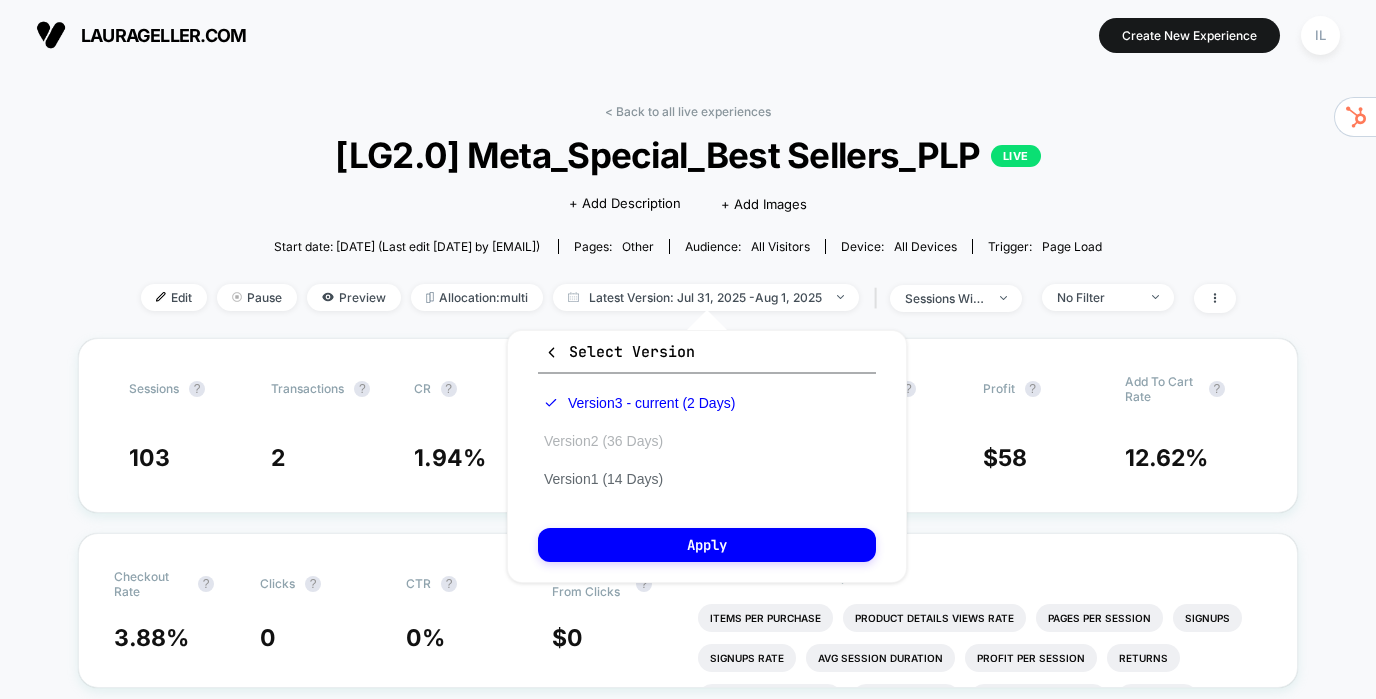 click on "Version  2   (36 Days)" at bounding box center (603, 441) 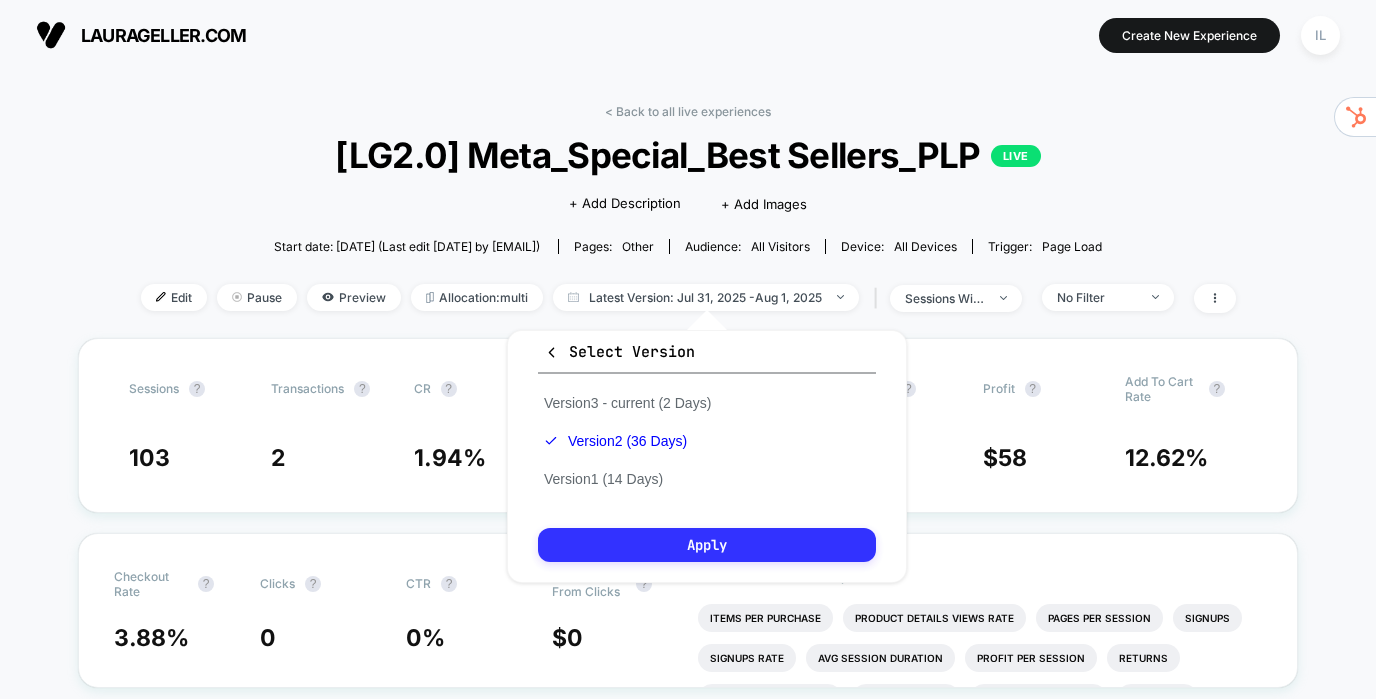 click on "Apply" at bounding box center (707, 545) 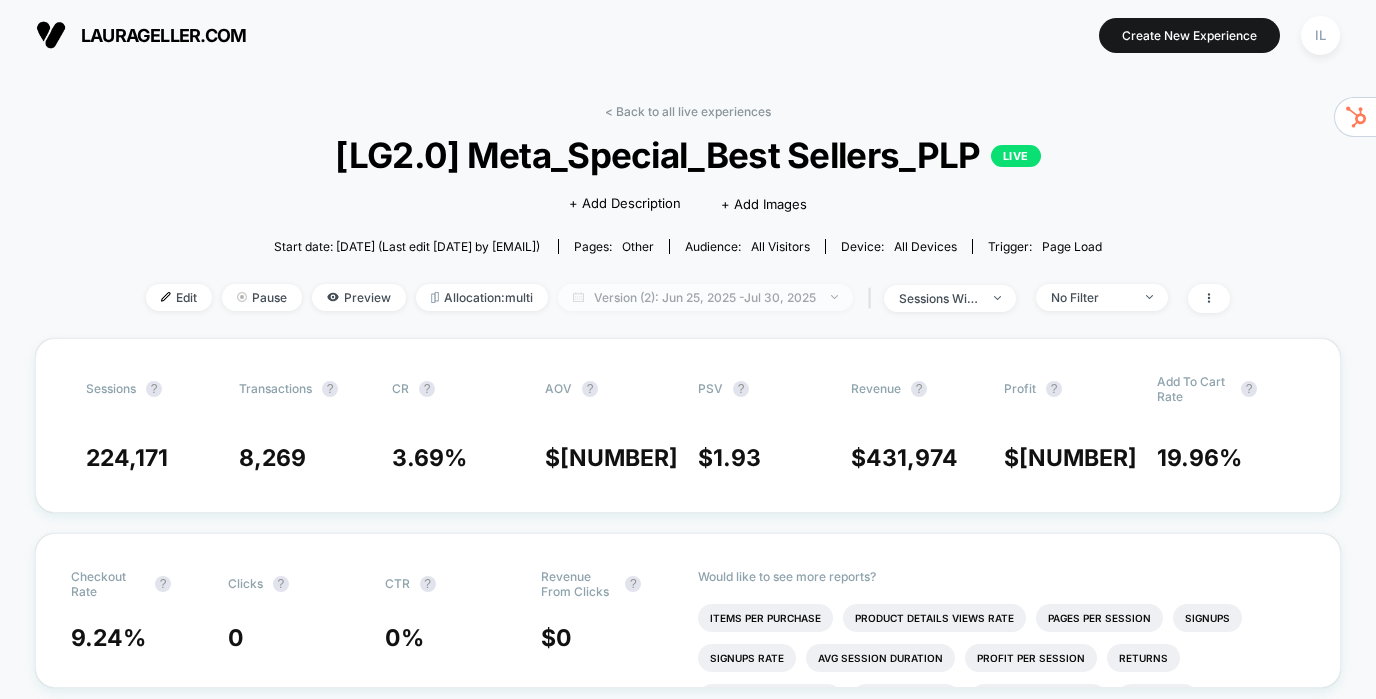 click on "Version (2):     [DATE]    -    [DATE]" at bounding box center [705, 297] 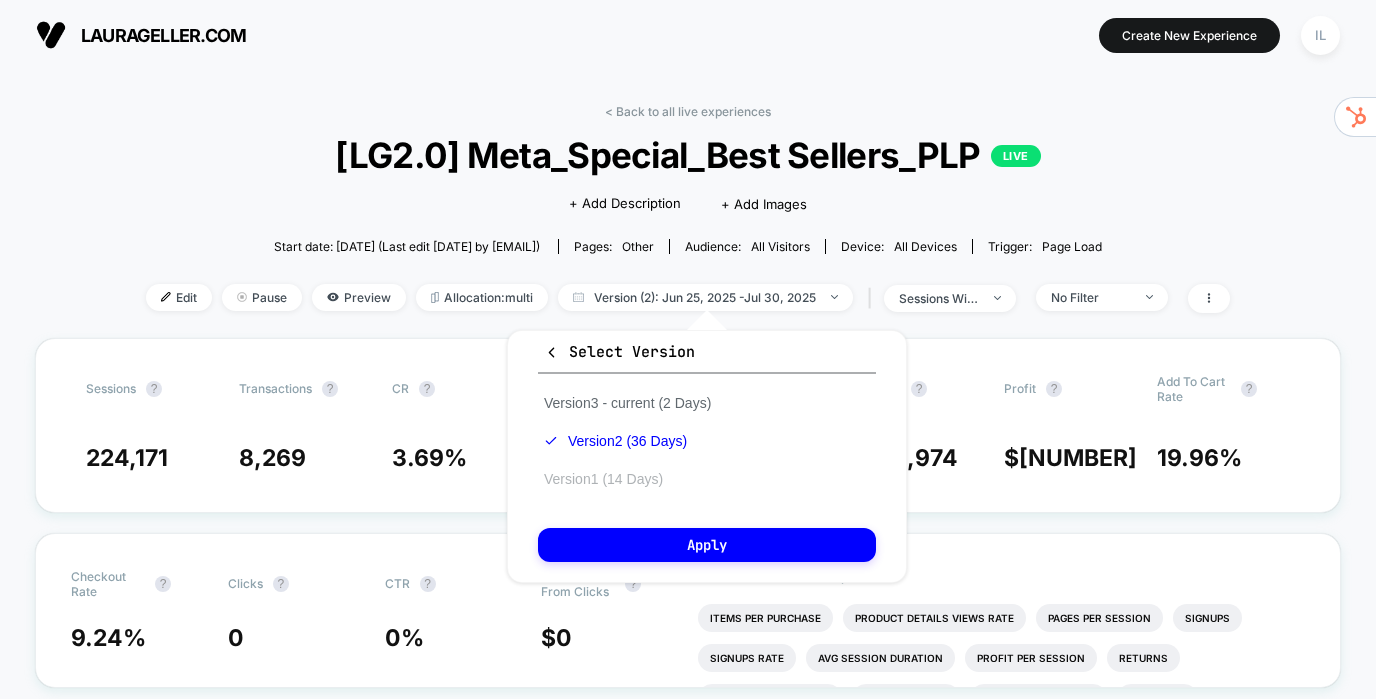 click on "Version  1   (14 Days)" at bounding box center [603, 479] 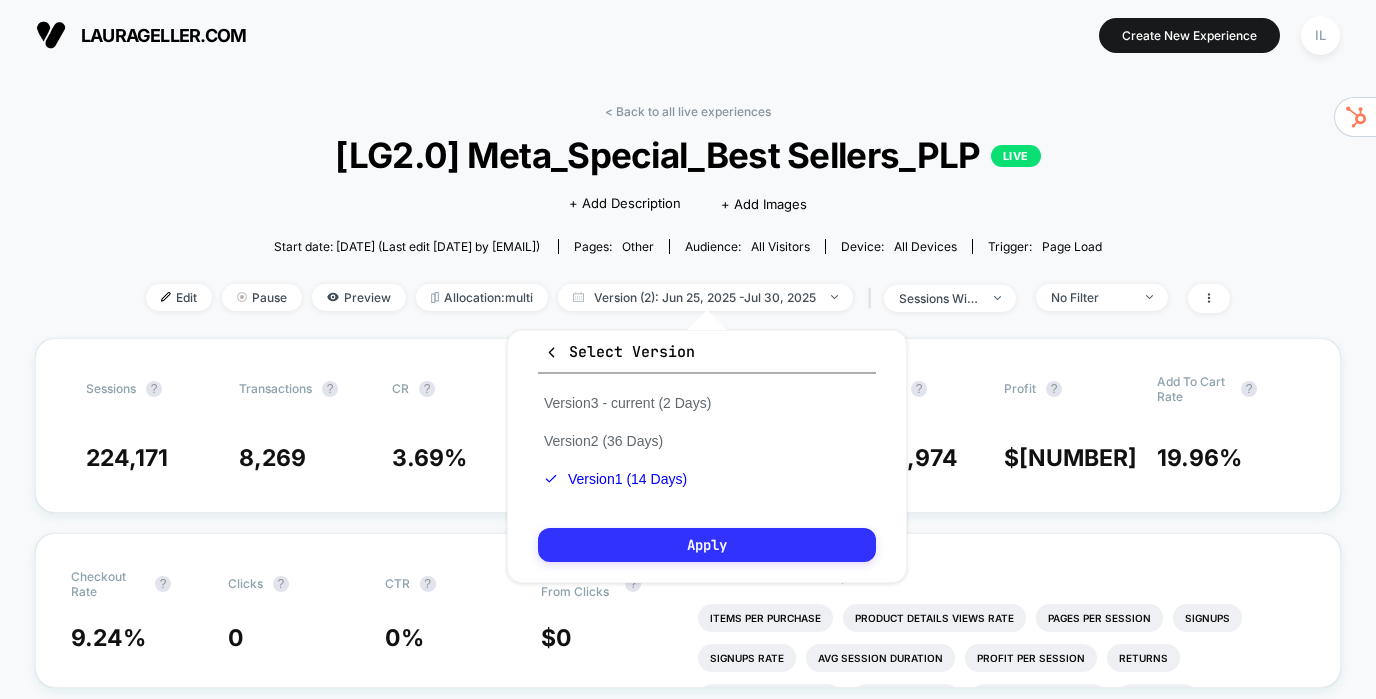 click on "Apply" at bounding box center [707, 545] 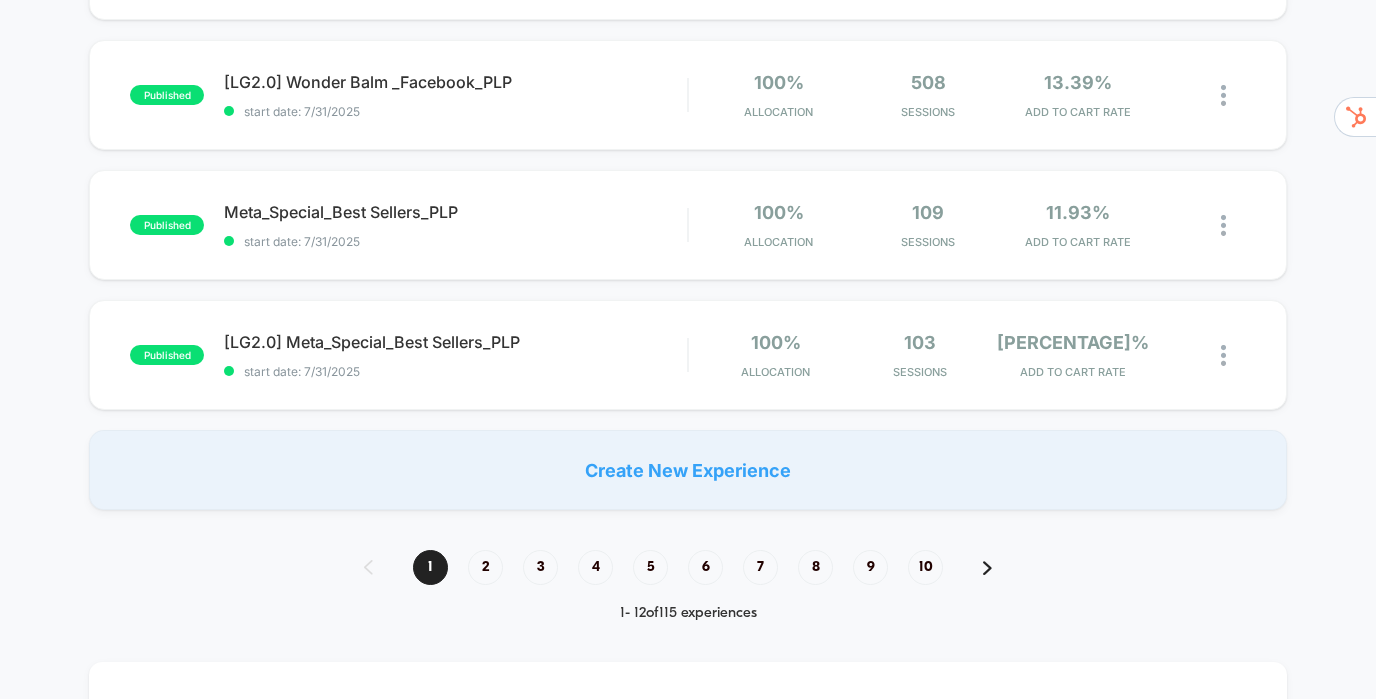 scroll, scrollTop: 1375, scrollLeft: 0, axis: vertical 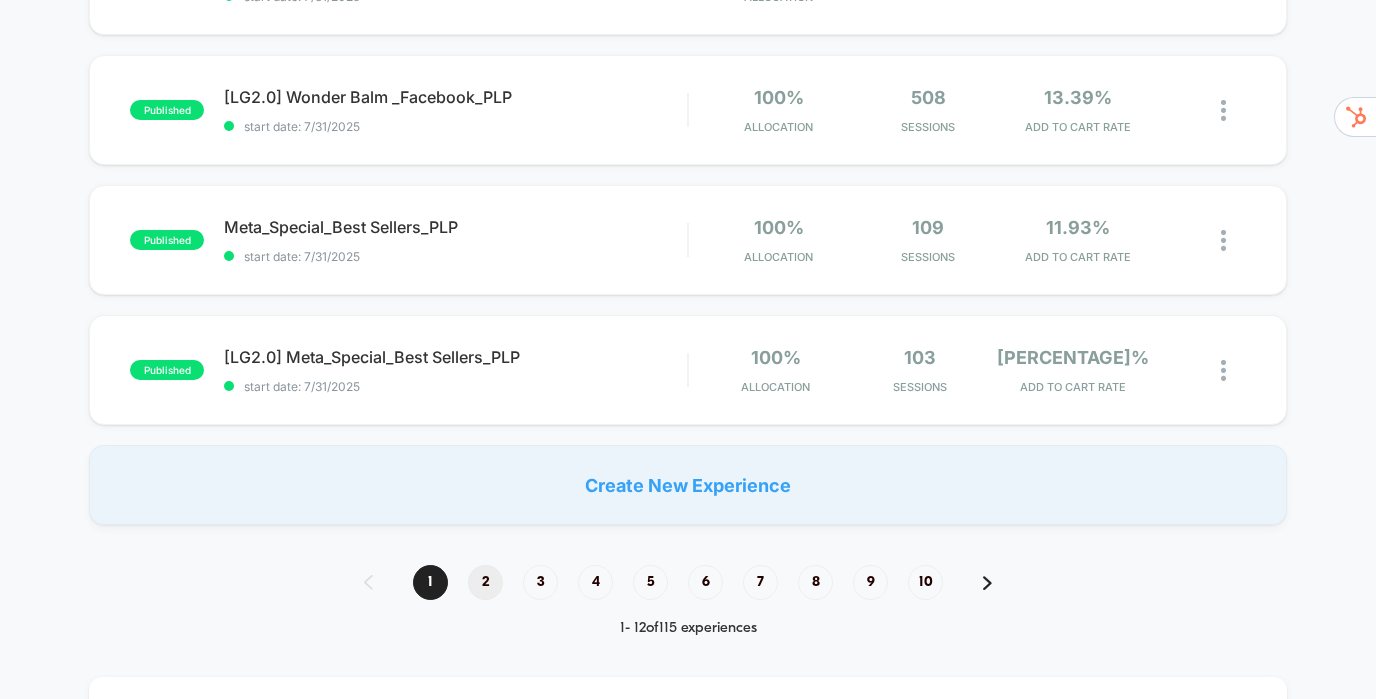 click on "2" at bounding box center [485, 582] 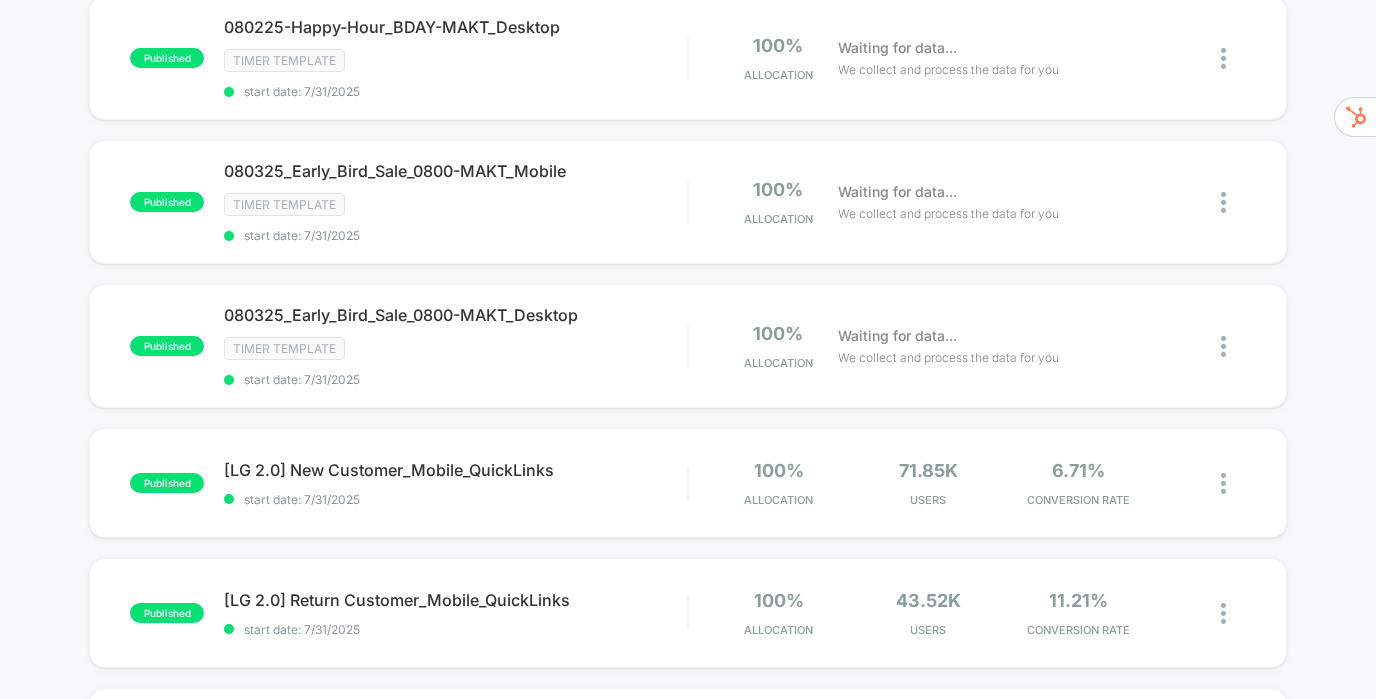 scroll, scrollTop: 623, scrollLeft: 0, axis: vertical 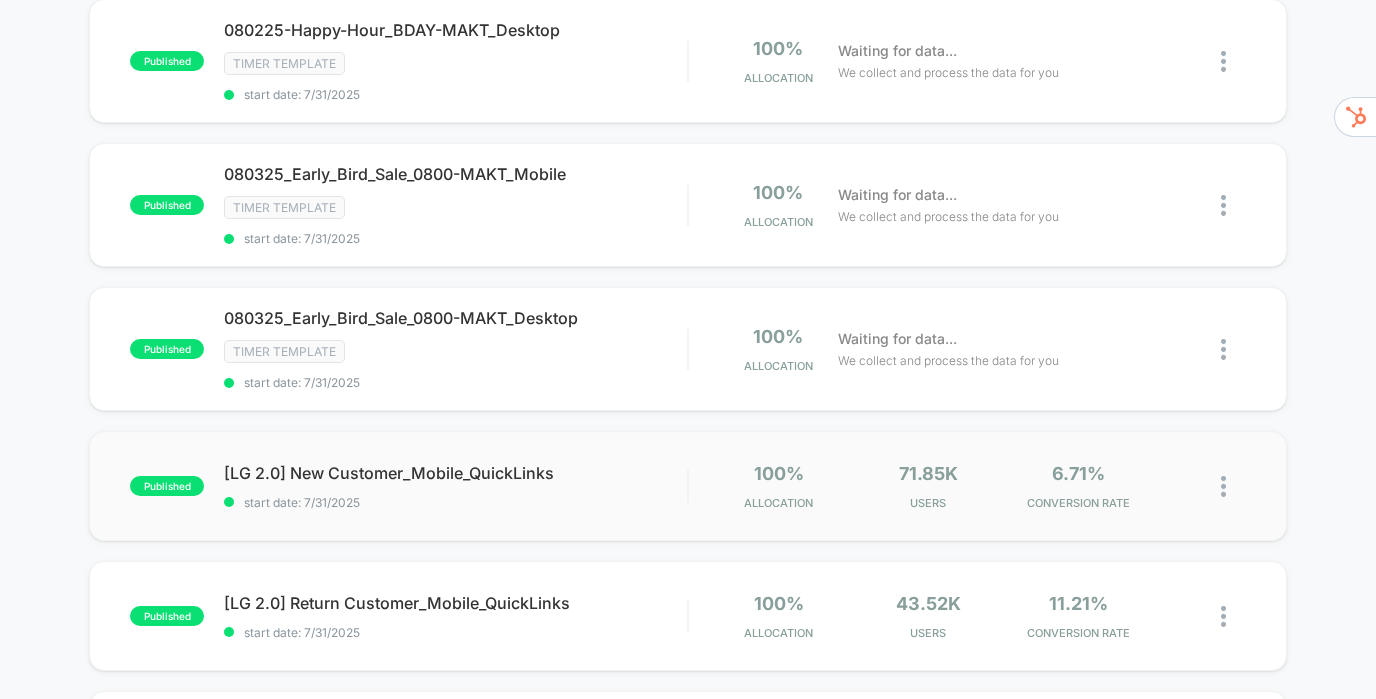 click on "published [LG 2.0] New Customer_Mobile_QuickLinks start date: [DATE] 100% Allocation [NUMBER]k Users [PERCENTAGE]% CONVERSION RATE" at bounding box center (687, 486) 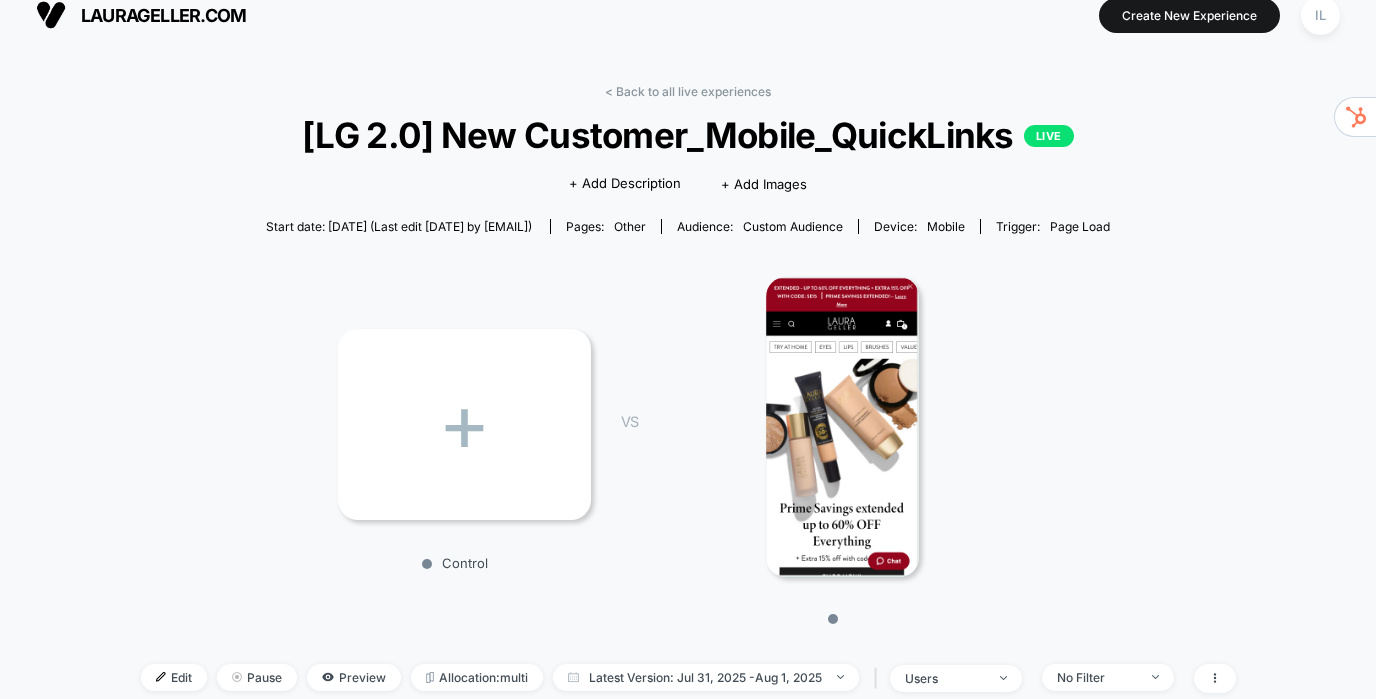 scroll, scrollTop: 0, scrollLeft: 0, axis: both 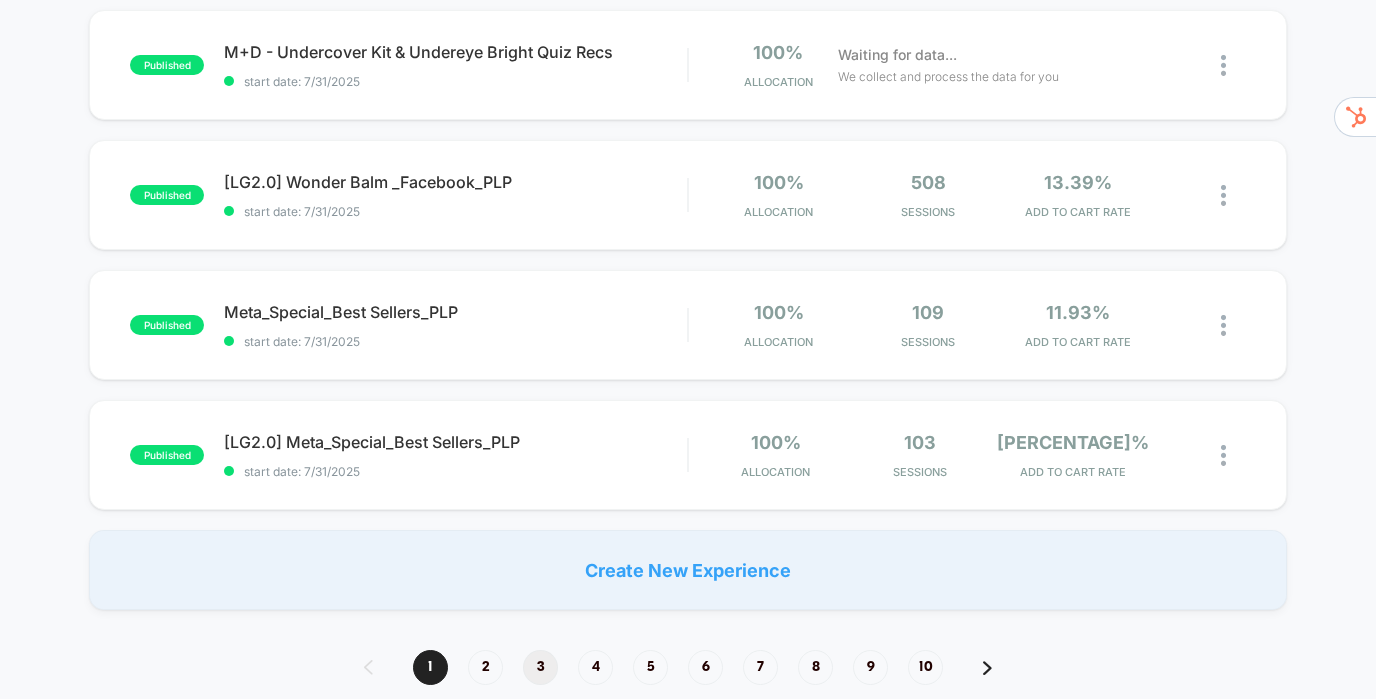 click on "3" at bounding box center (540, 667) 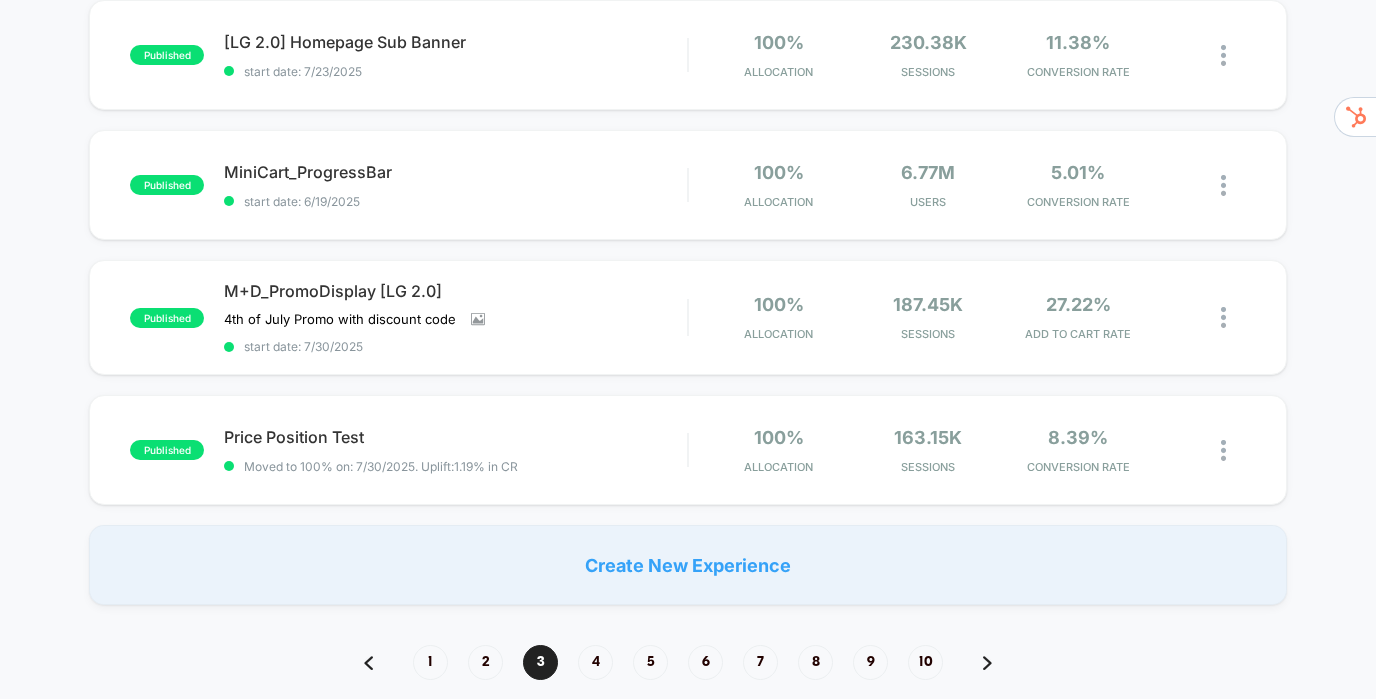 scroll, scrollTop: 1271, scrollLeft: 0, axis: vertical 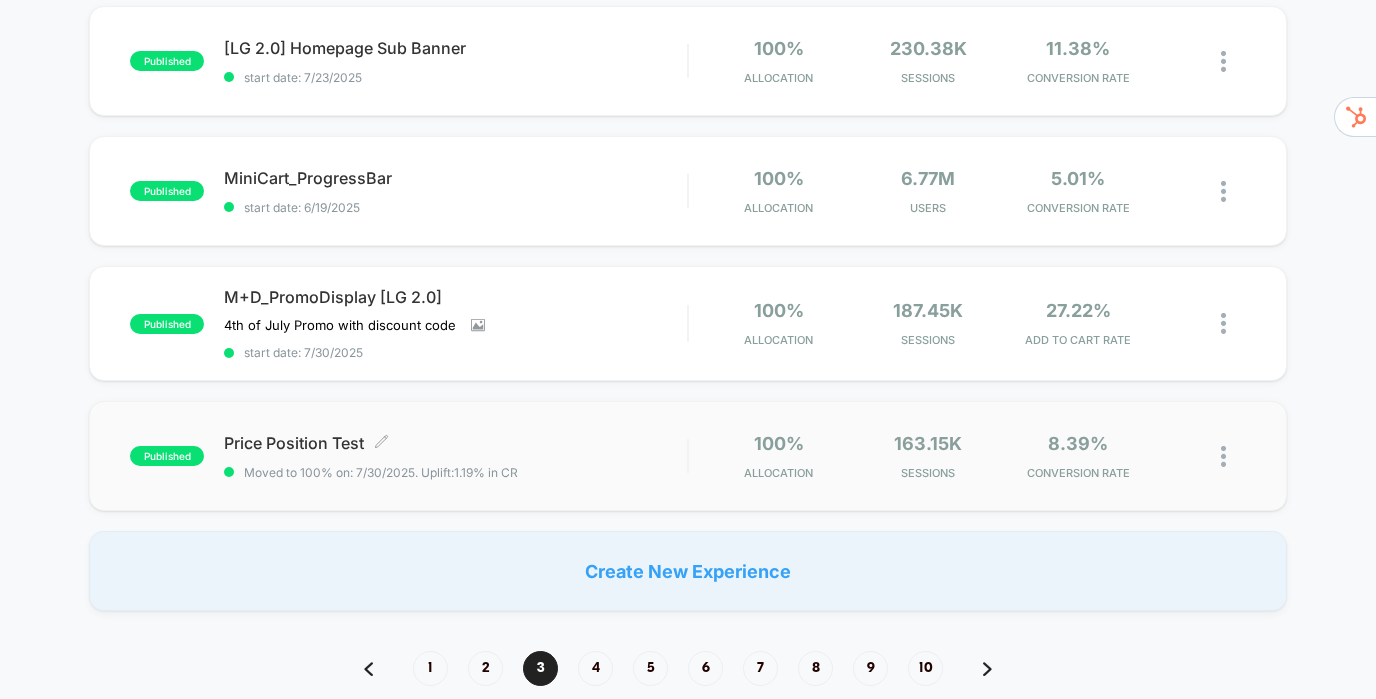 click on "Price Position Test Click to edit experience details" at bounding box center (455, 443) 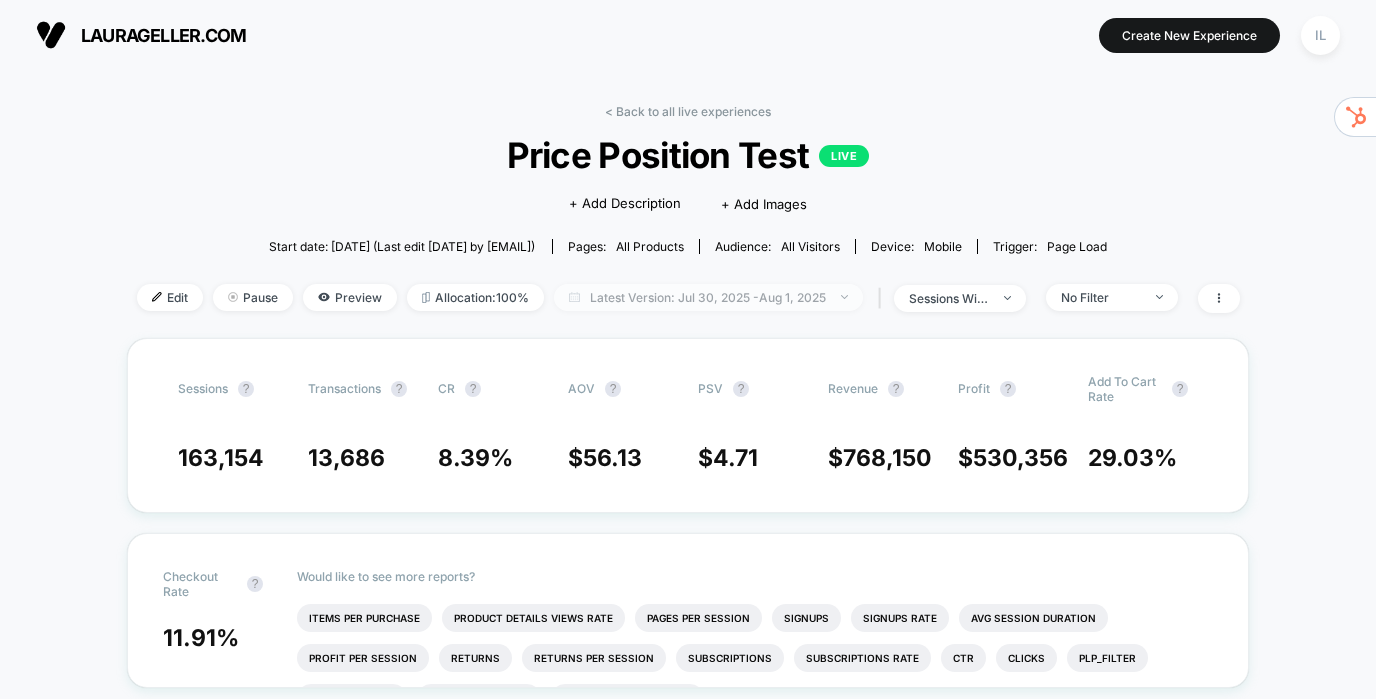 click on "Latest Version:     Jul 30, 2025    -    Aug 1, 2025" at bounding box center [708, 297] 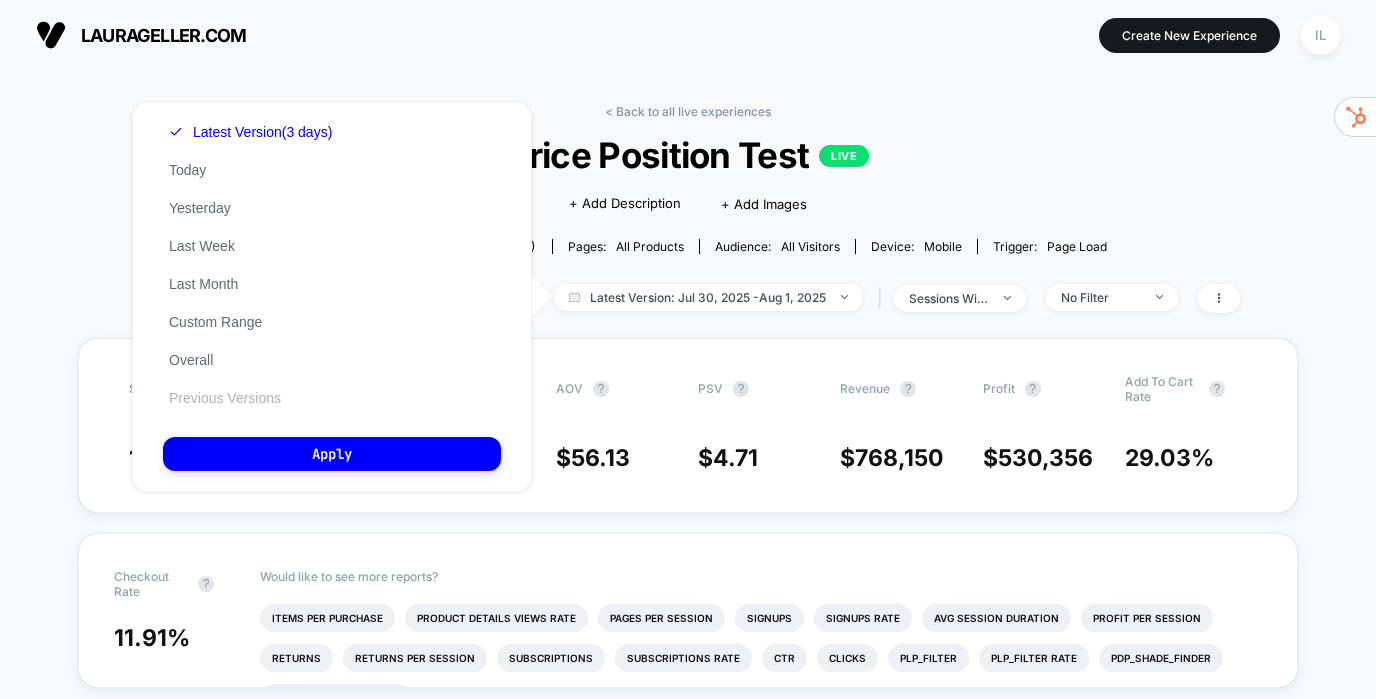 click on "Previous Versions" at bounding box center [225, 398] 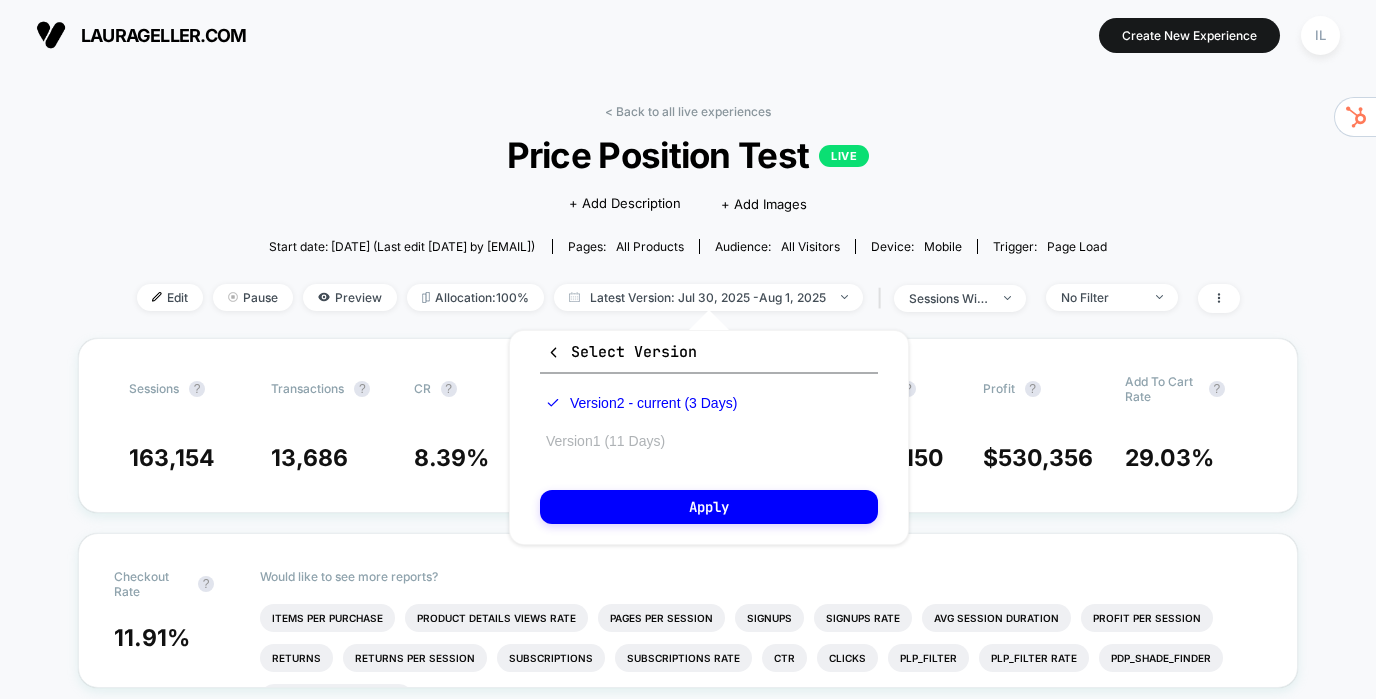 click on "Version  1   (11 Days)" at bounding box center [605, 441] 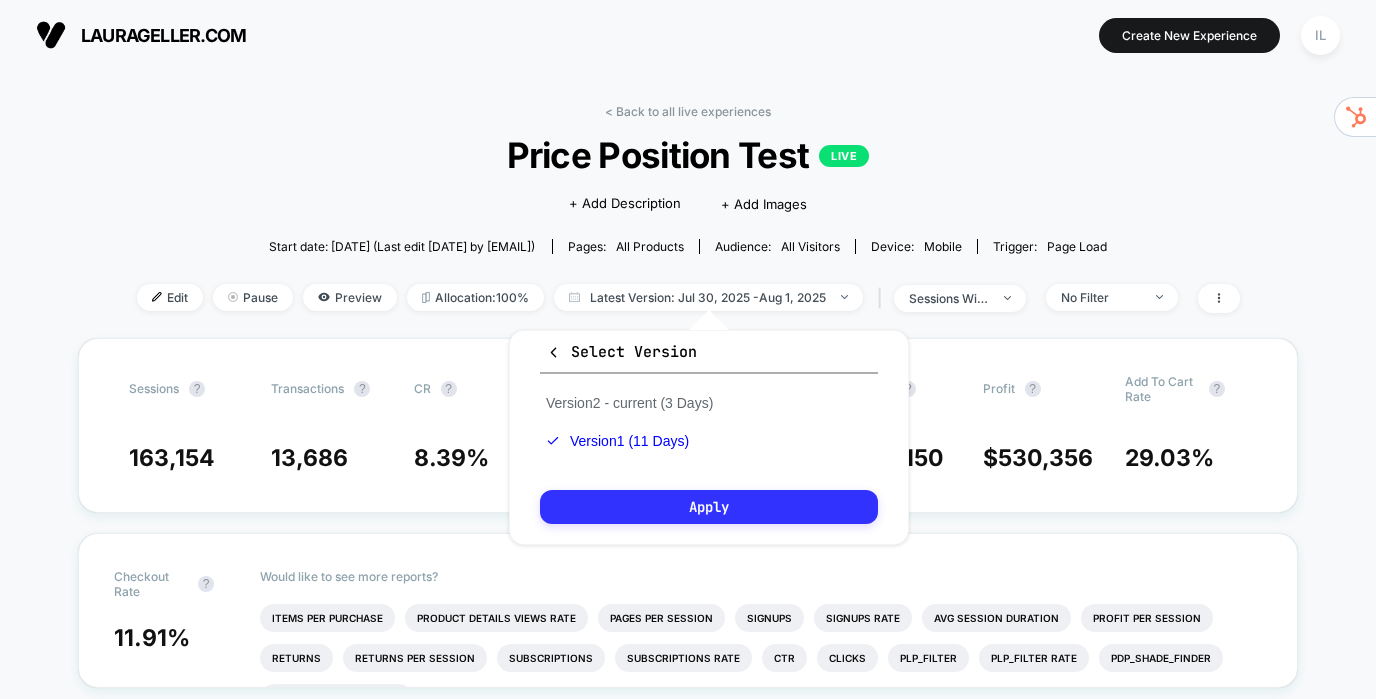 click on "Apply" at bounding box center (709, 507) 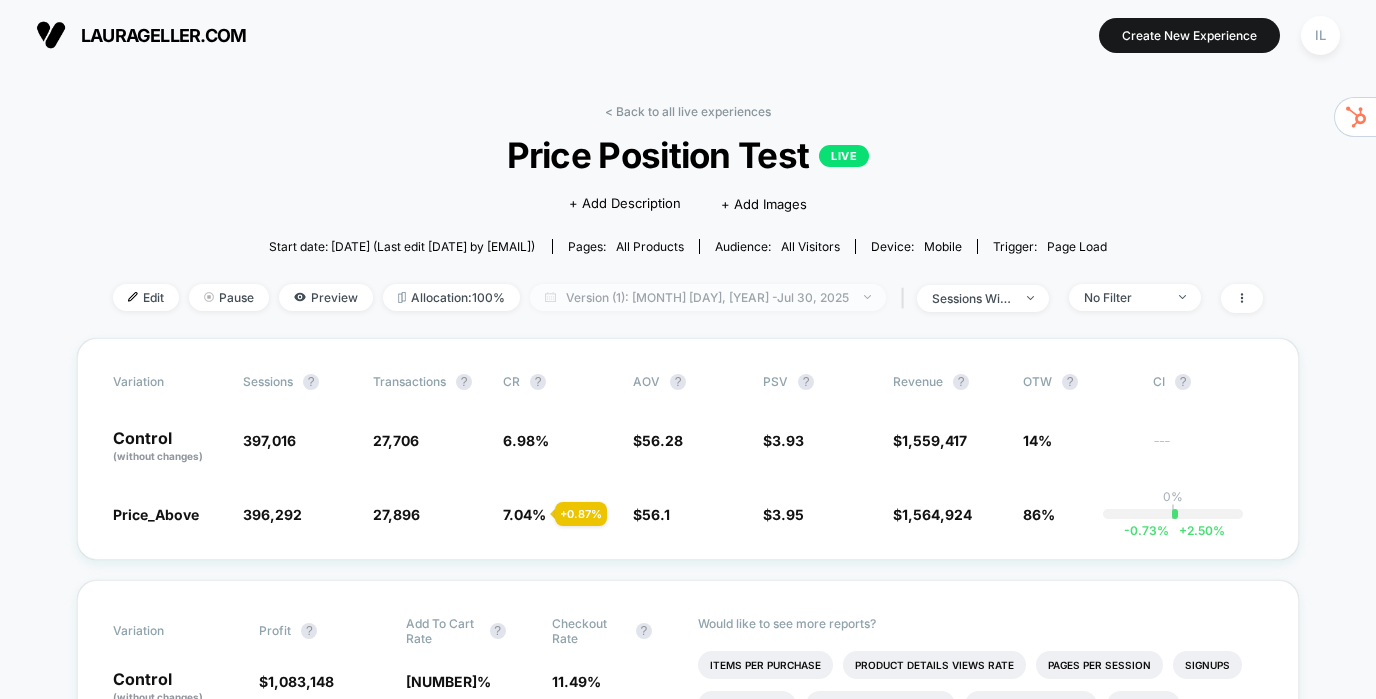 click on "Version (1):     Jul 20, 2025    -    Jul 30, 2025" at bounding box center [708, 297] 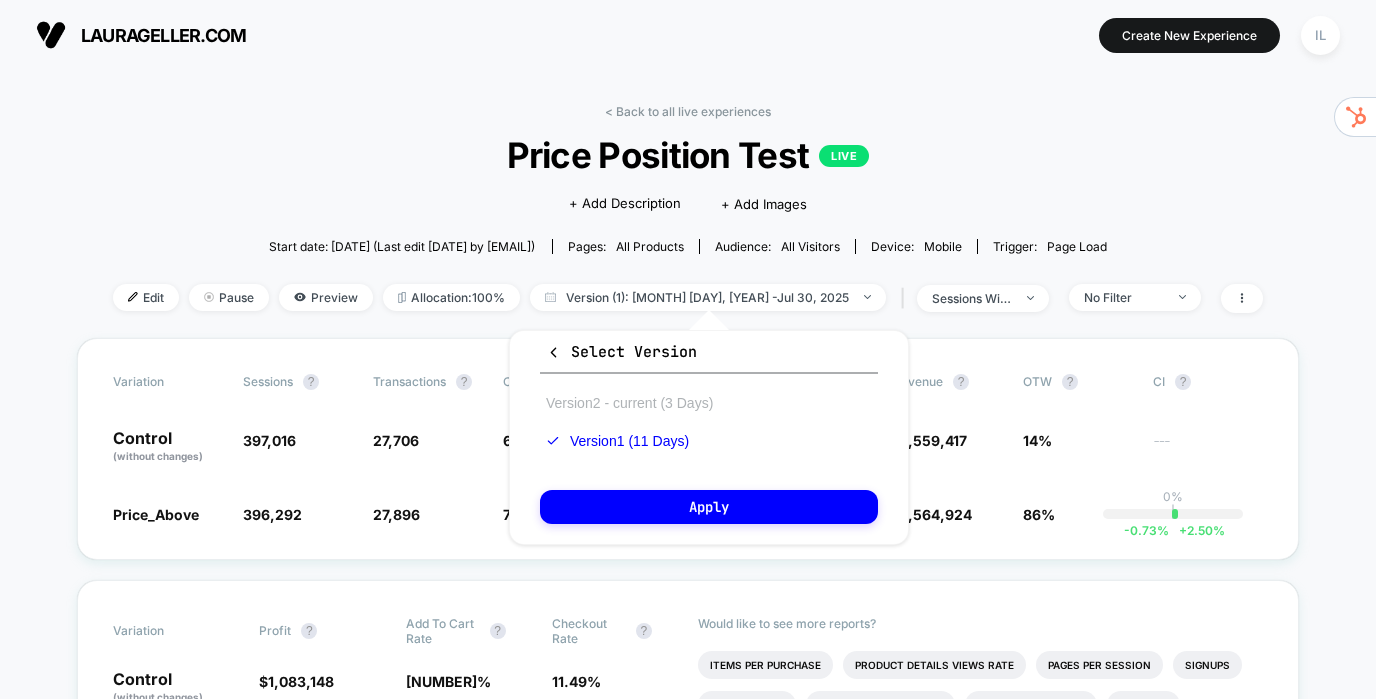 click on "Version  2   - current (3 Days)" at bounding box center [629, 403] 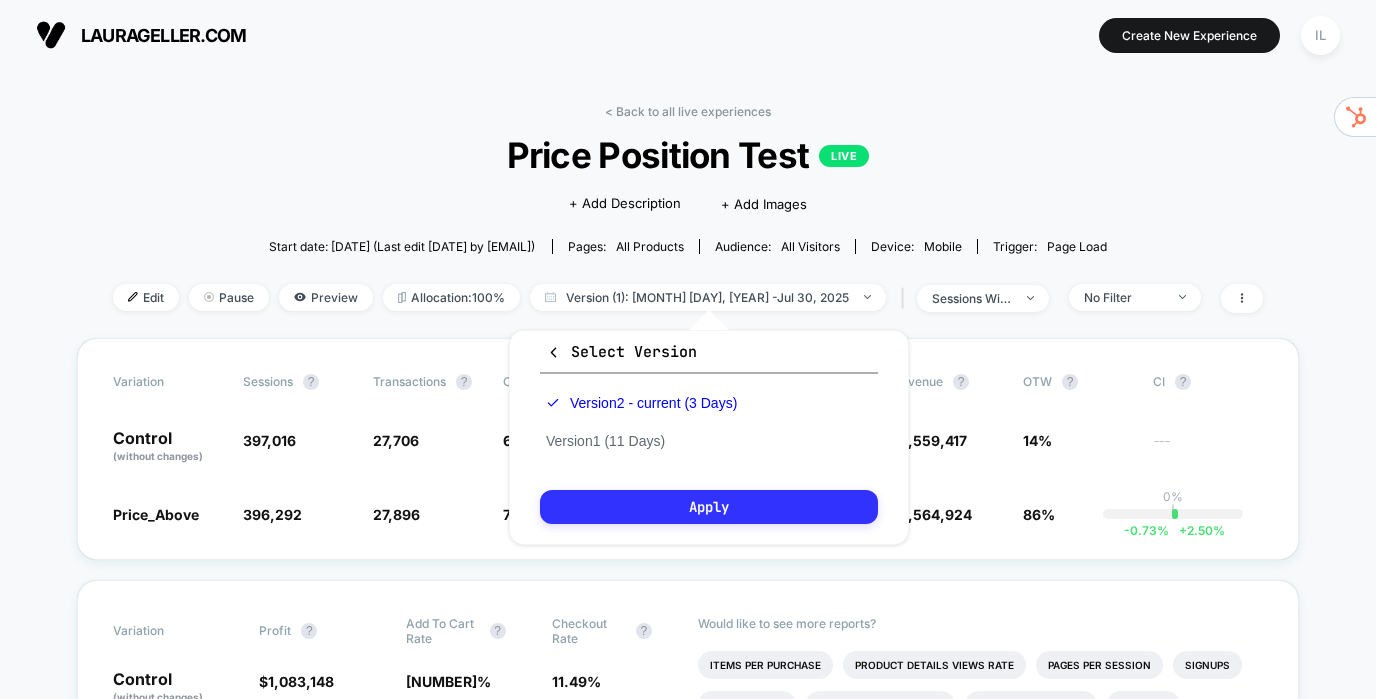 click on "Apply" at bounding box center [709, 507] 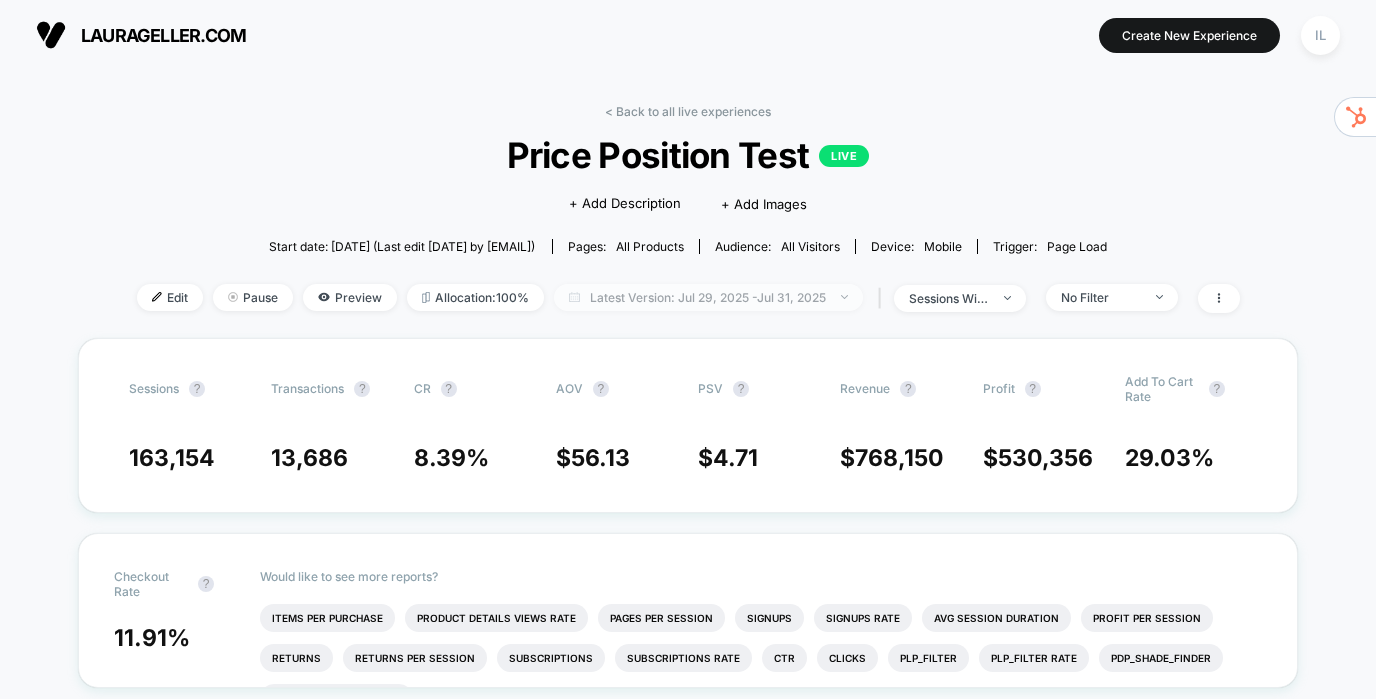 click on "Latest Version: [DATE] - [DATE]" at bounding box center [708, 297] 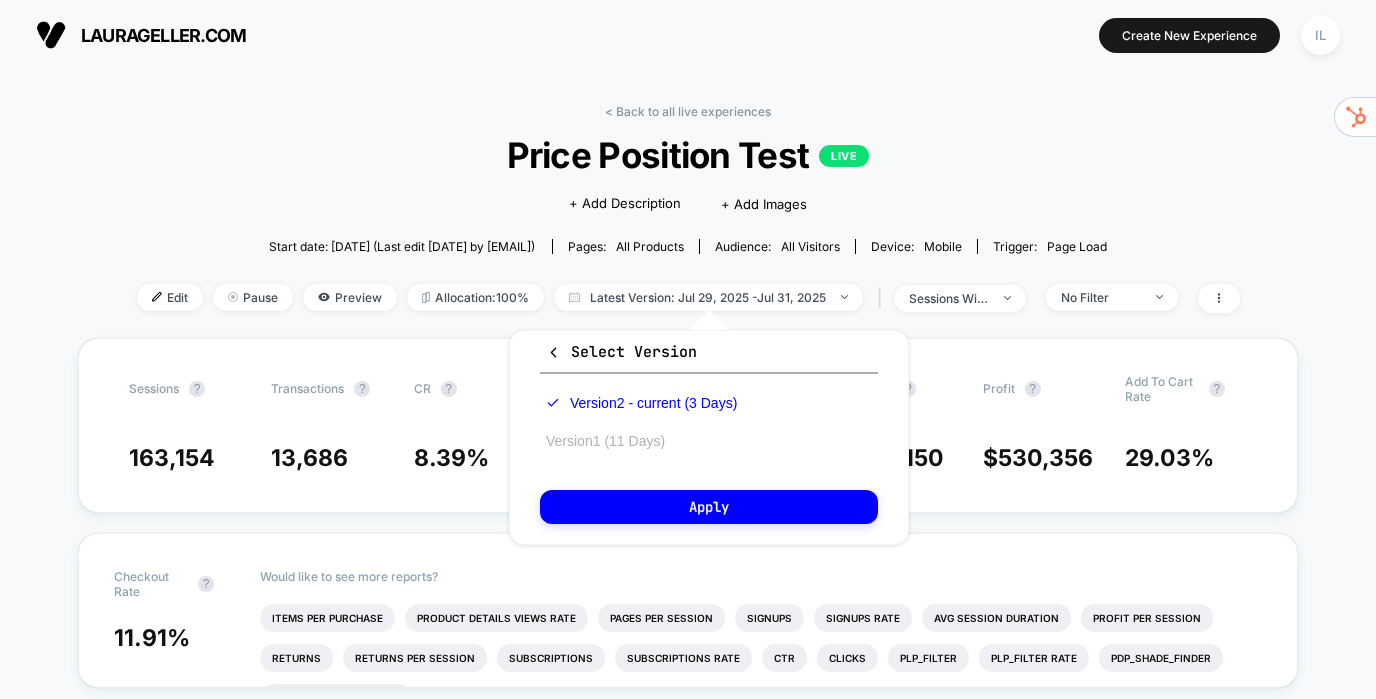 click on "Version  1   (11 Days)" at bounding box center (605, 441) 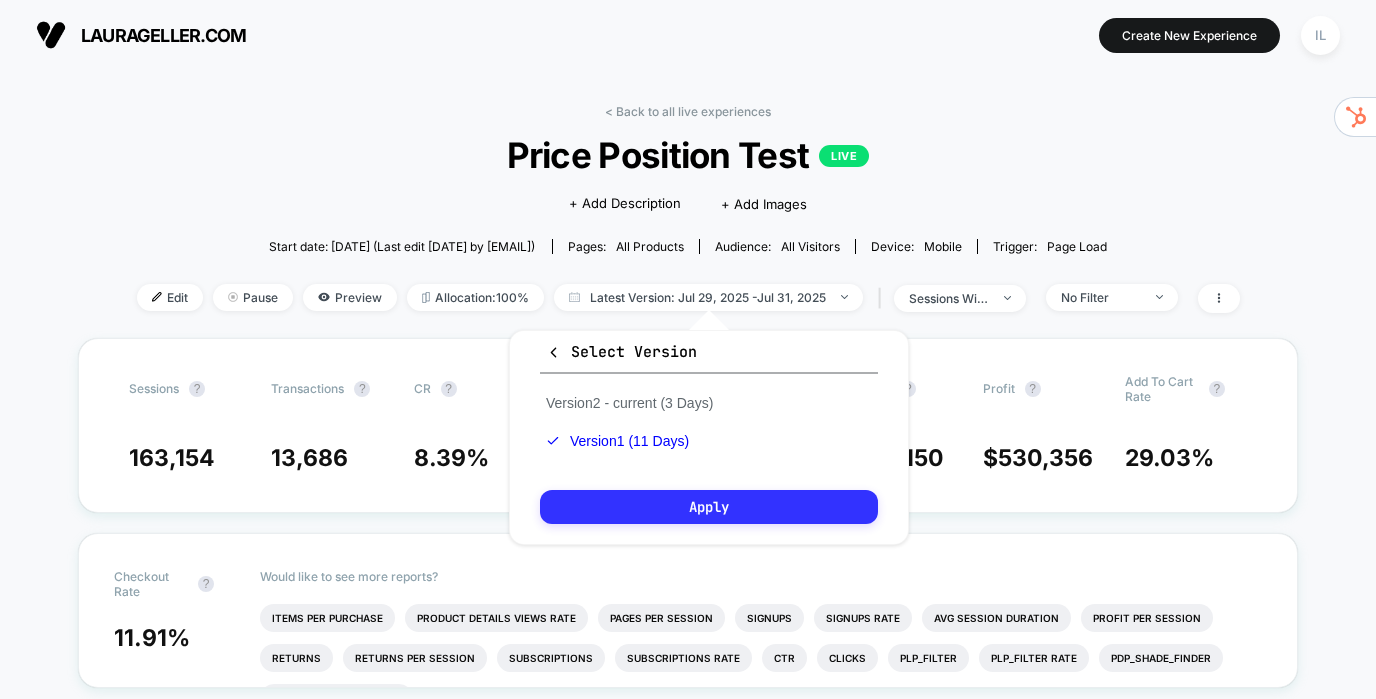 click on "Apply" at bounding box center [709, 507] 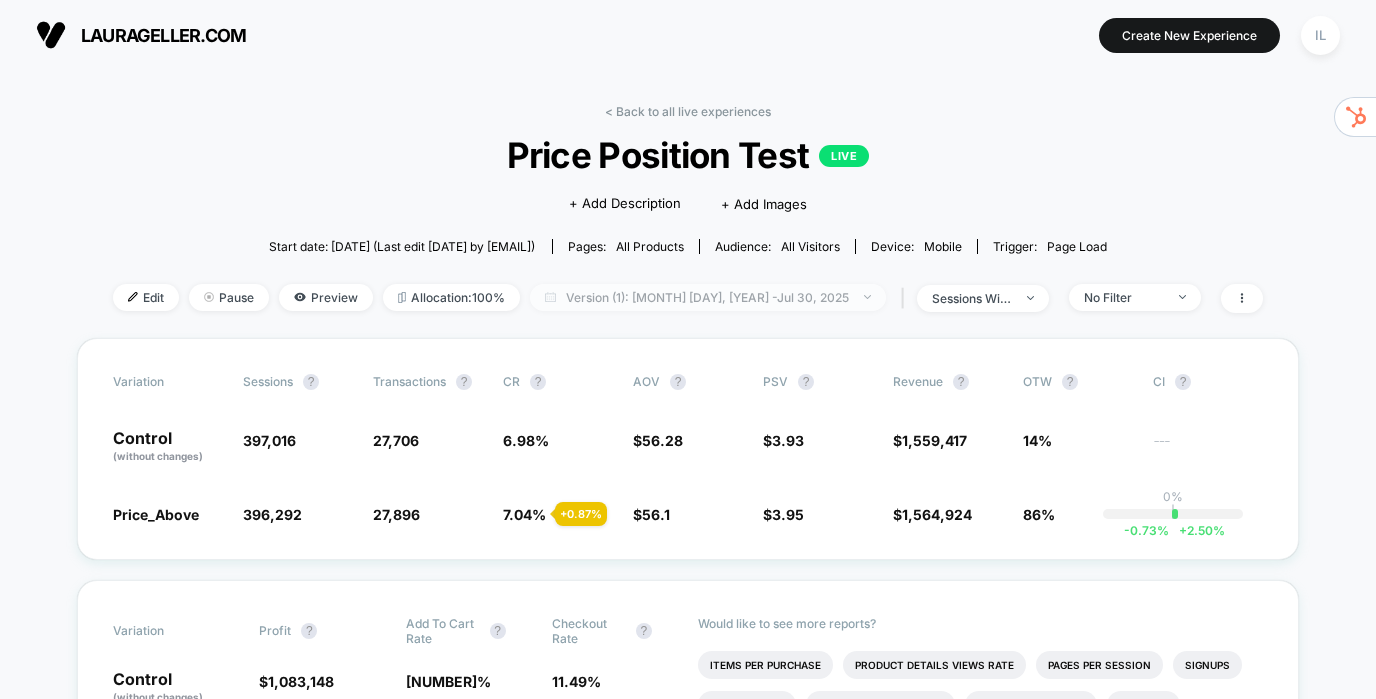 click on "Version (1):     Jul 20, 2025    -    Jul 30, 2025" at bounding box center [708, 297] 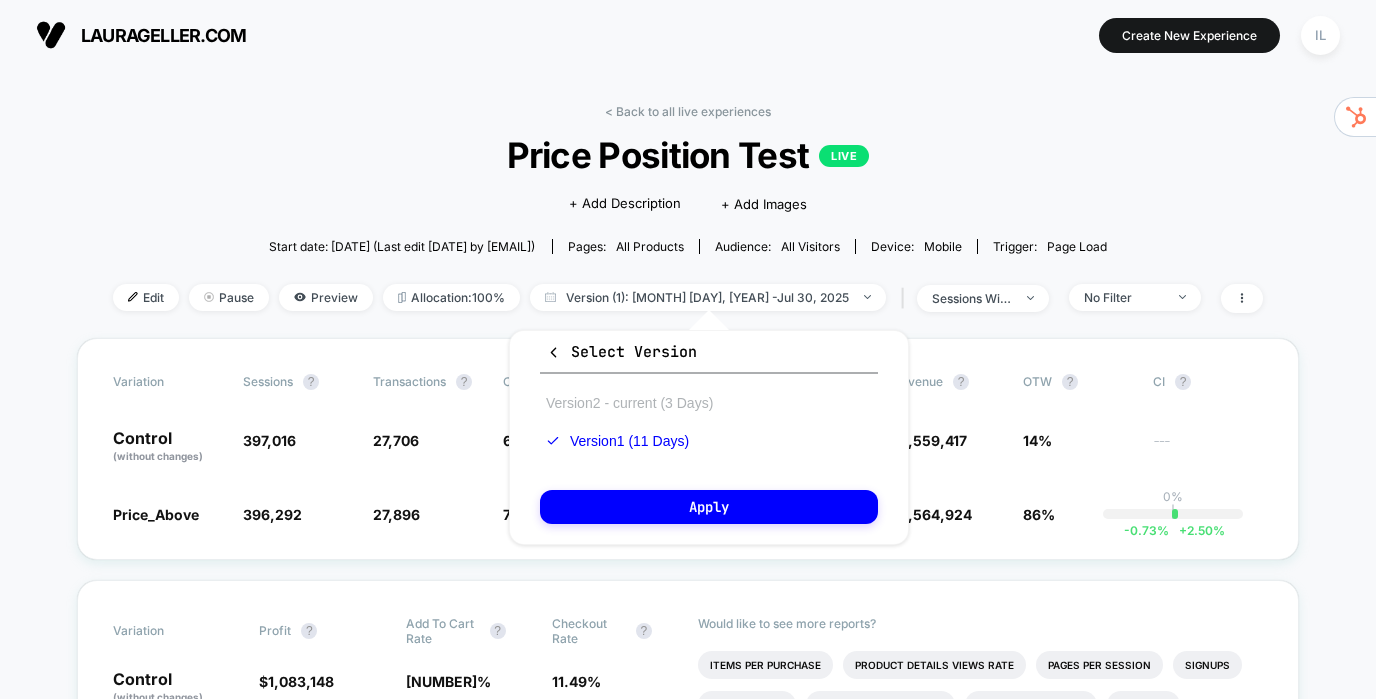 click on "Version  2   - current (3 Days)" at bounding box center (629, 403) 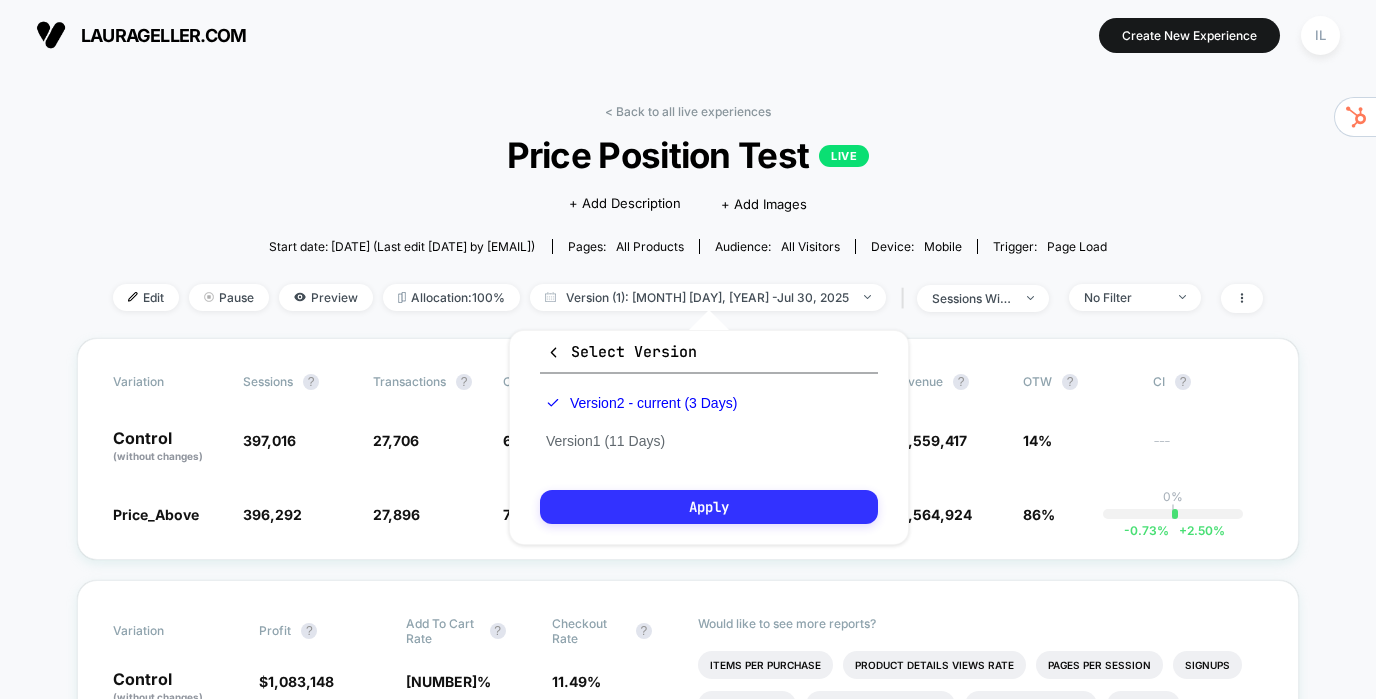 click on "Apply" at bounding box center (709, 507) 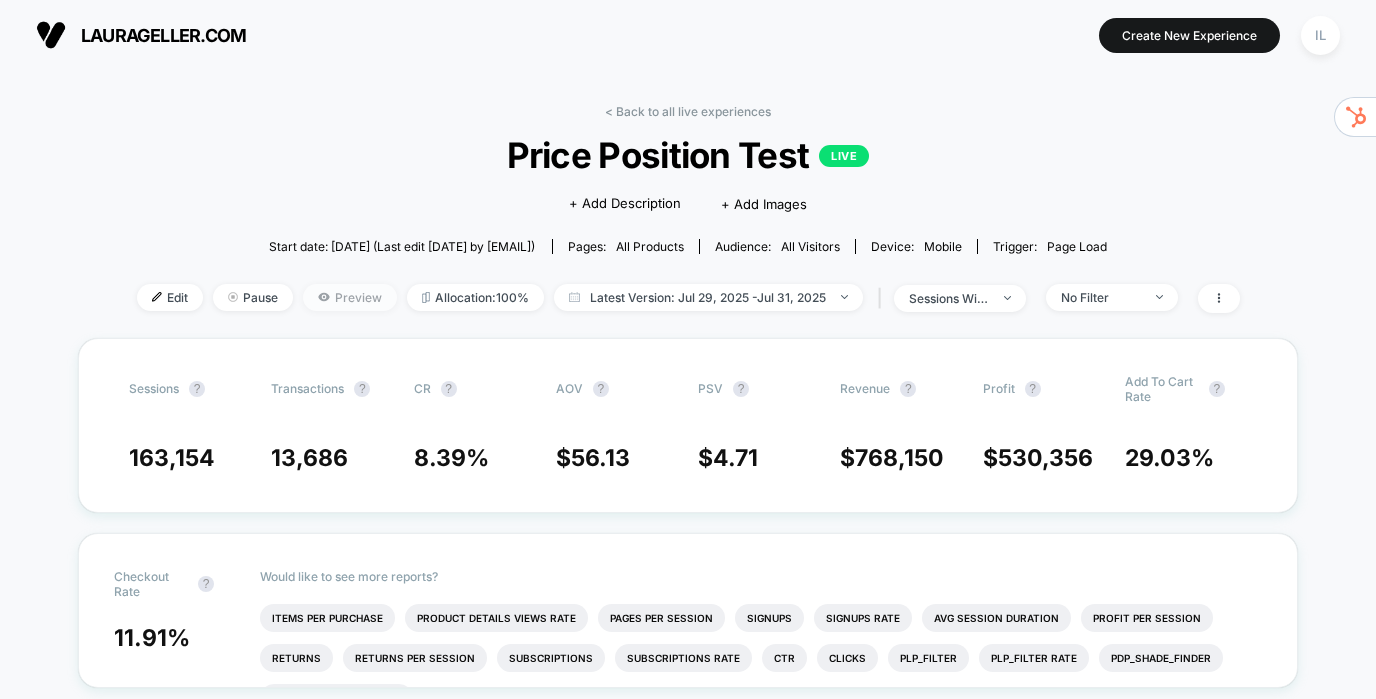 click on "Preview" at bounding box center [350, 297] 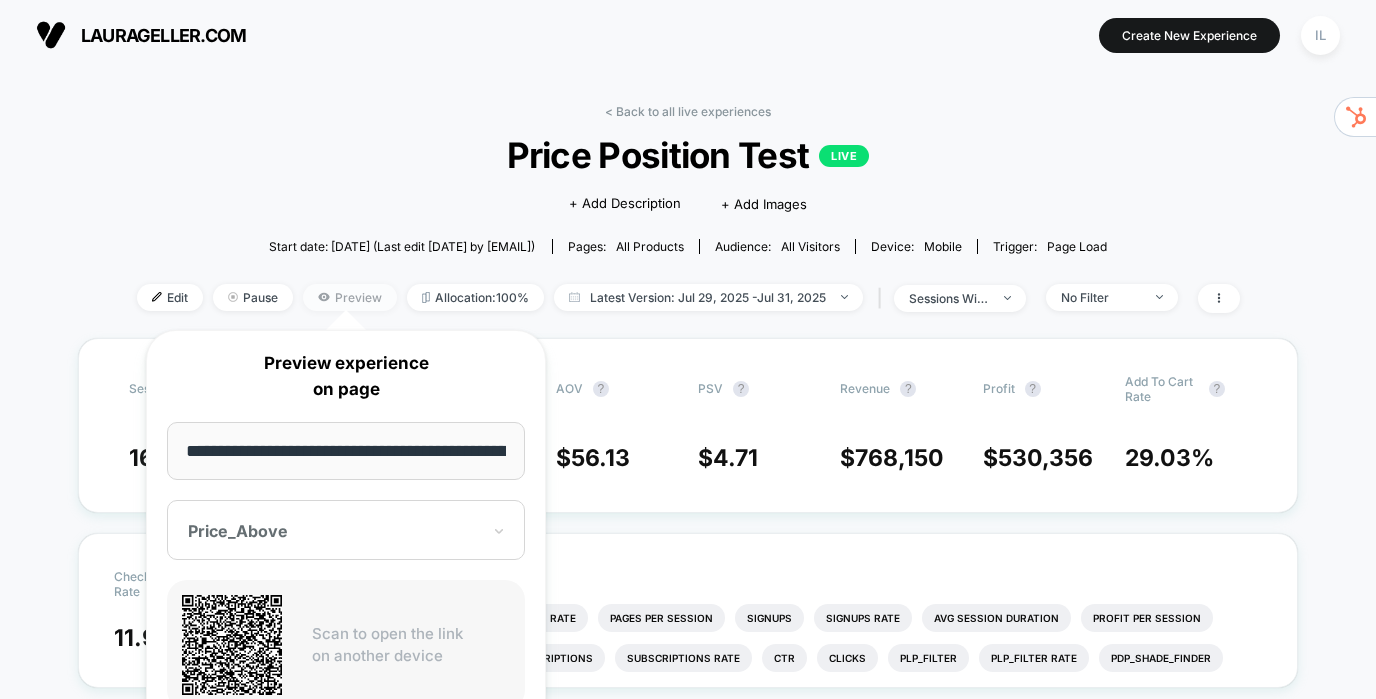 scroll, scrollTop: 0, scrollLeft: 402, axis: horizontal 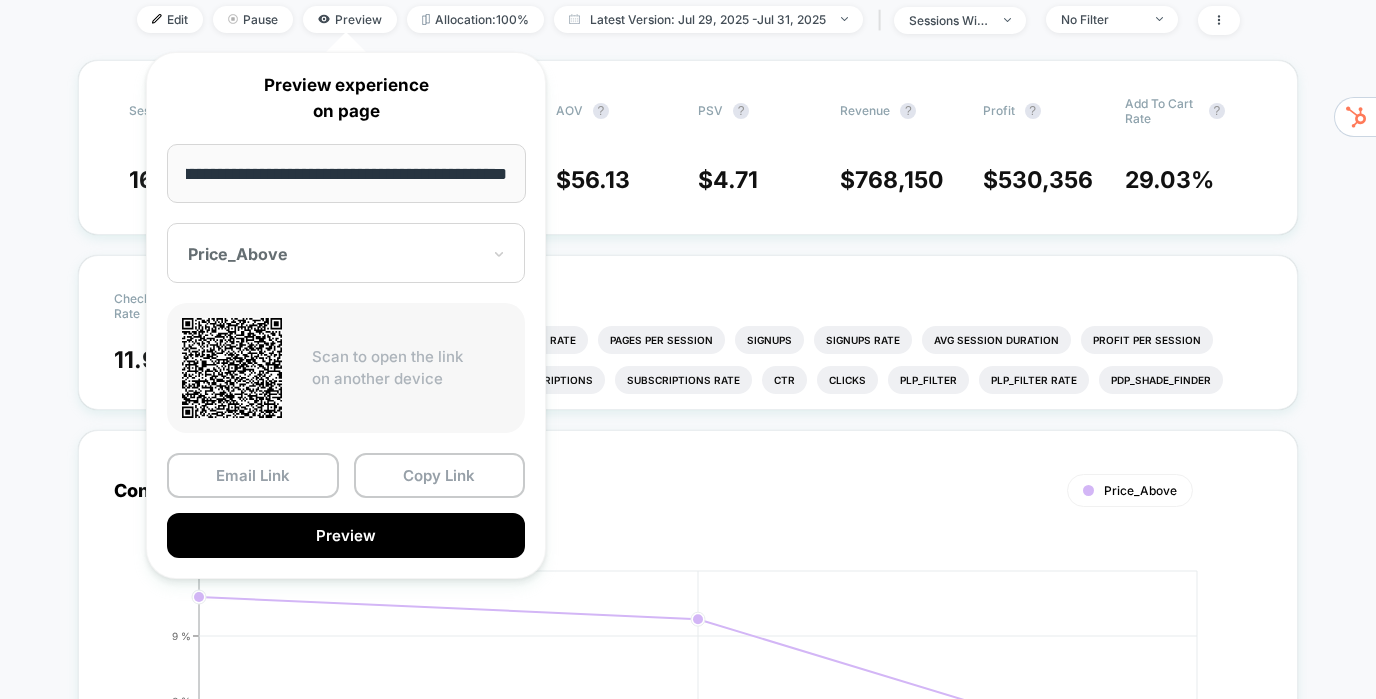 click at bounding box center [334, 254] 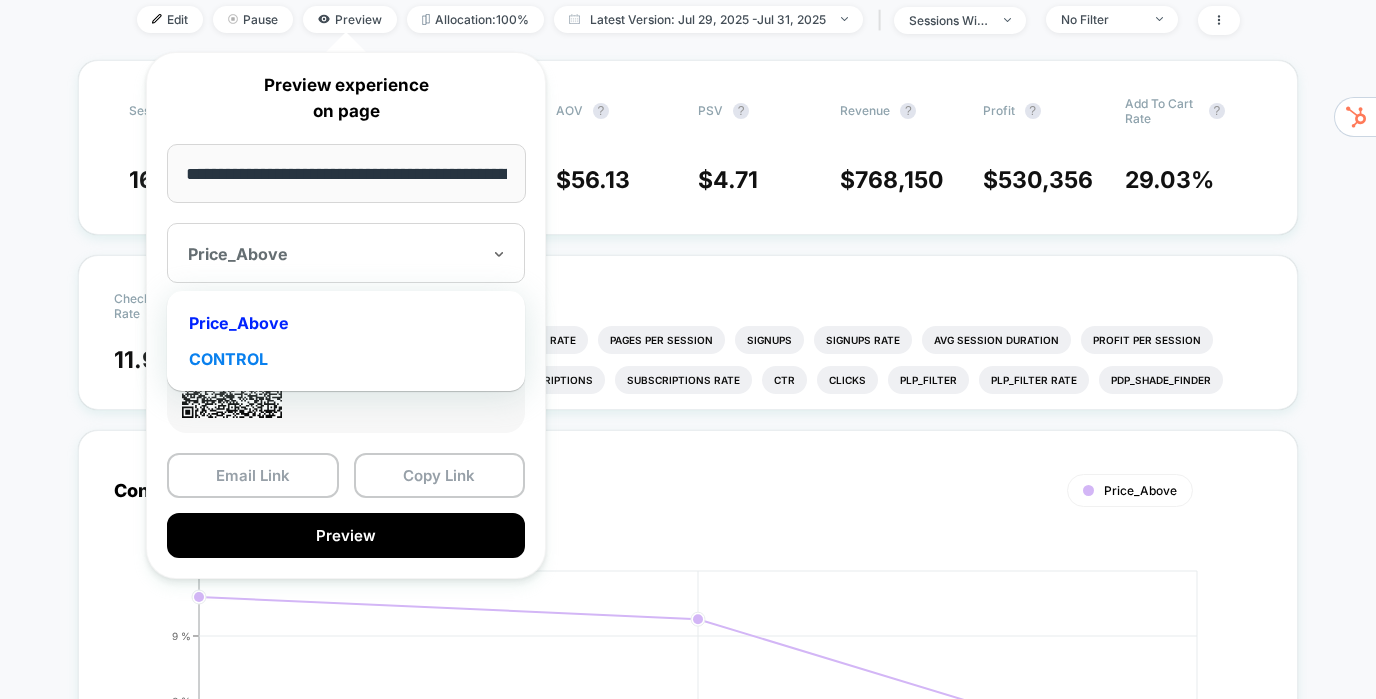 click on "CONTROL" at bounding box center [346, 359] 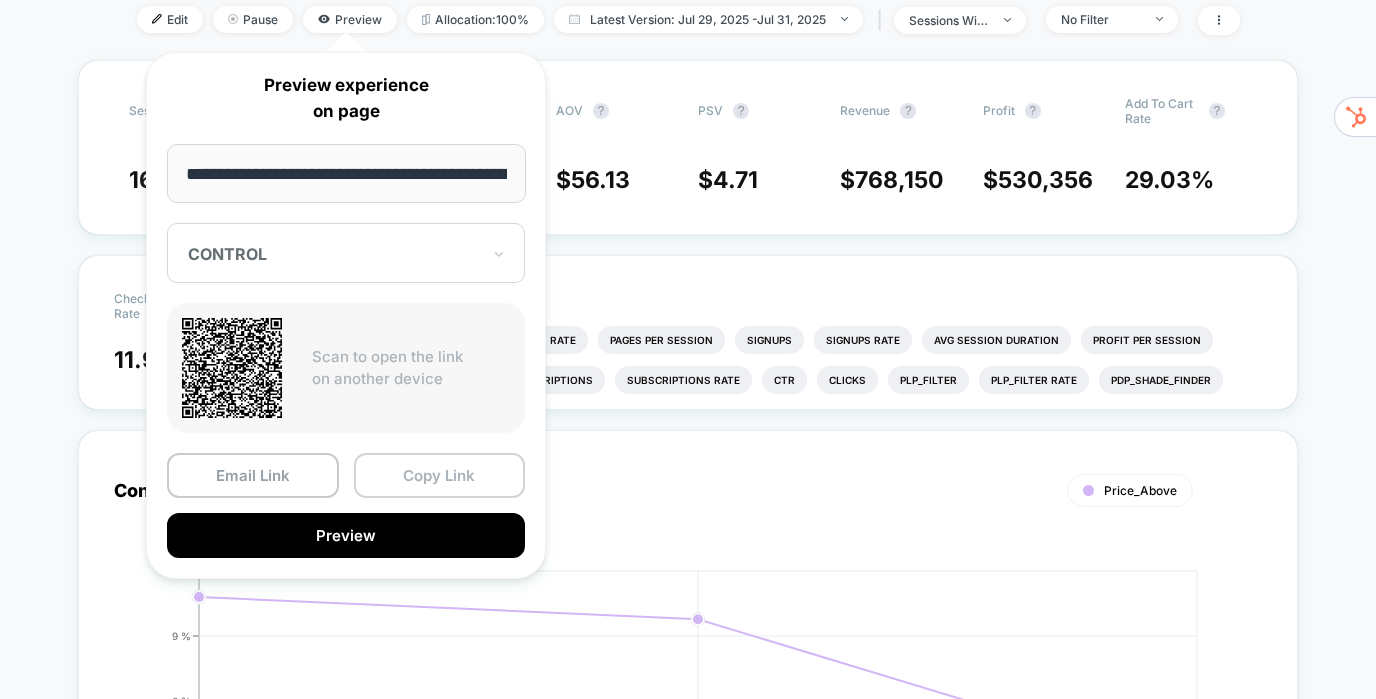 click on "Copy Link" at bounding box center [440, 475] 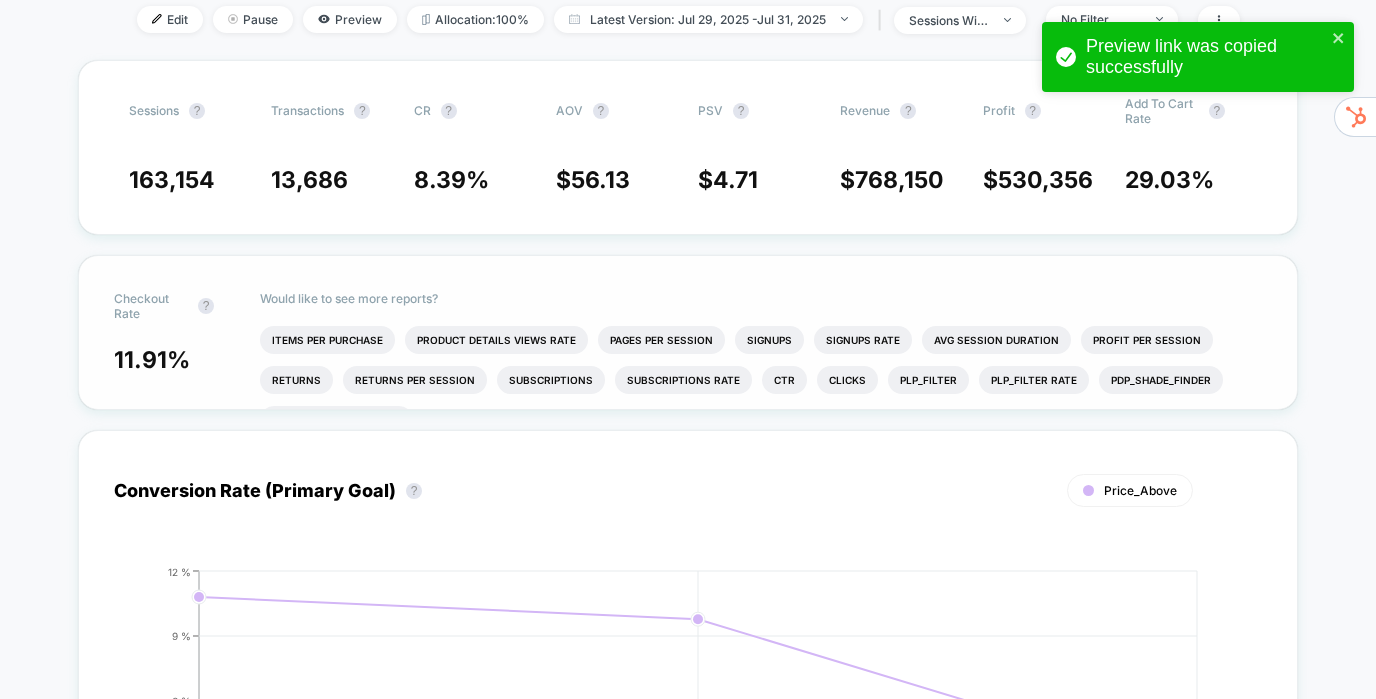 scroll, scrollTop: 0, scrollLeft: 0, axis: both 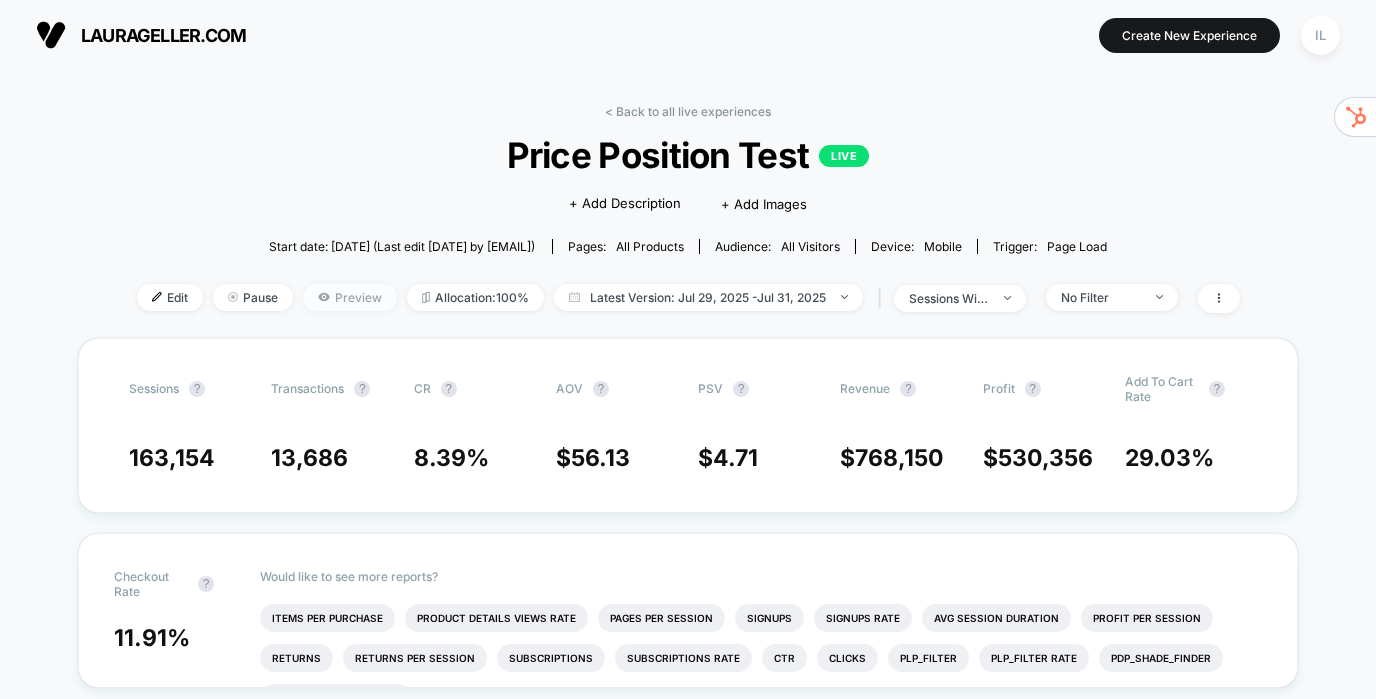 click on "Preview" at bounding box center (350, 297) 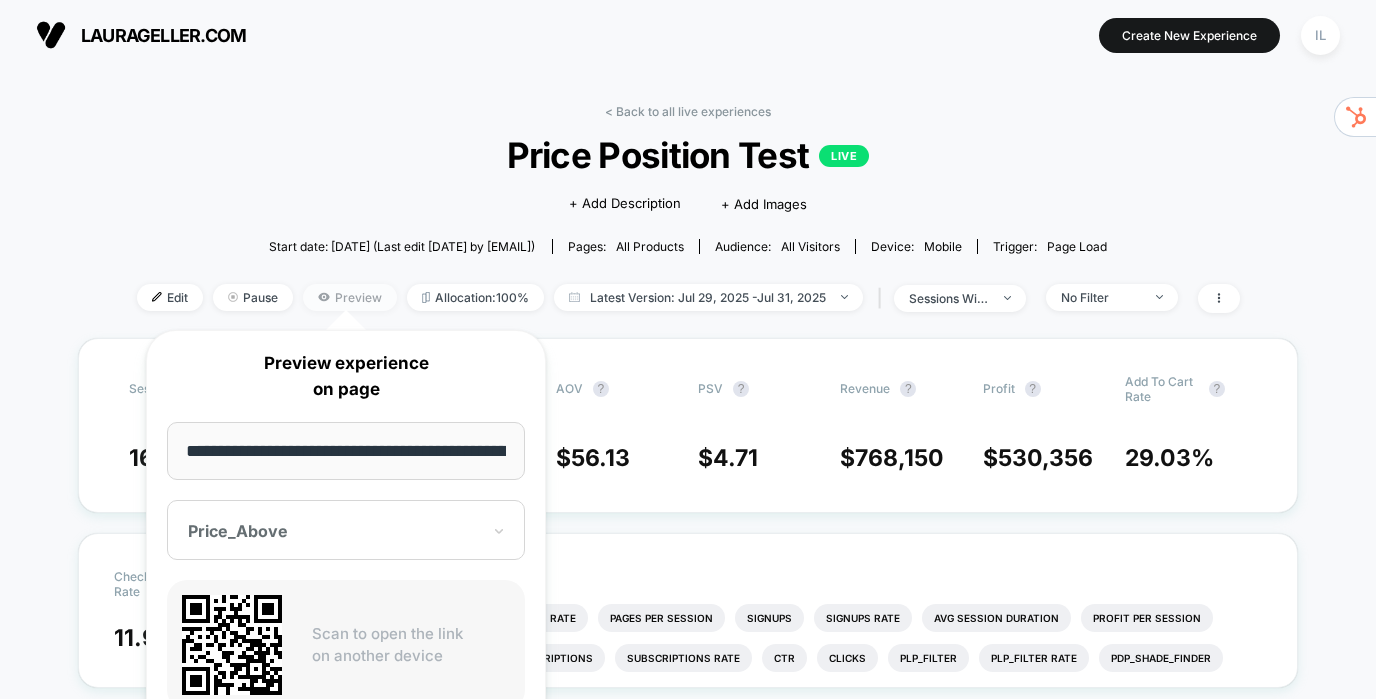 scroll, scrollTop: 0, scrollLeft: 402, axis: horizontal 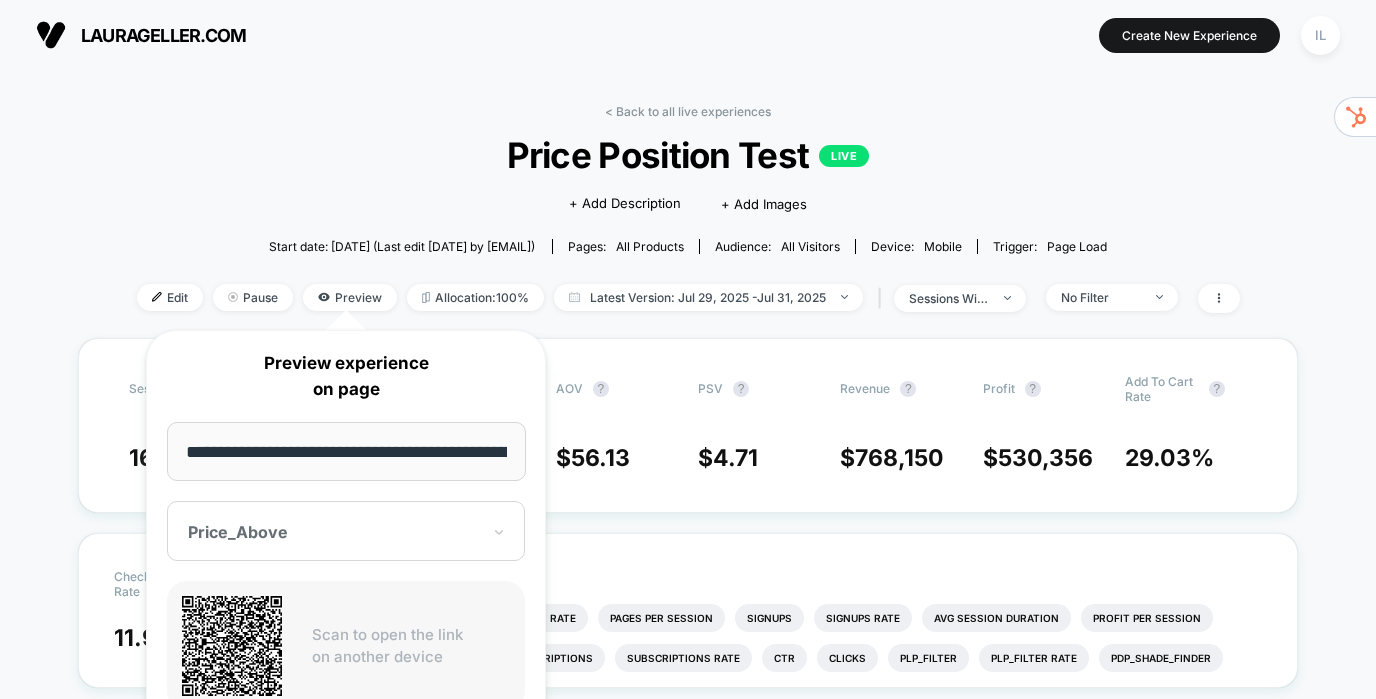 click on "Price_Above" at bounding box center [346, 531] 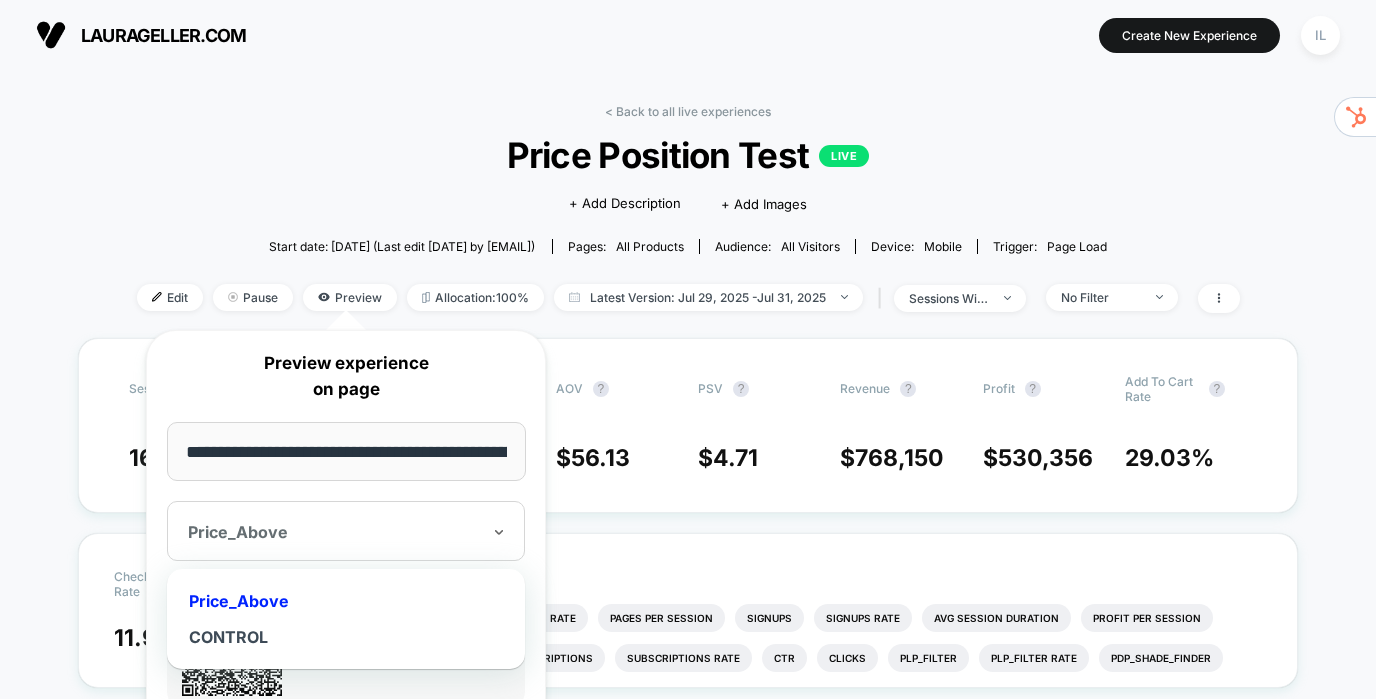 click on "Price_Above" at bounding box center (346, 531) 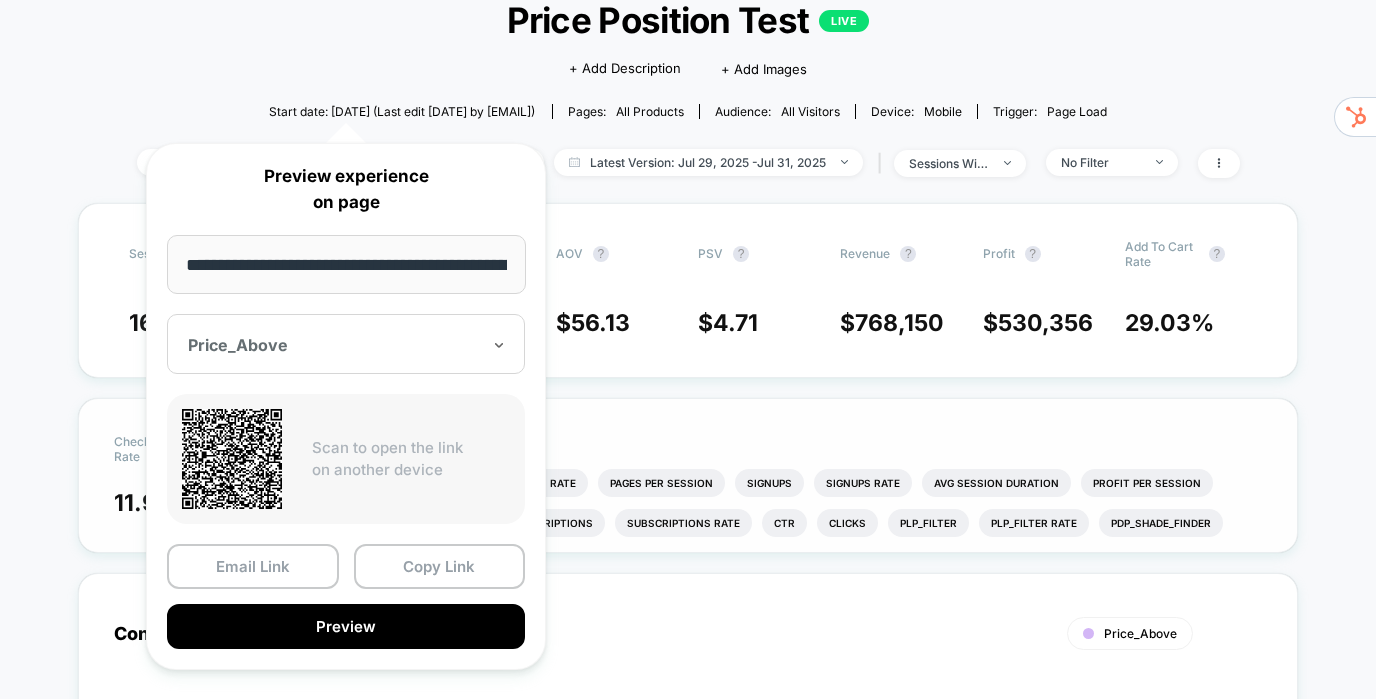 scroll, scrollTop: 187, scrollLeft: 0, axis: vertical 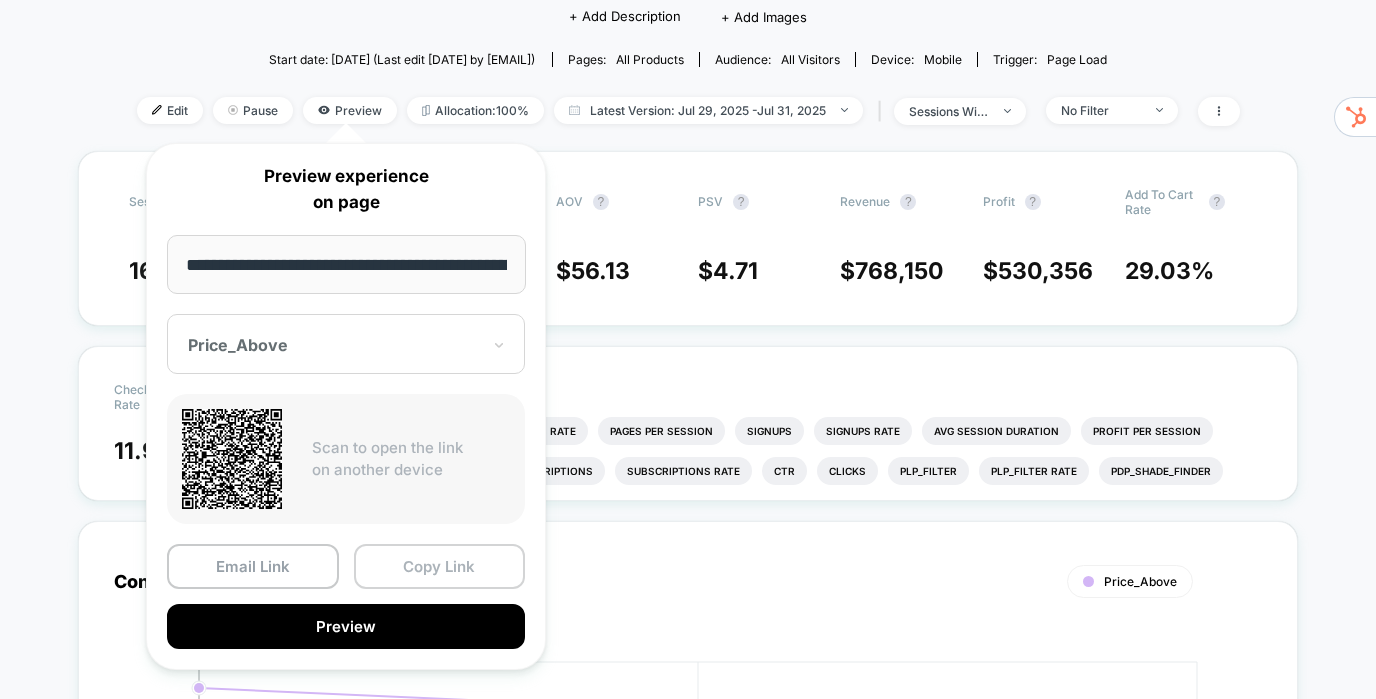 click on "Copy Link" at bounding box center [440, 566] 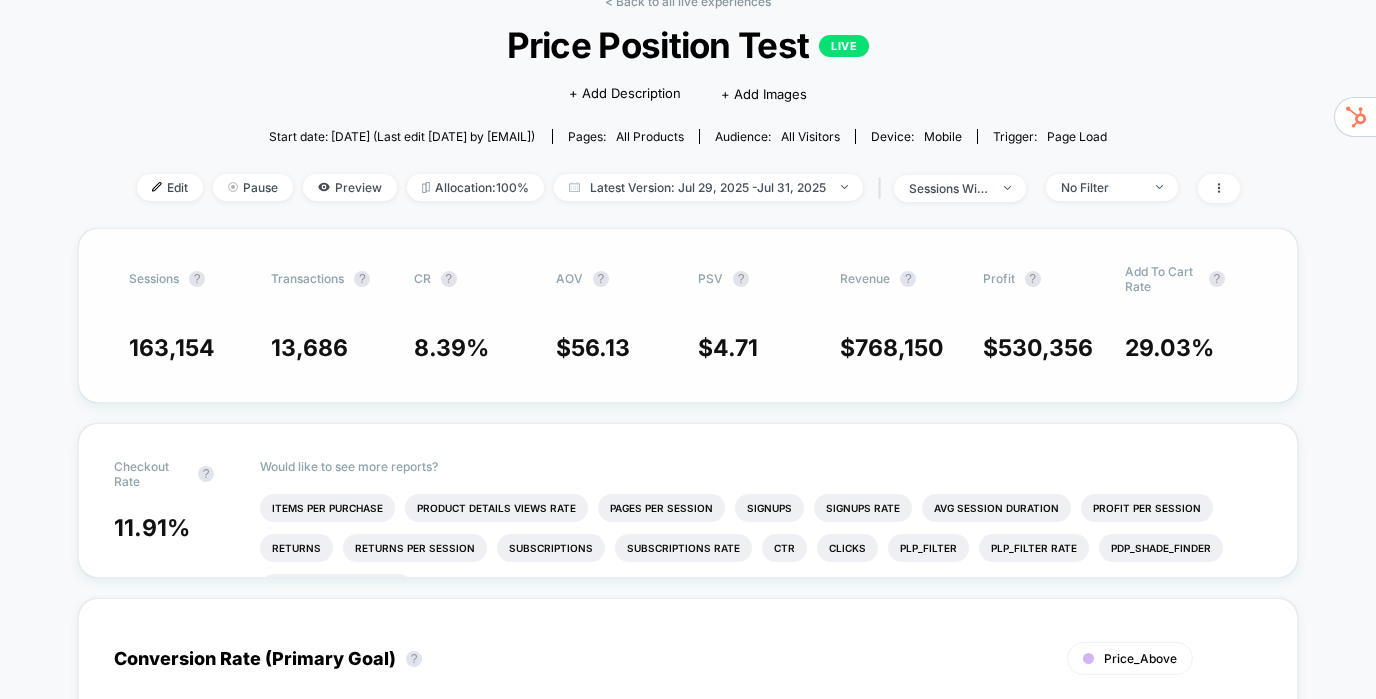 scroll, scrollTop: 0, scrollLeft: 0, axis: both 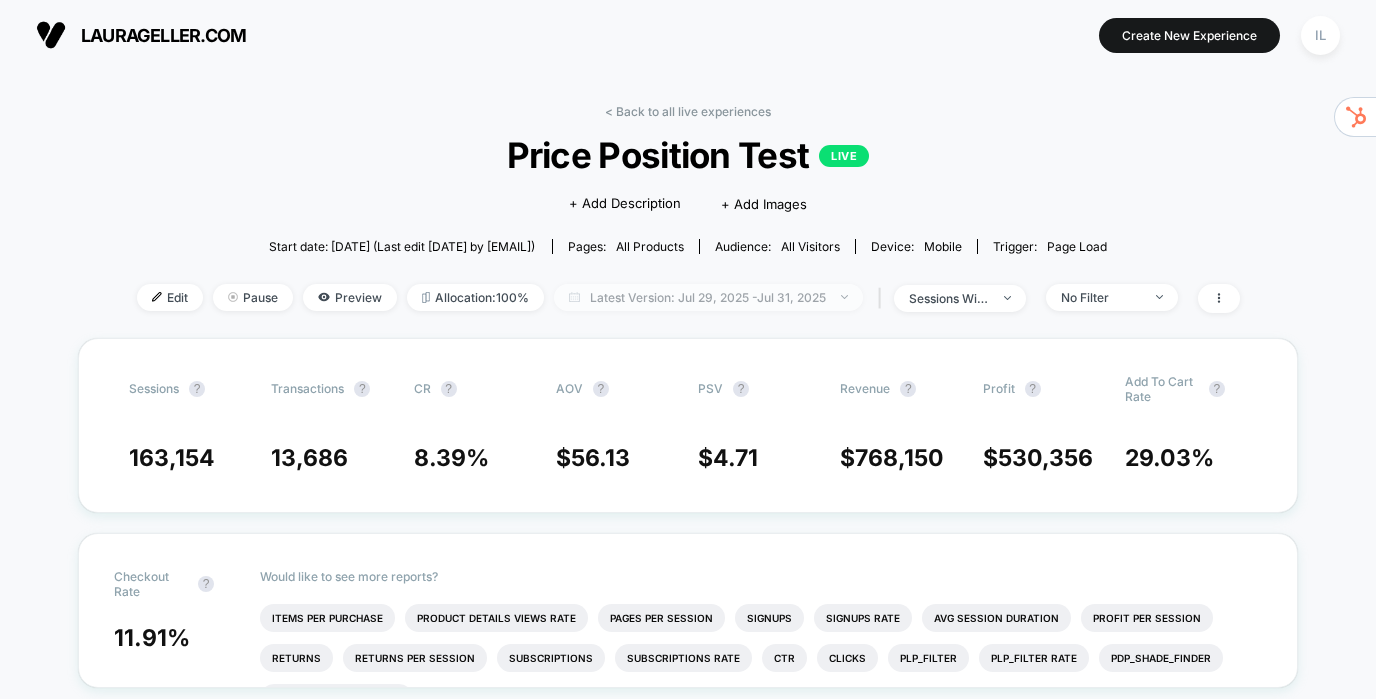 click on "Latest Version: [DATE] - [DATE]" at bounding box center [708, 297] 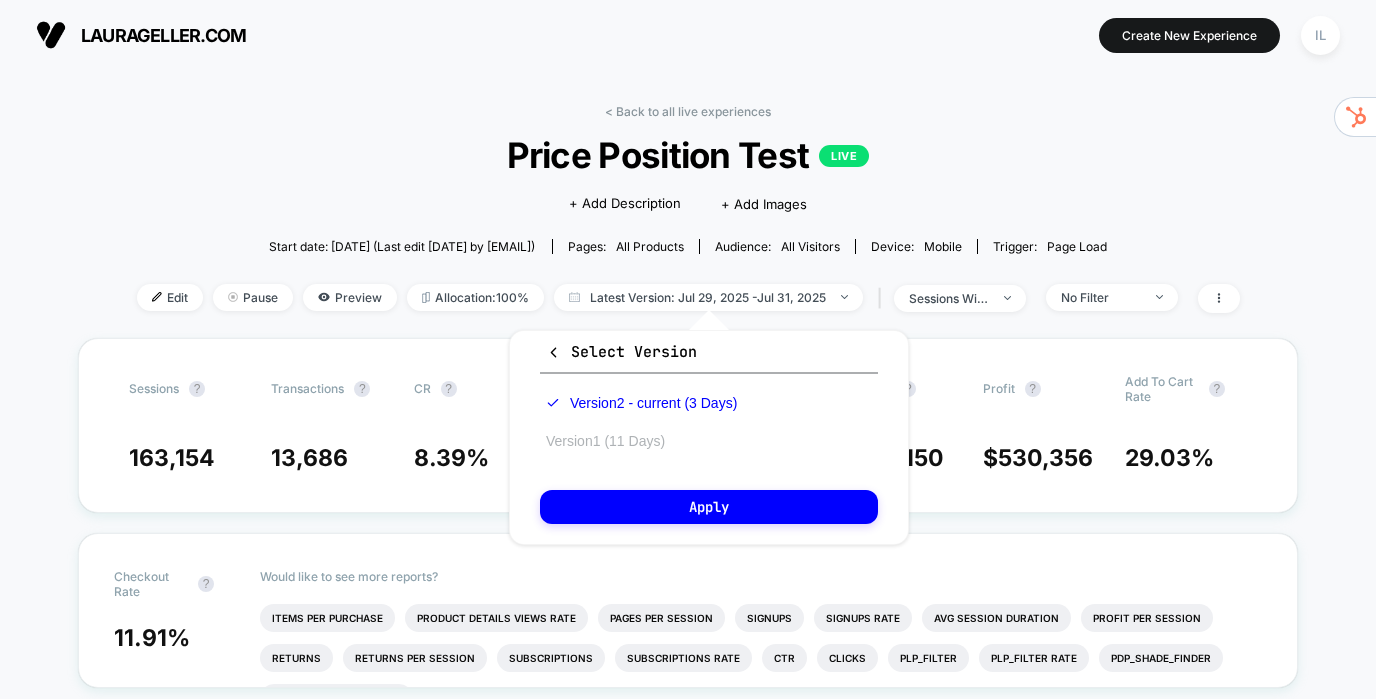 click on "Version  1   (11 Days)" at bounding box center (605, 441) 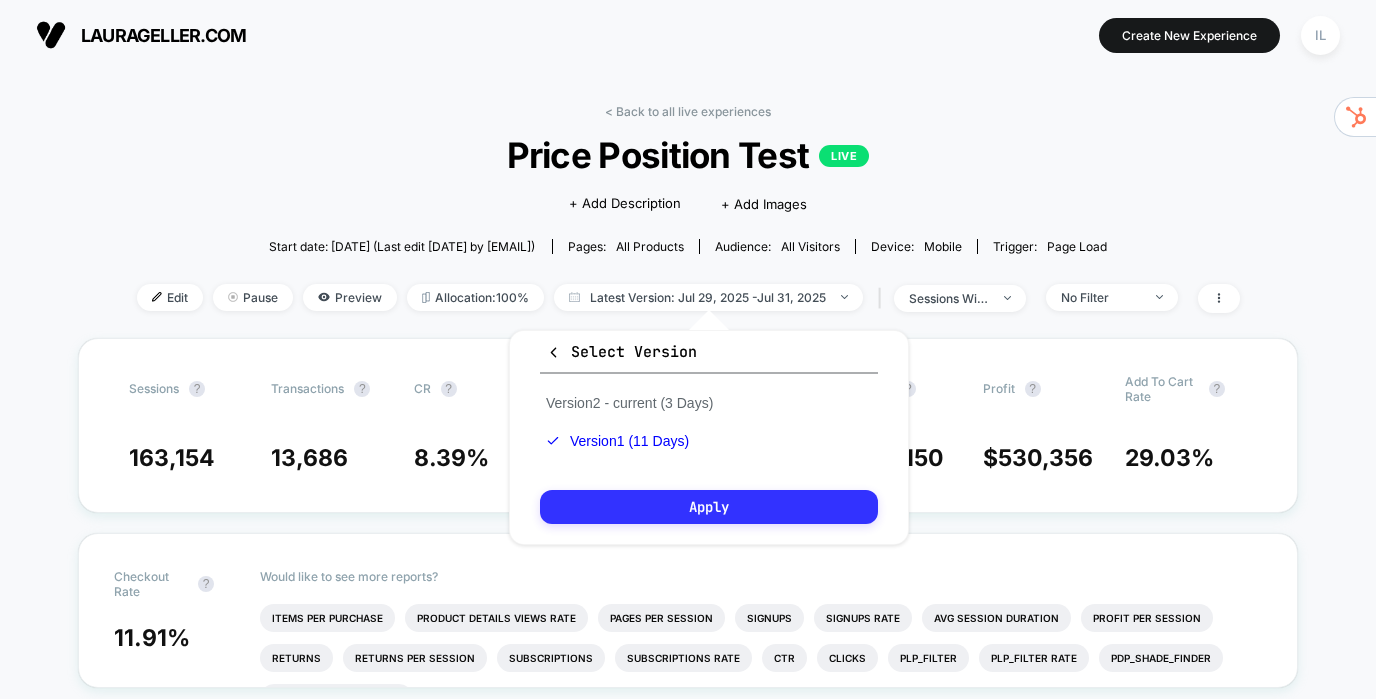 click on "Apply" at bounding box center [709, 507] 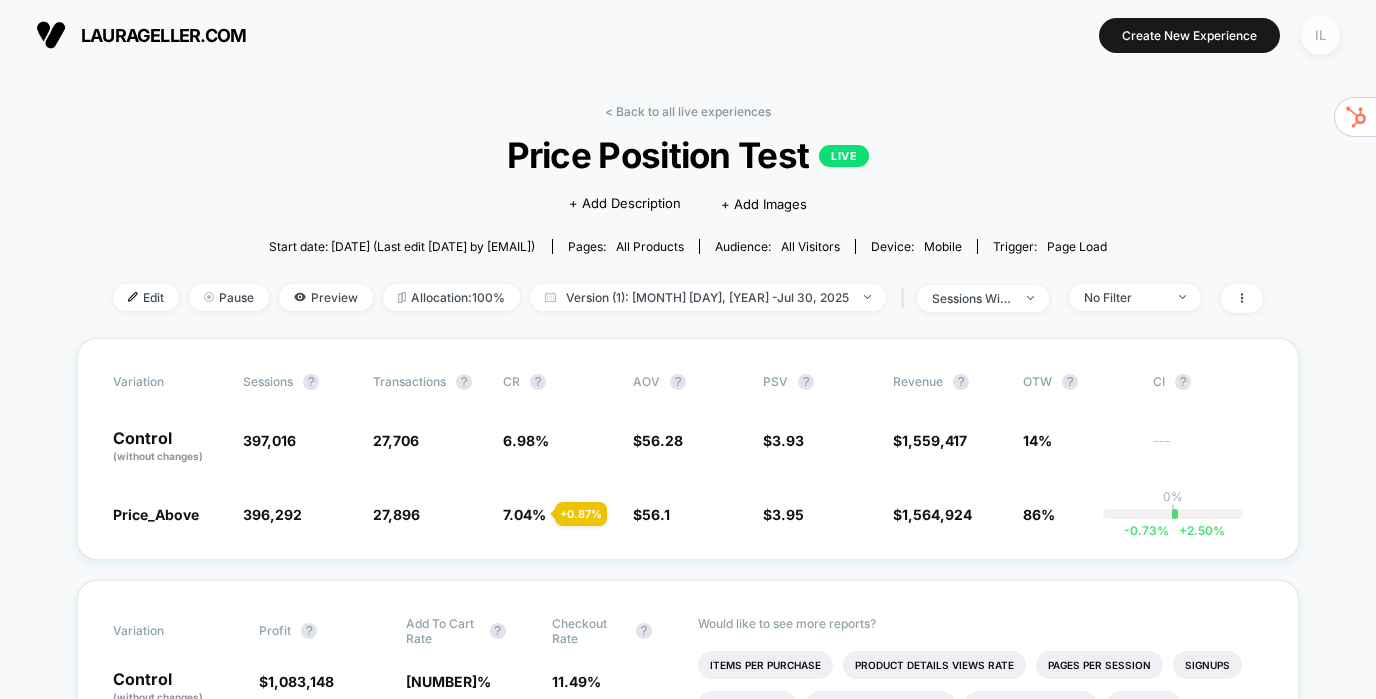 click on "IL" at bounding box center [1320, 35] 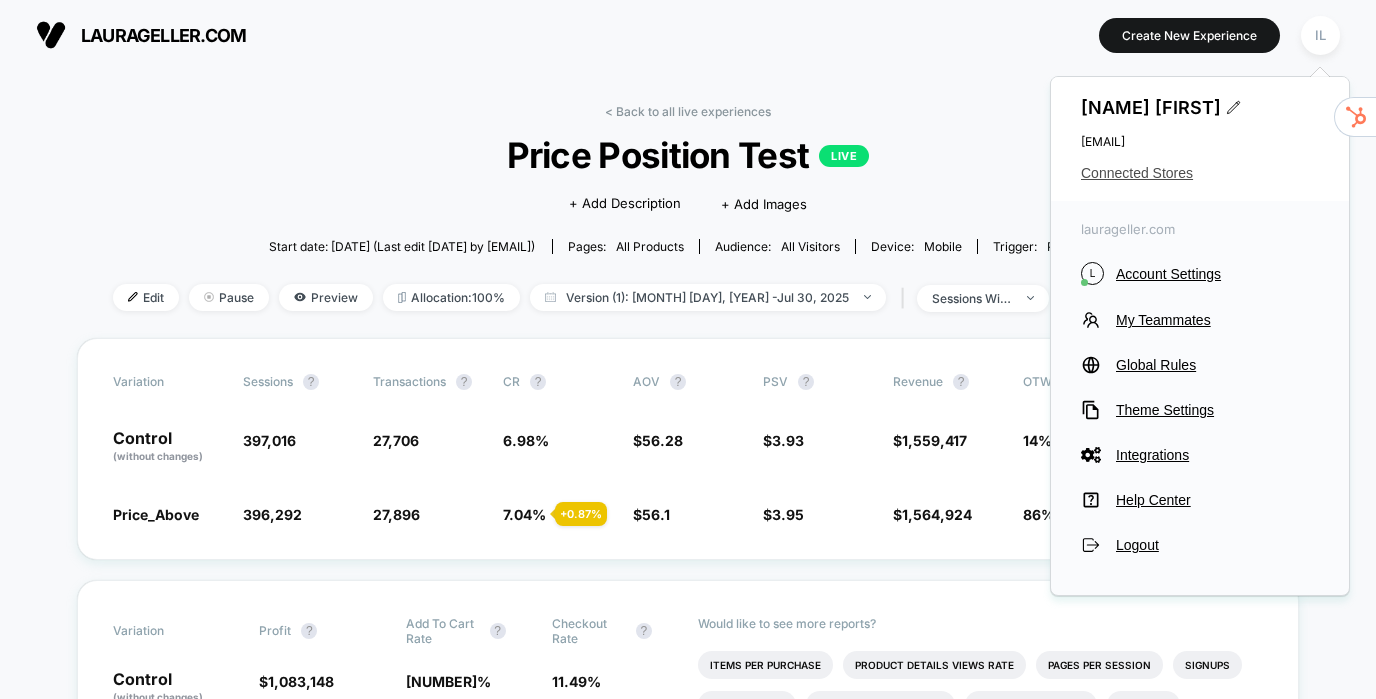 click on "Connected Stores" at bounding box center [1200, 173] 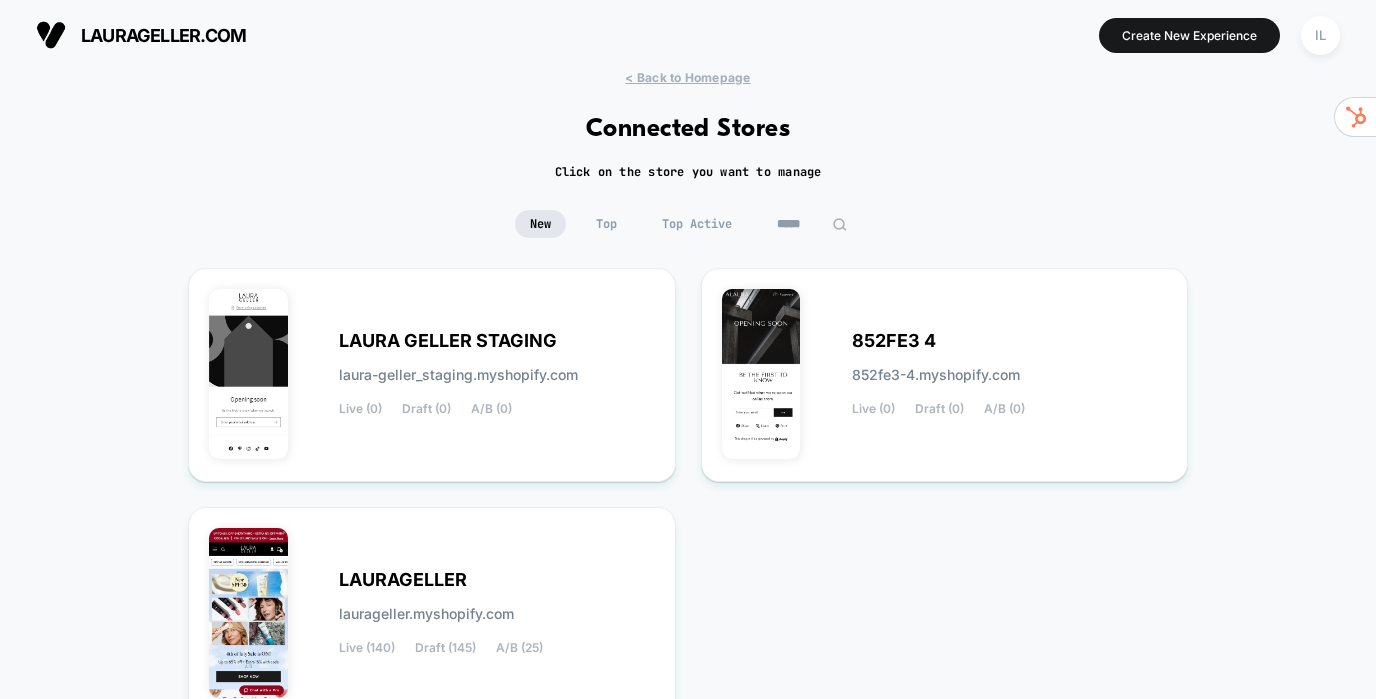 click at bounding box center [839, 224] 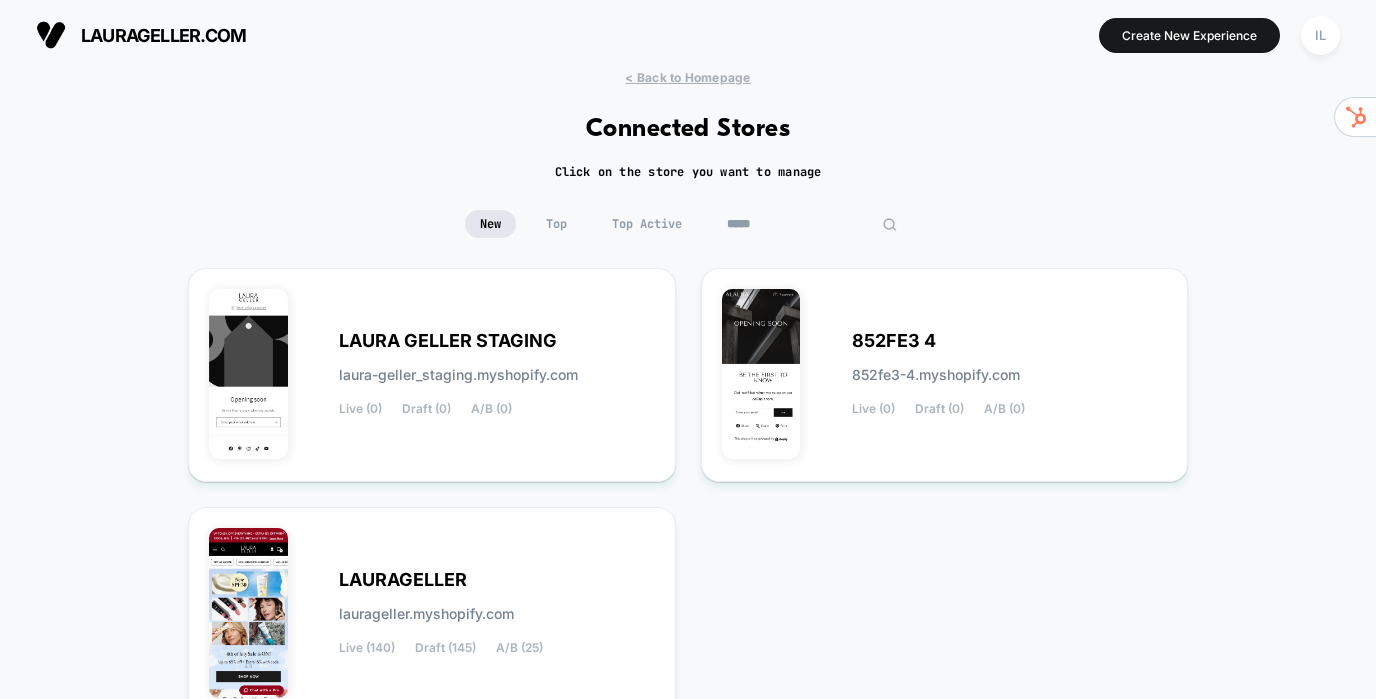 click on "*****" at bounding box center [812, 224] 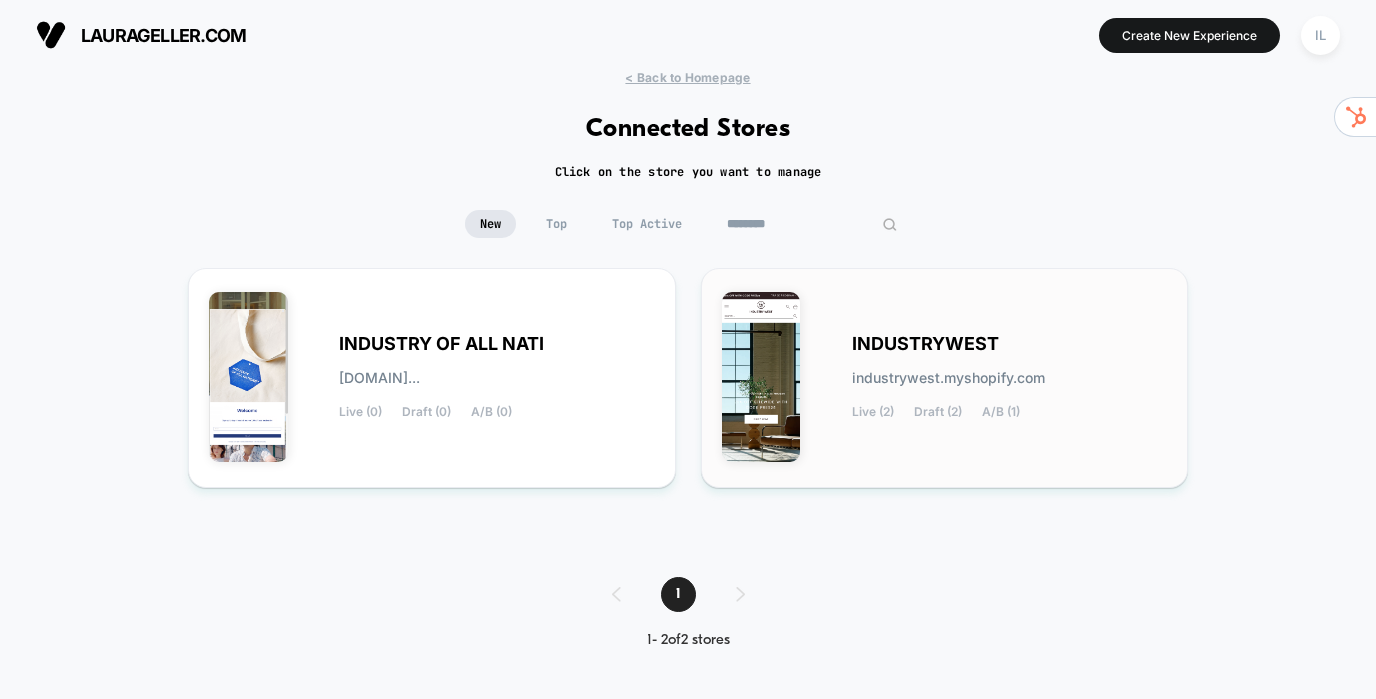 type on "********" 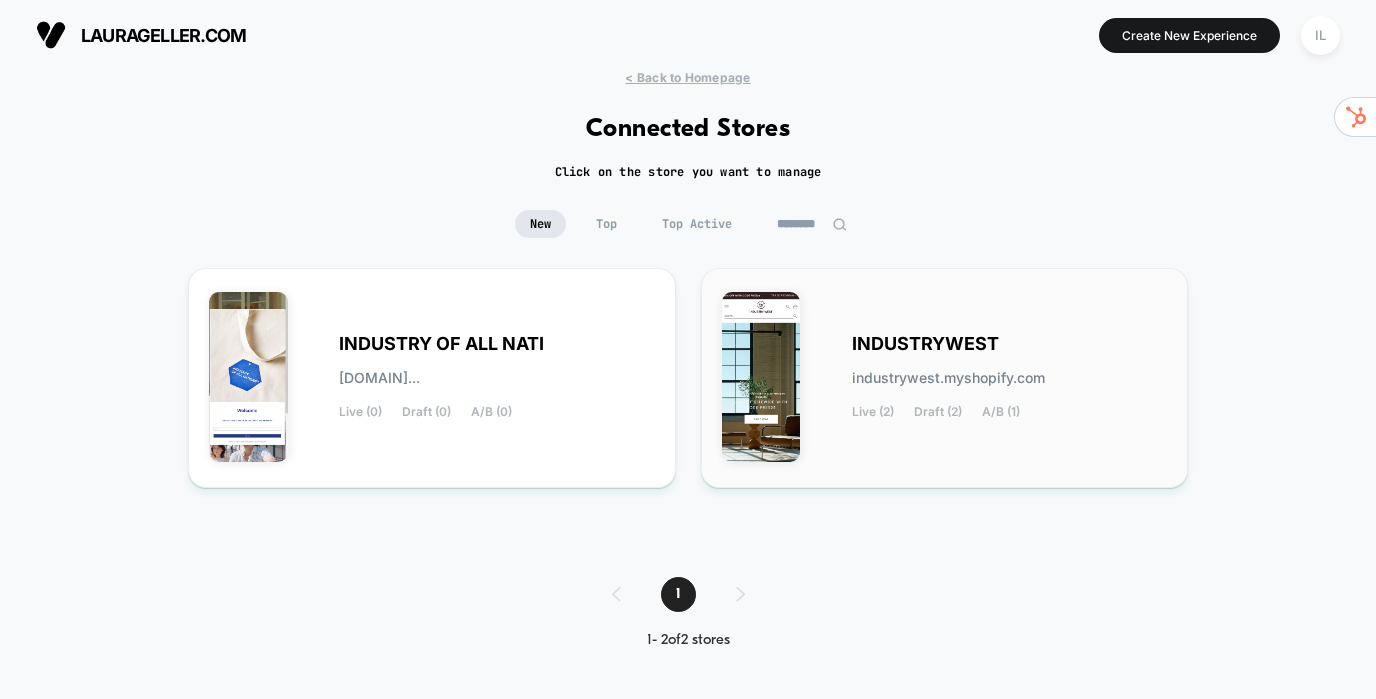 click on "Draft (2)" at bounding box center [938, 412] 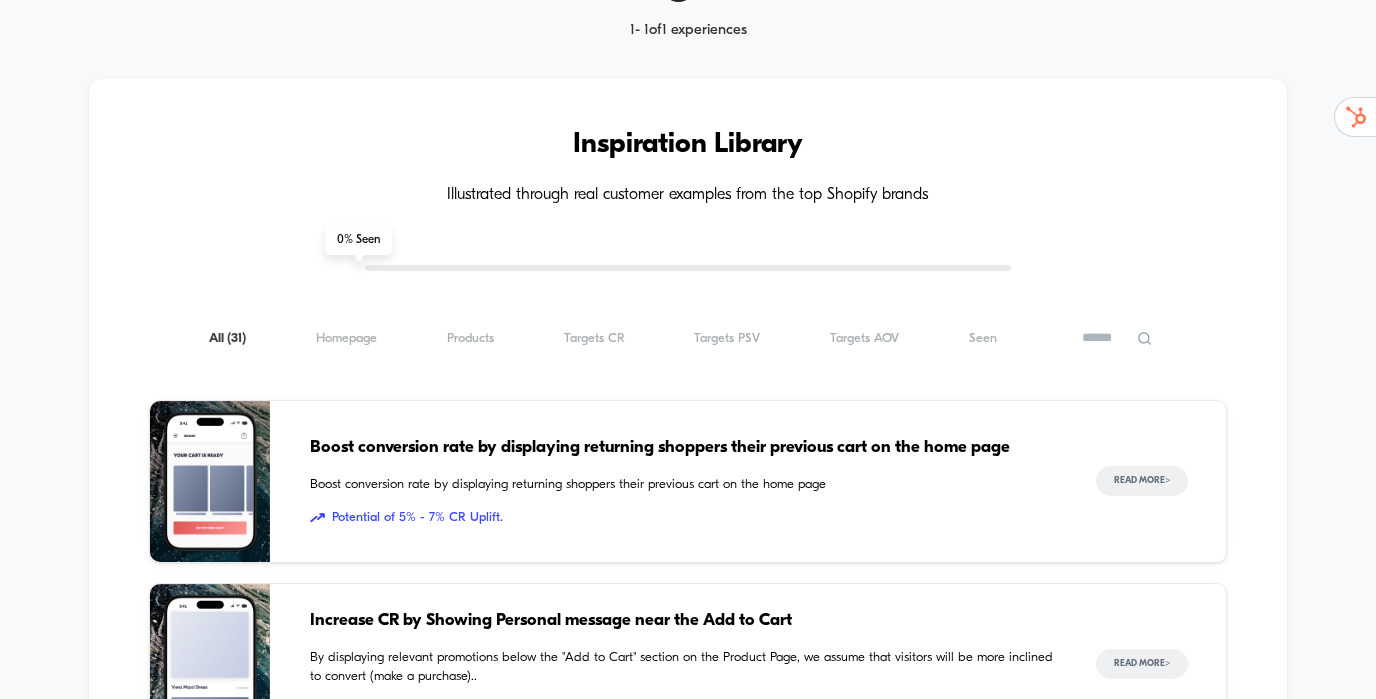 scroll, scrollTop: 0, scrollLeft: 0, axis: both 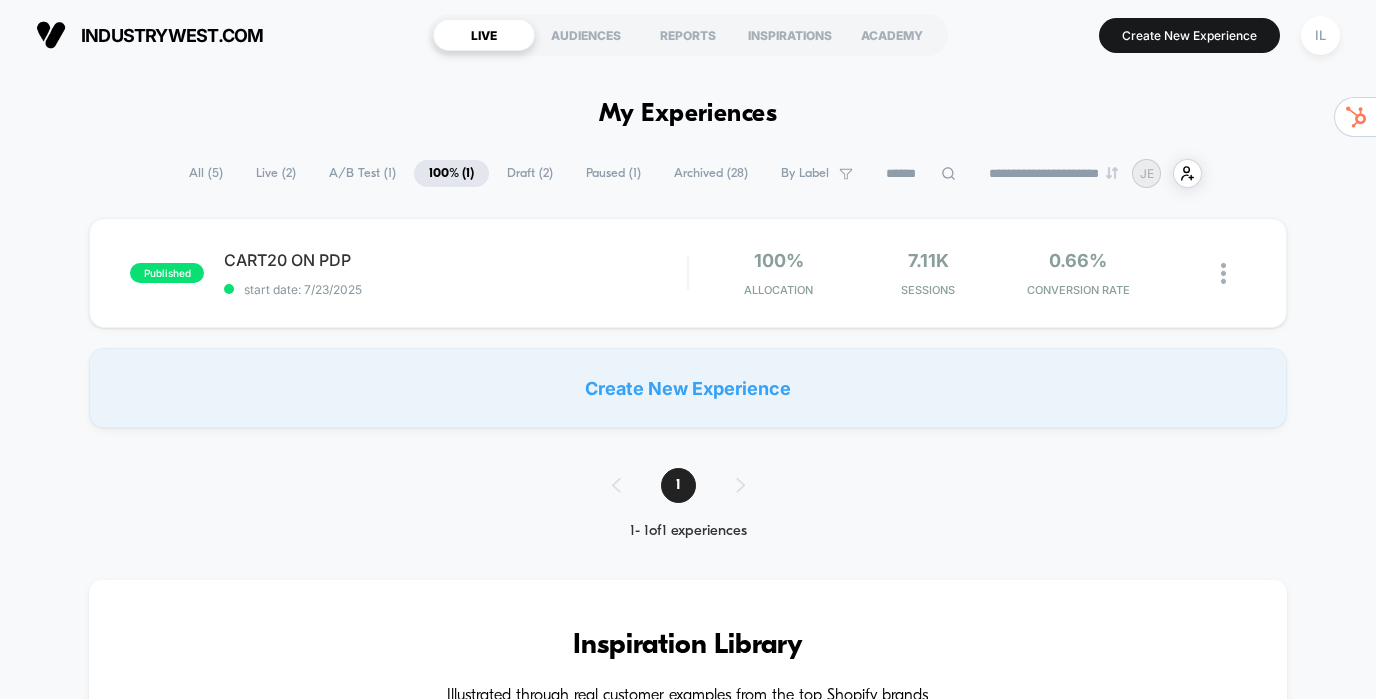 click on "Live ( 2 )" at bounding box center (276, 173) 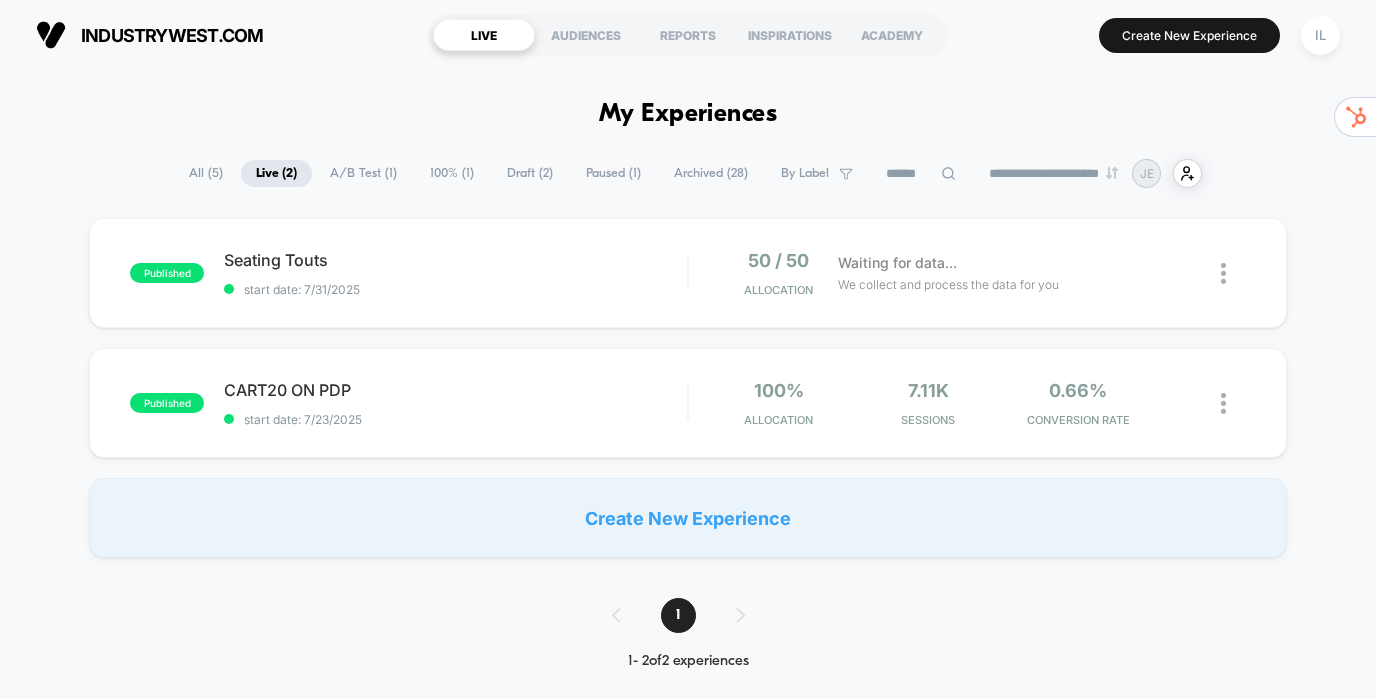 click on "Create New Experience" at bounding box center (687, 518) 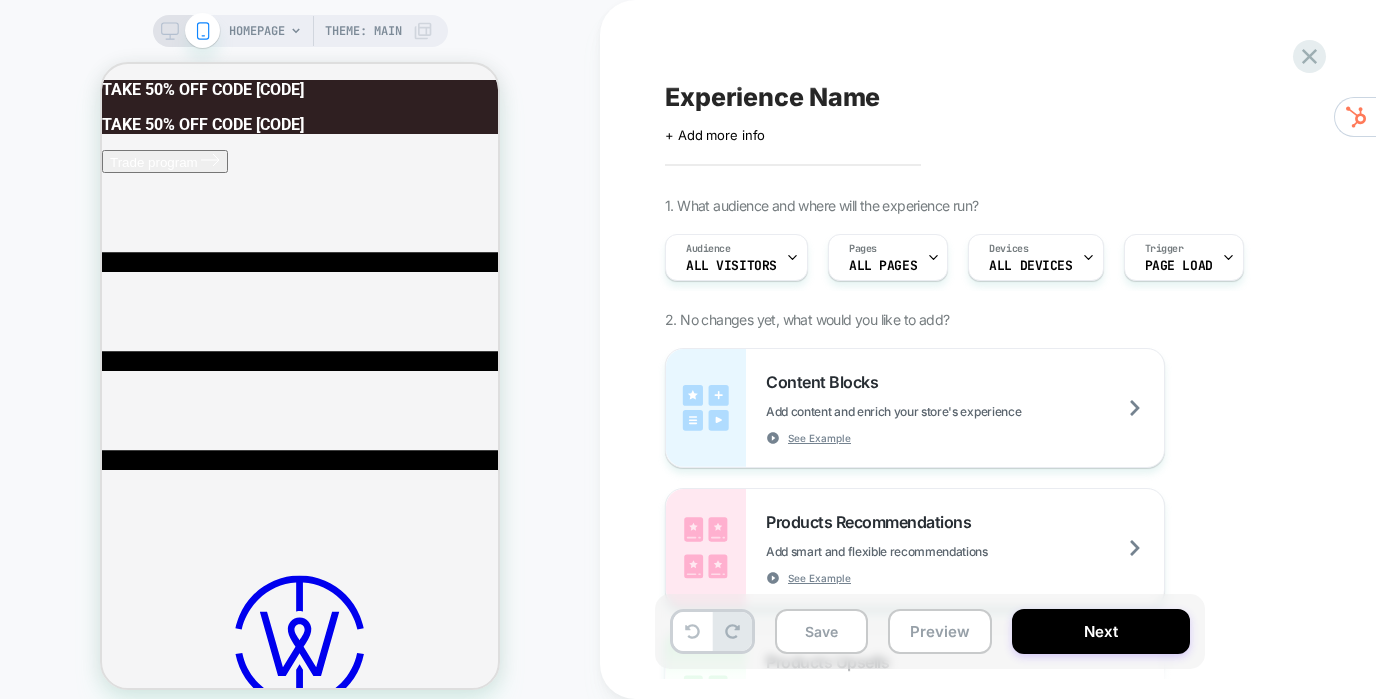 scroll, scrollTop: 0, scrollLeft: 0, axis: both 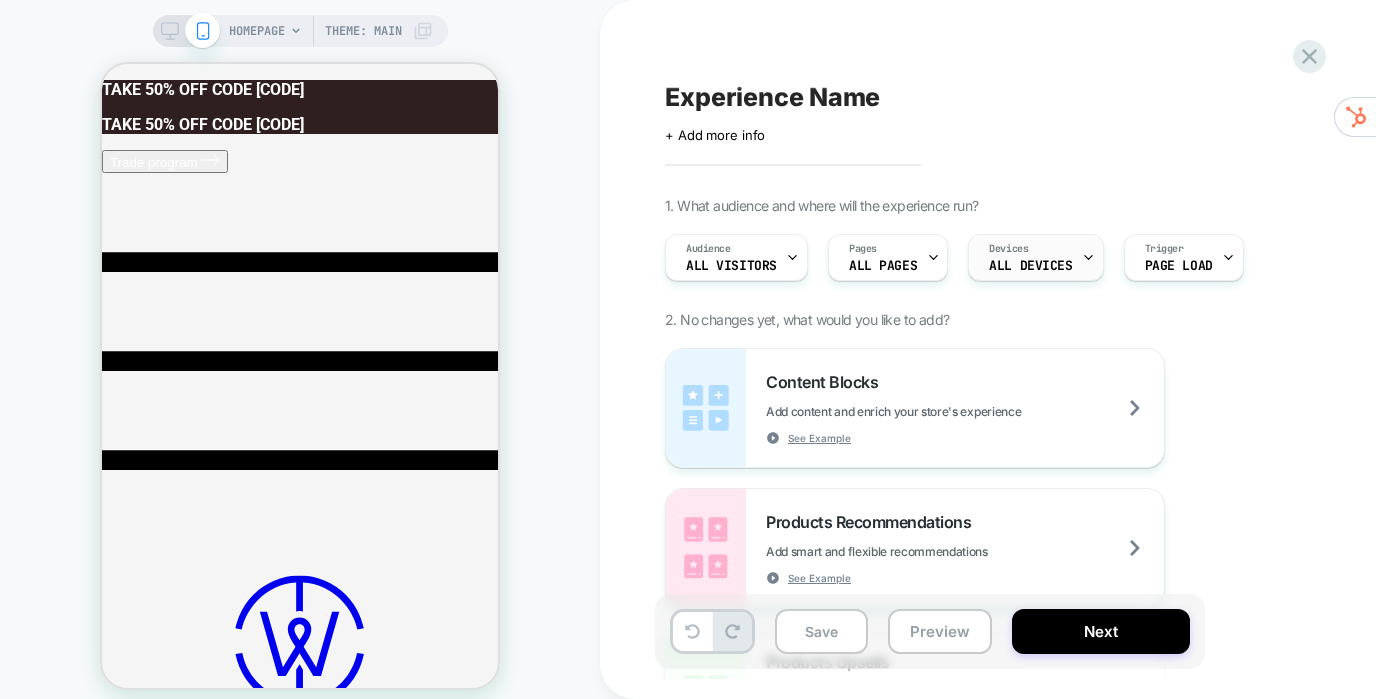 click on "ALL DEVICES" at bounding box center [1030, 266] 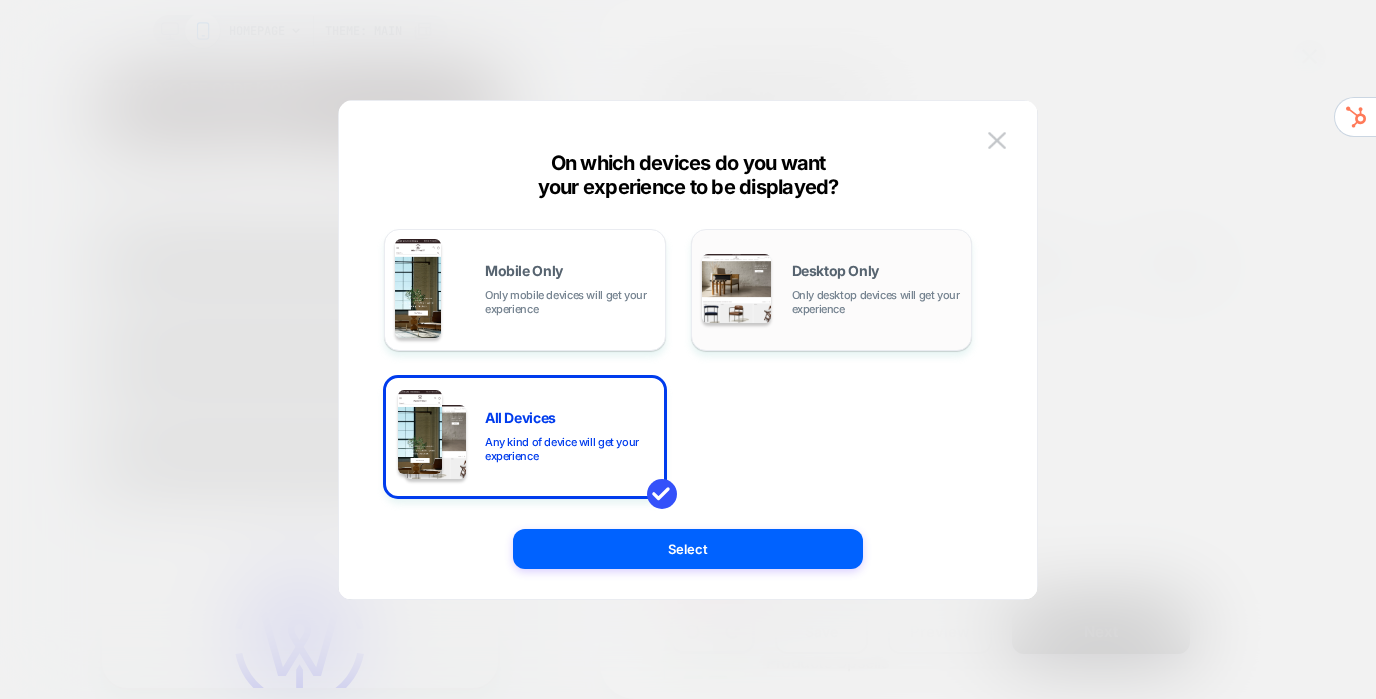 click on "Desktop Only Only desktop devices will get your experience" at bounding box center (877, 290) 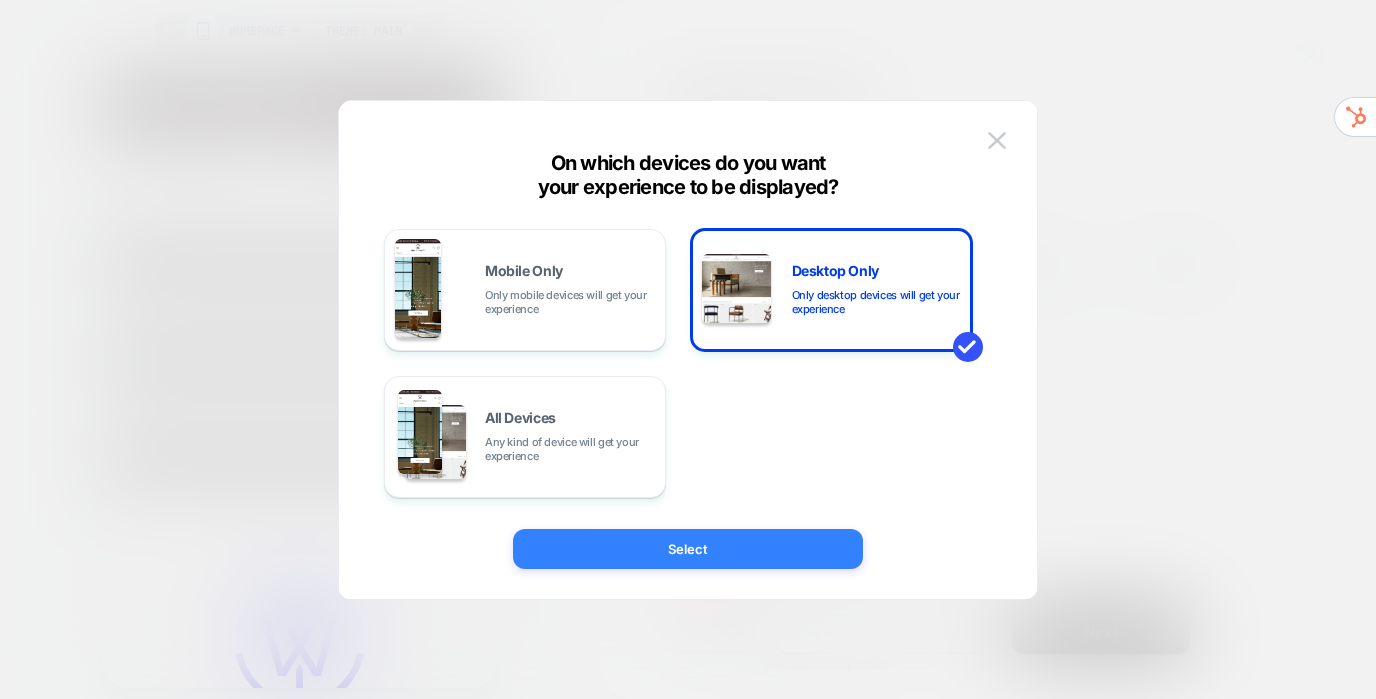 click on "Select" at bounding box center (688, 549) 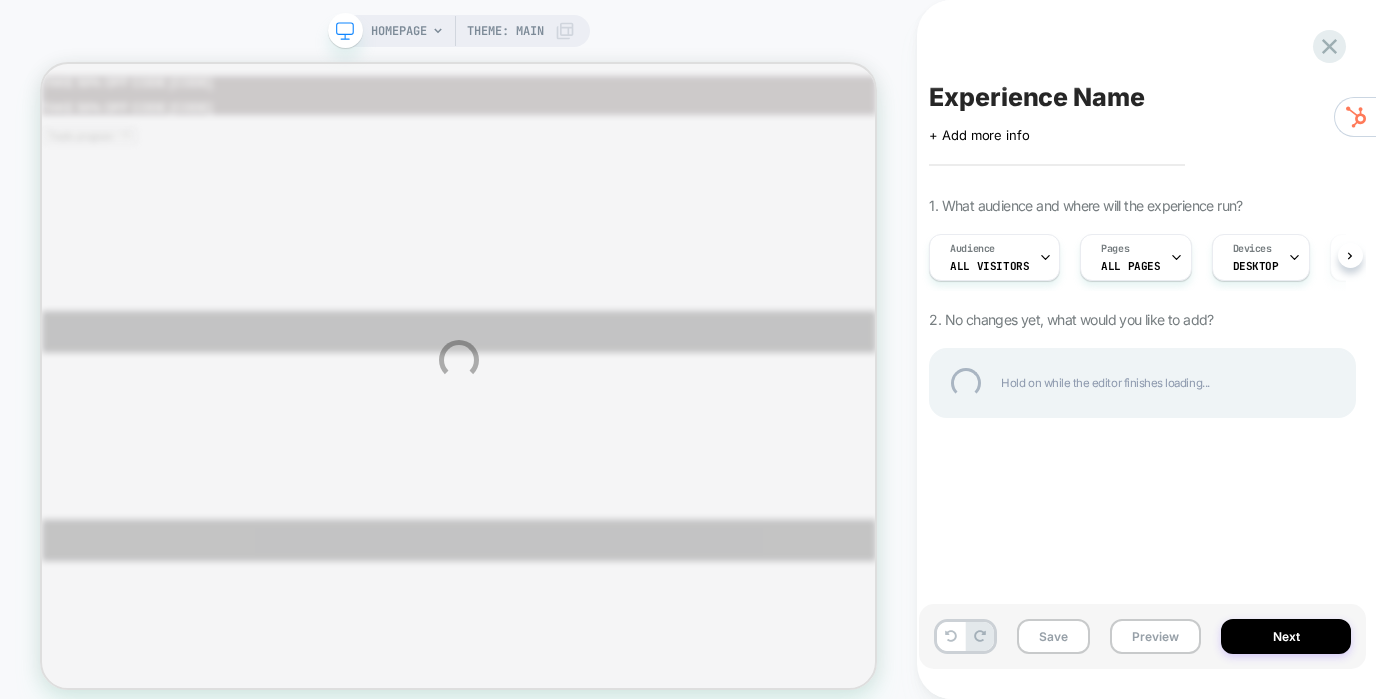 scroll, scrollTop: 0, scrollLeft: 0, axis: both 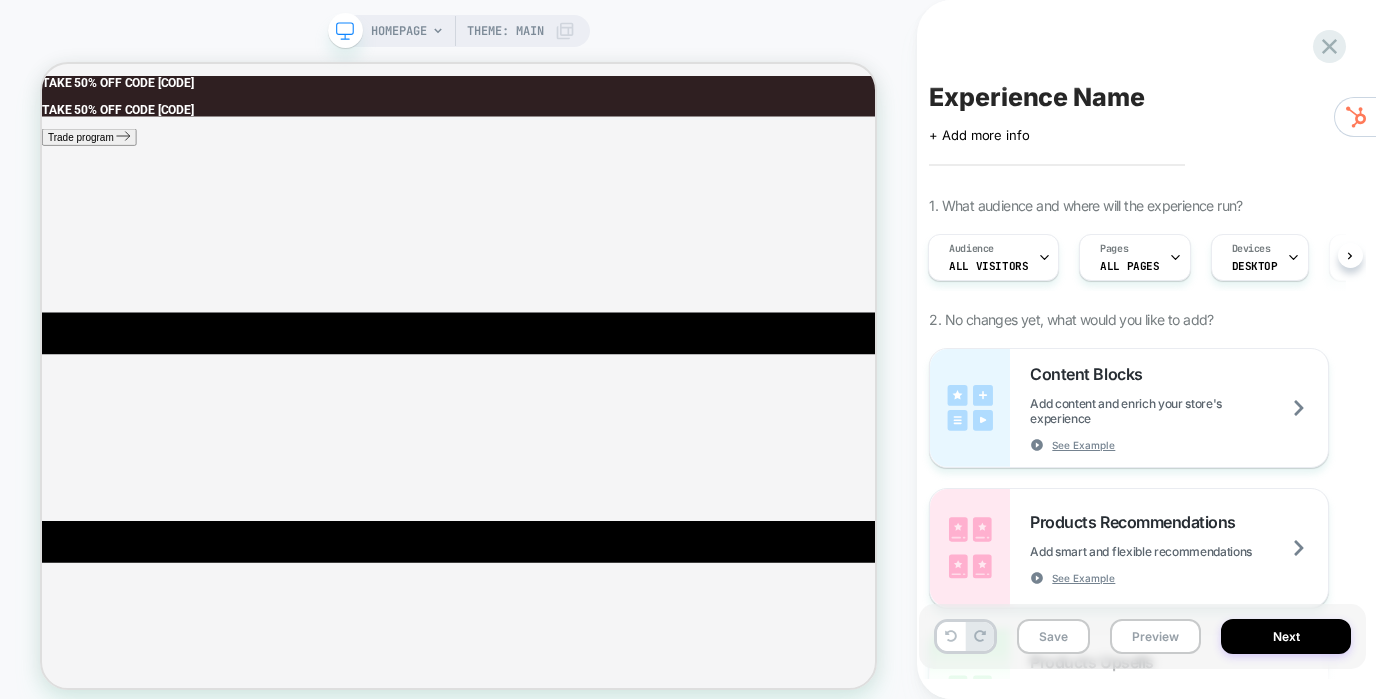 click on "Pages ALL PAGES" at bounding box center (1129, 257) 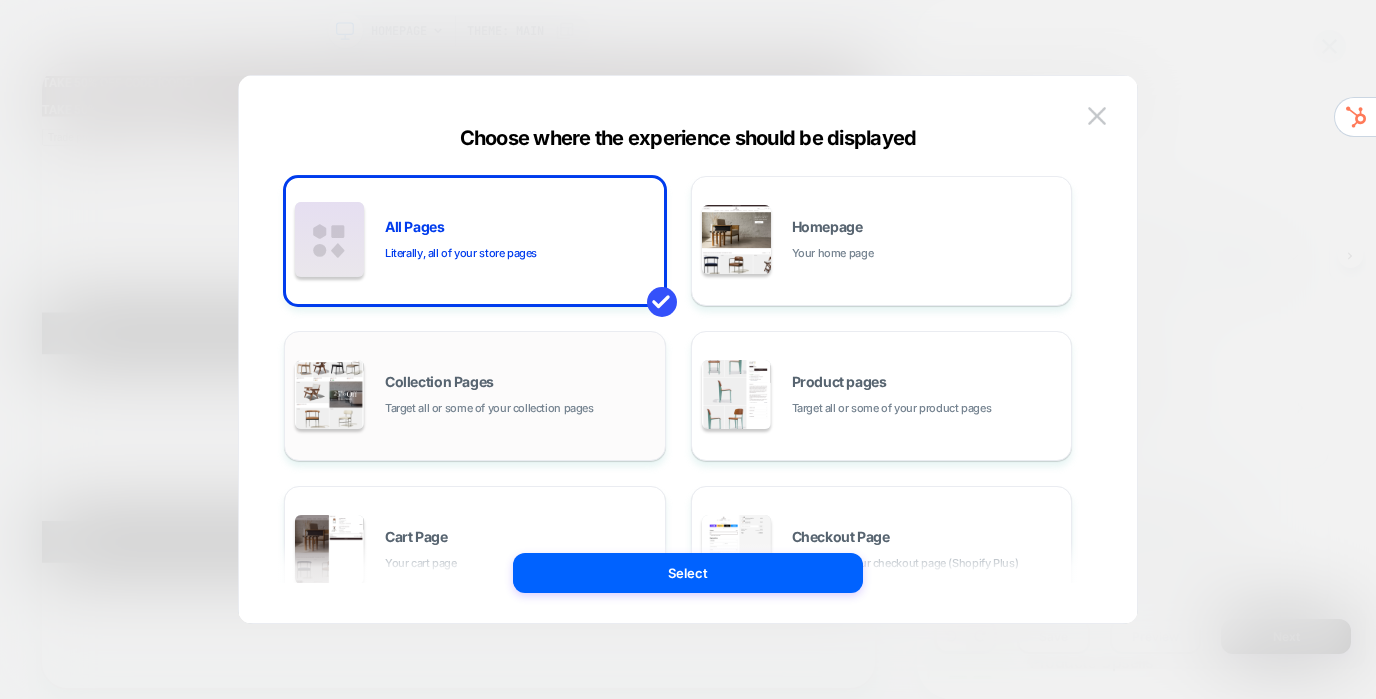 click on "Collection Pages Target all or some of your collection pages" at bounding box center [475, 396] 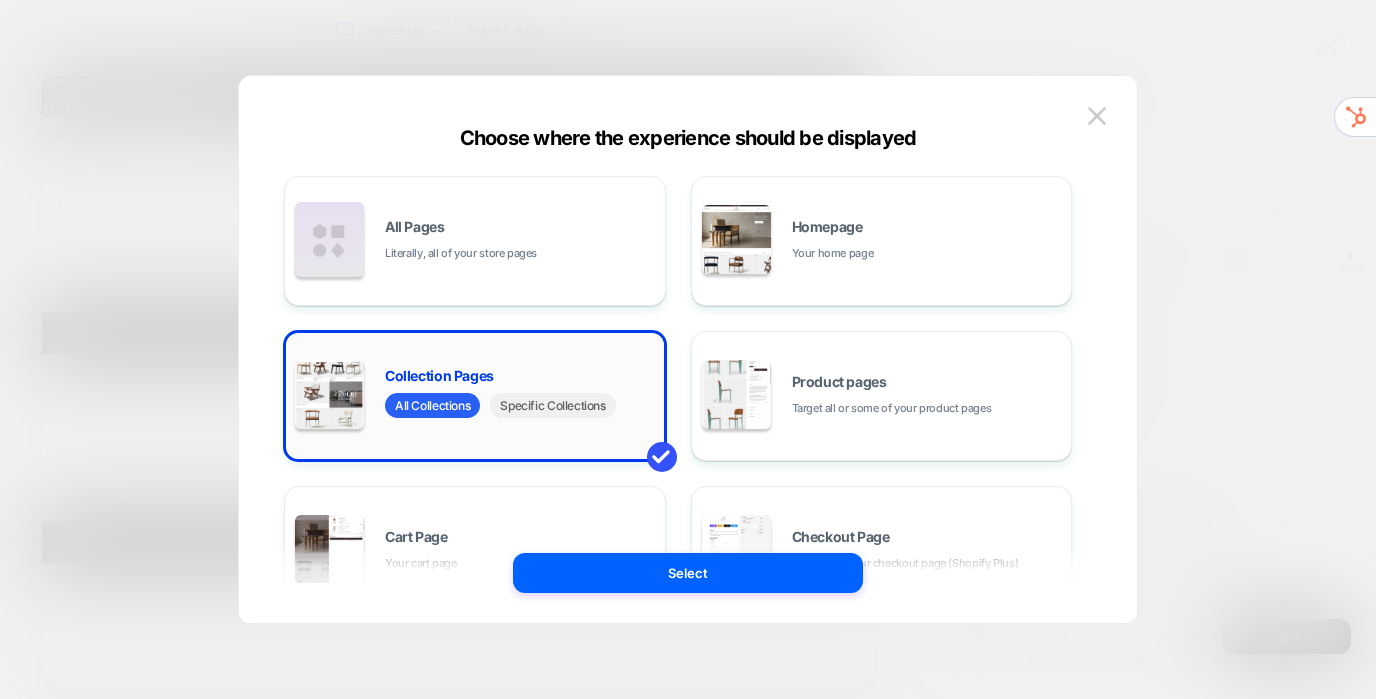 click on "Specific Collections" at bounding box center (552, 405) 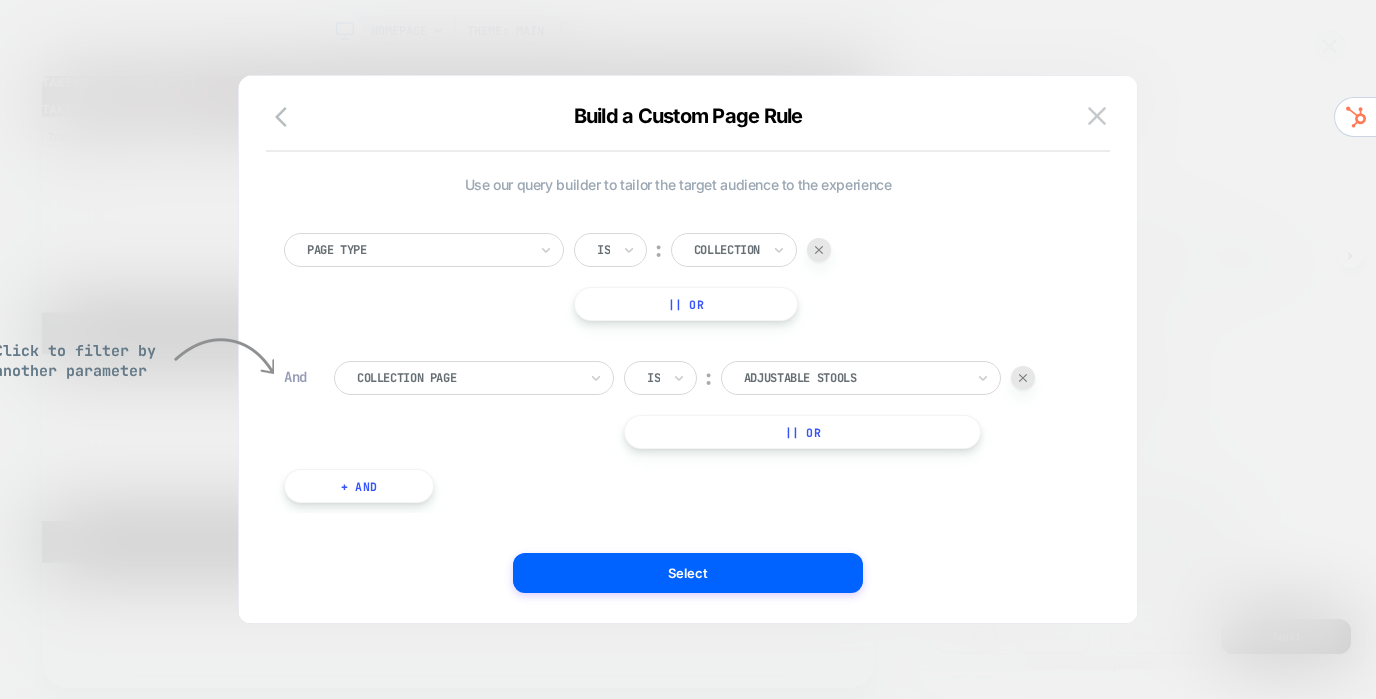 click at bounding box center (854, 378) 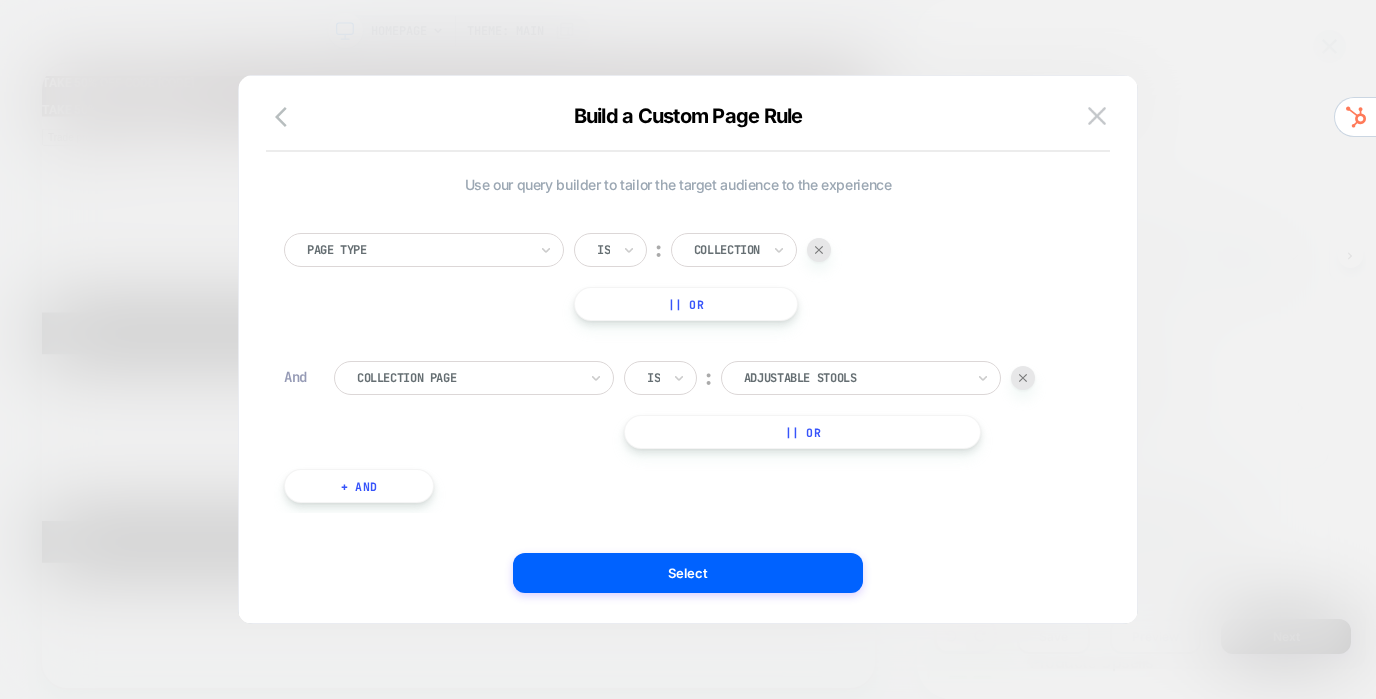 click at bounding box center [854, 378] 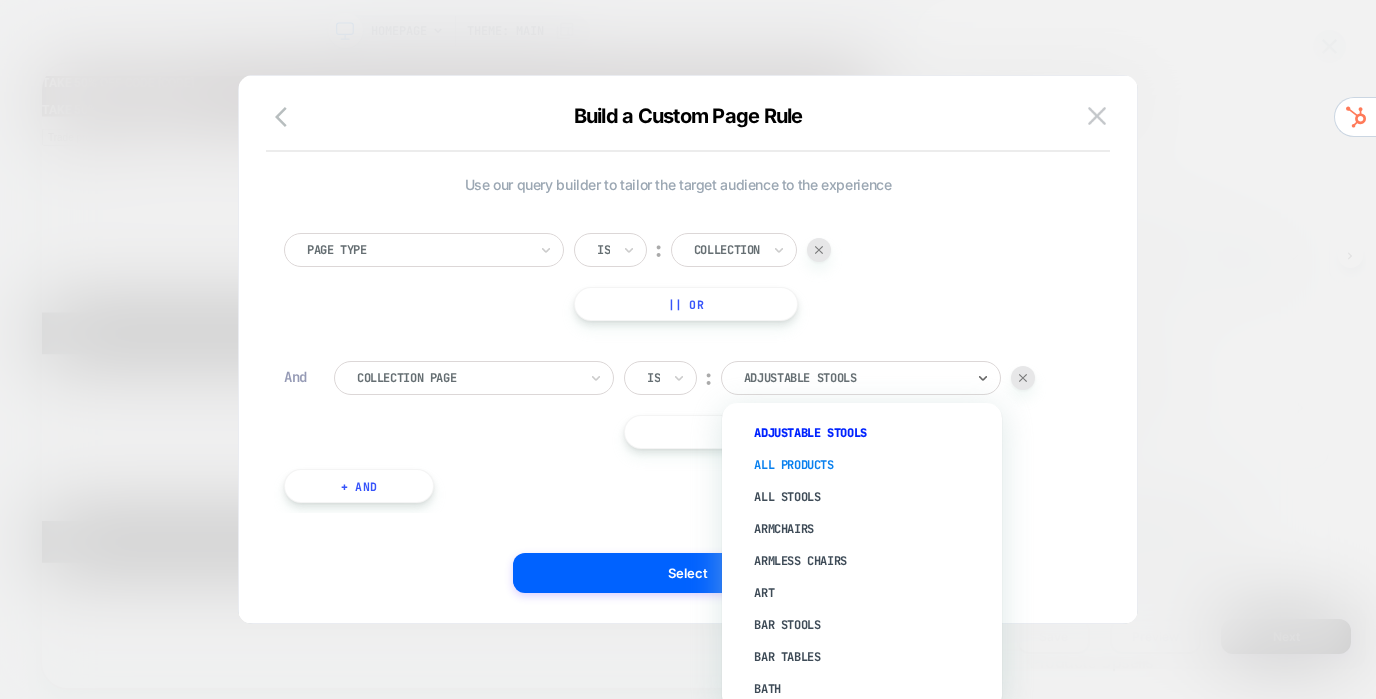 click on "All Products" at bounding box center (872, 465) 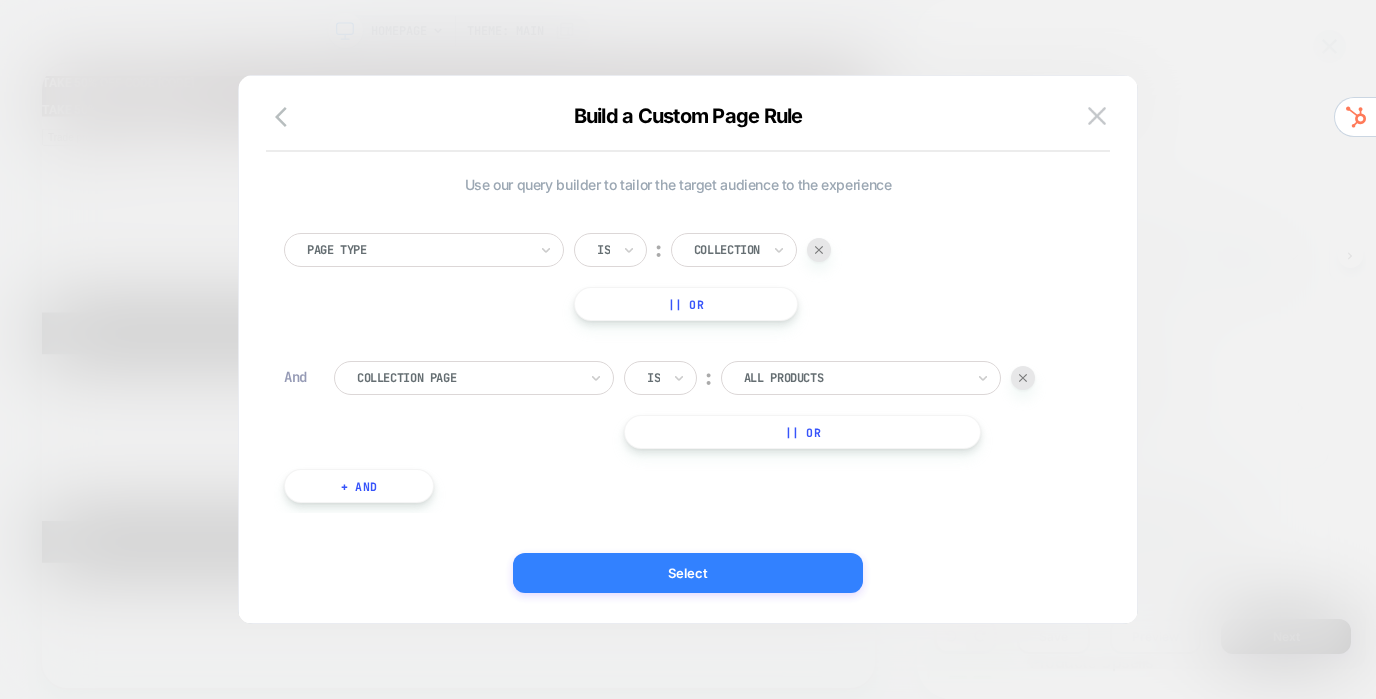 click on "Select" at bounding box center [688, 573] 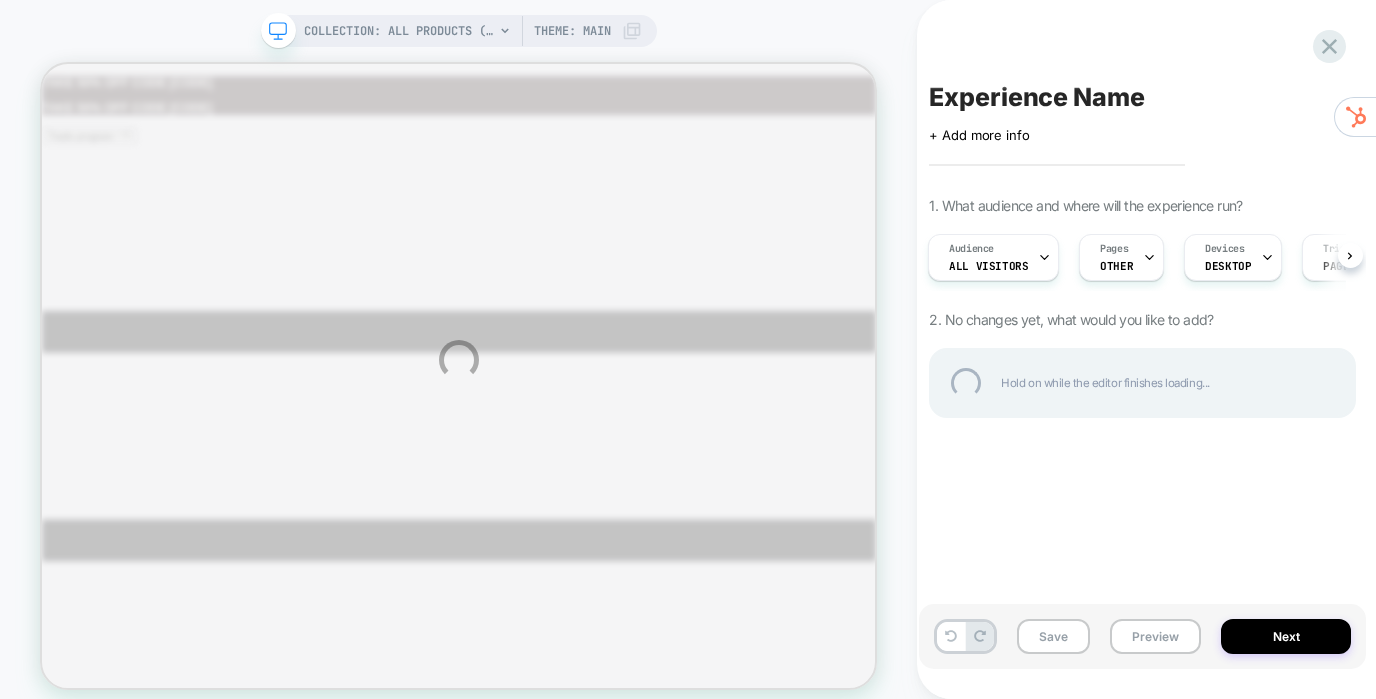 scroll, scrollTop: 0, scrollLeft: 0, axis: both 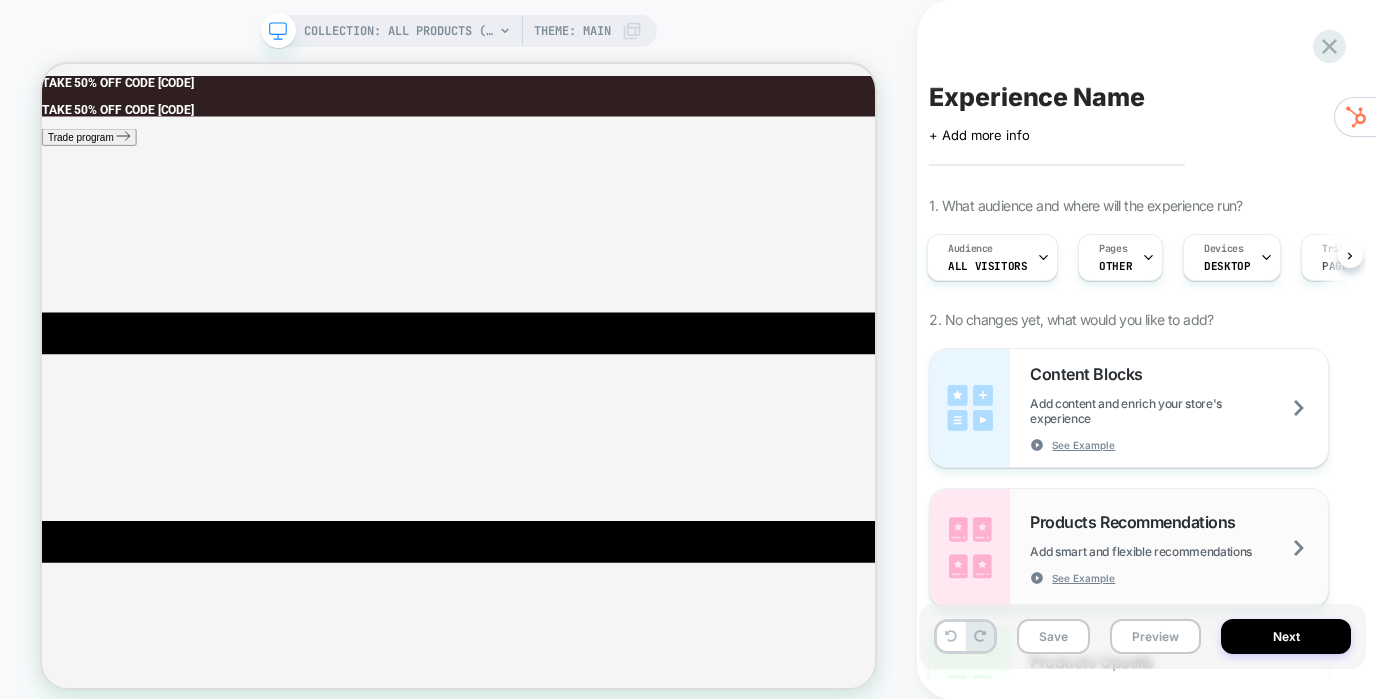 click on "Products Recommendations Add smart and flexible recommendations See Example" at bounding box center [1179, 548] 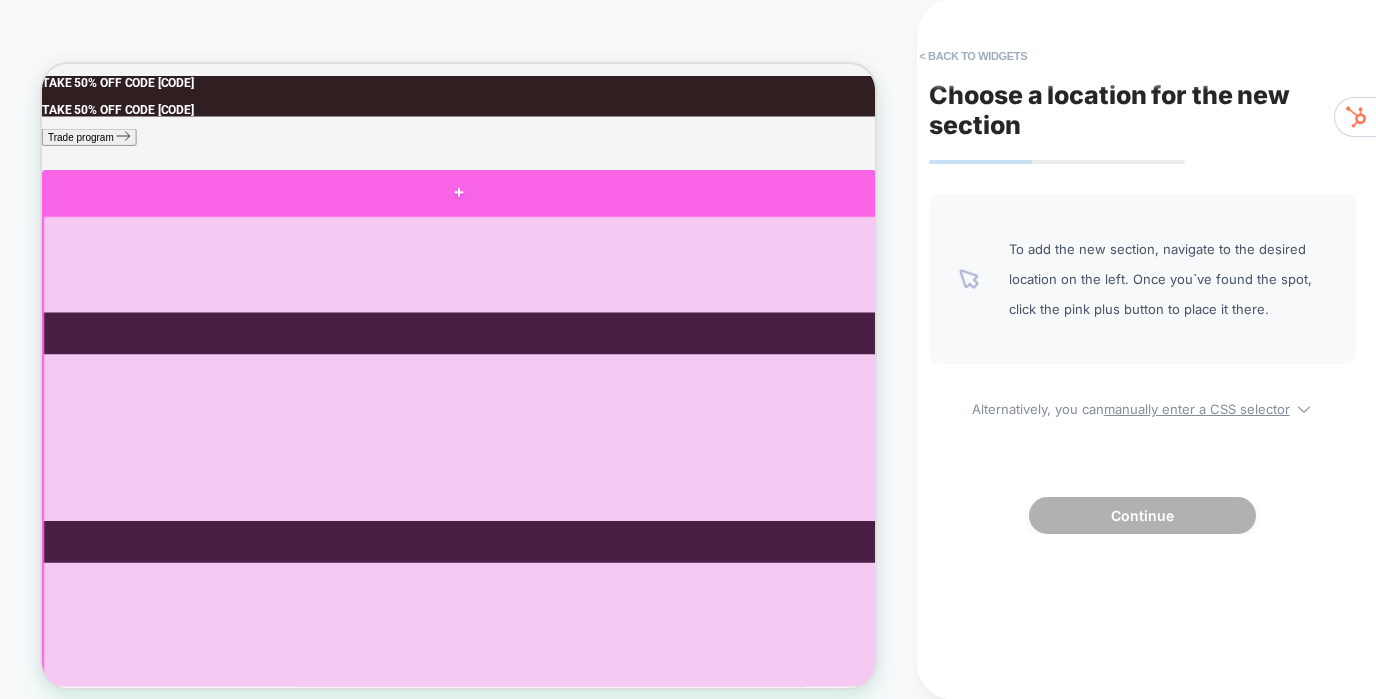 click at bounding box center (598, 235) 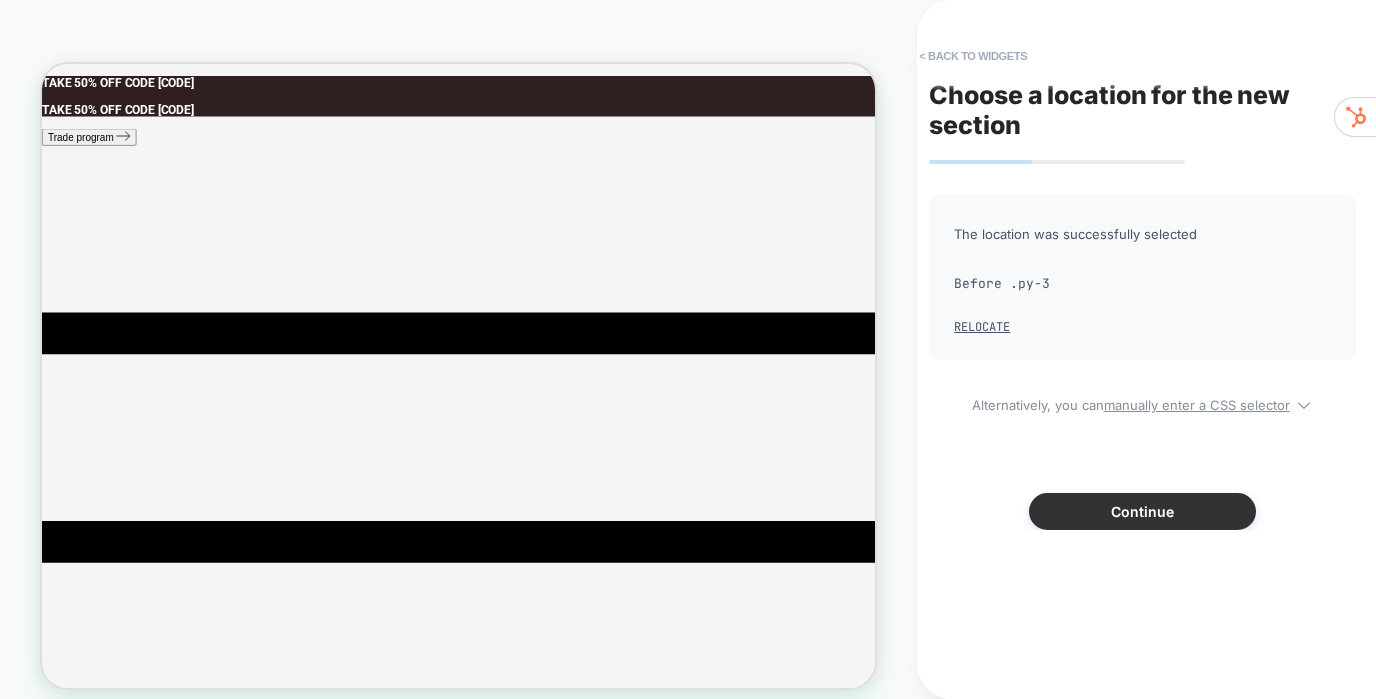 click on "Continue" at bounding box center [1142, 511] 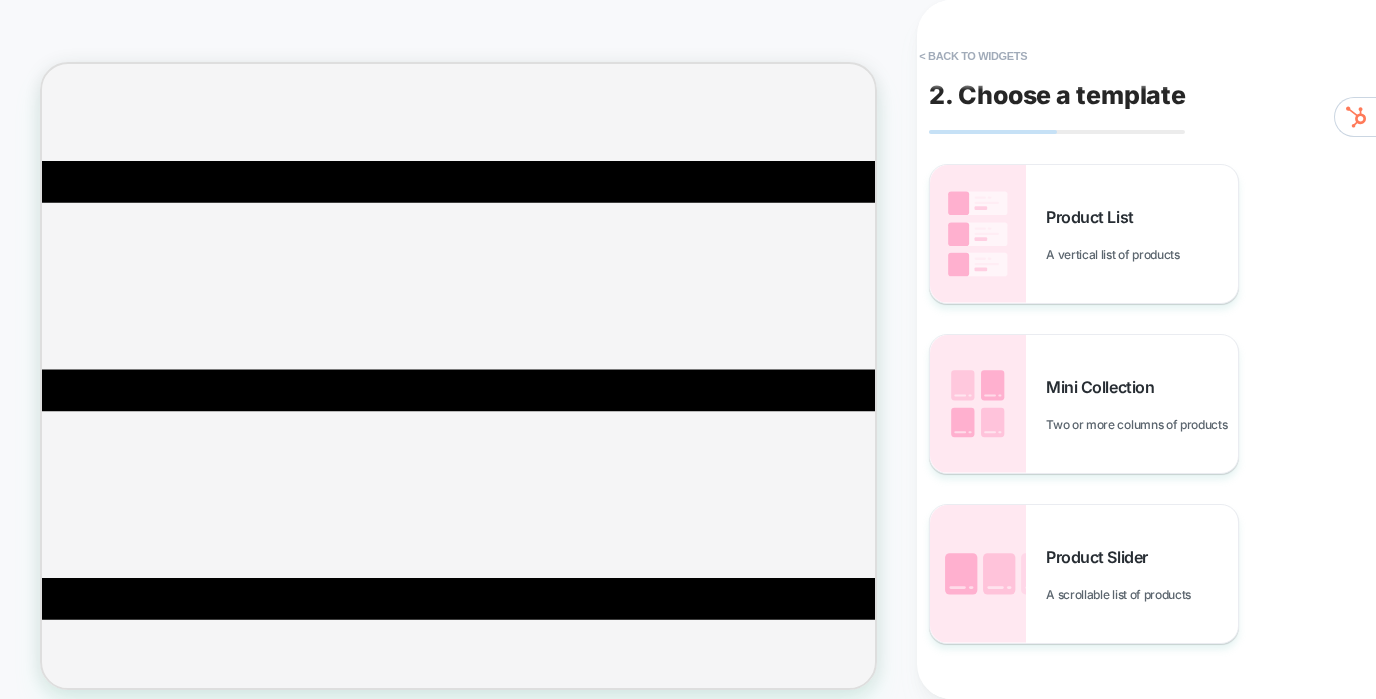 scroll, scrollTop: 21, scrollLeft: 0, axis: vertical 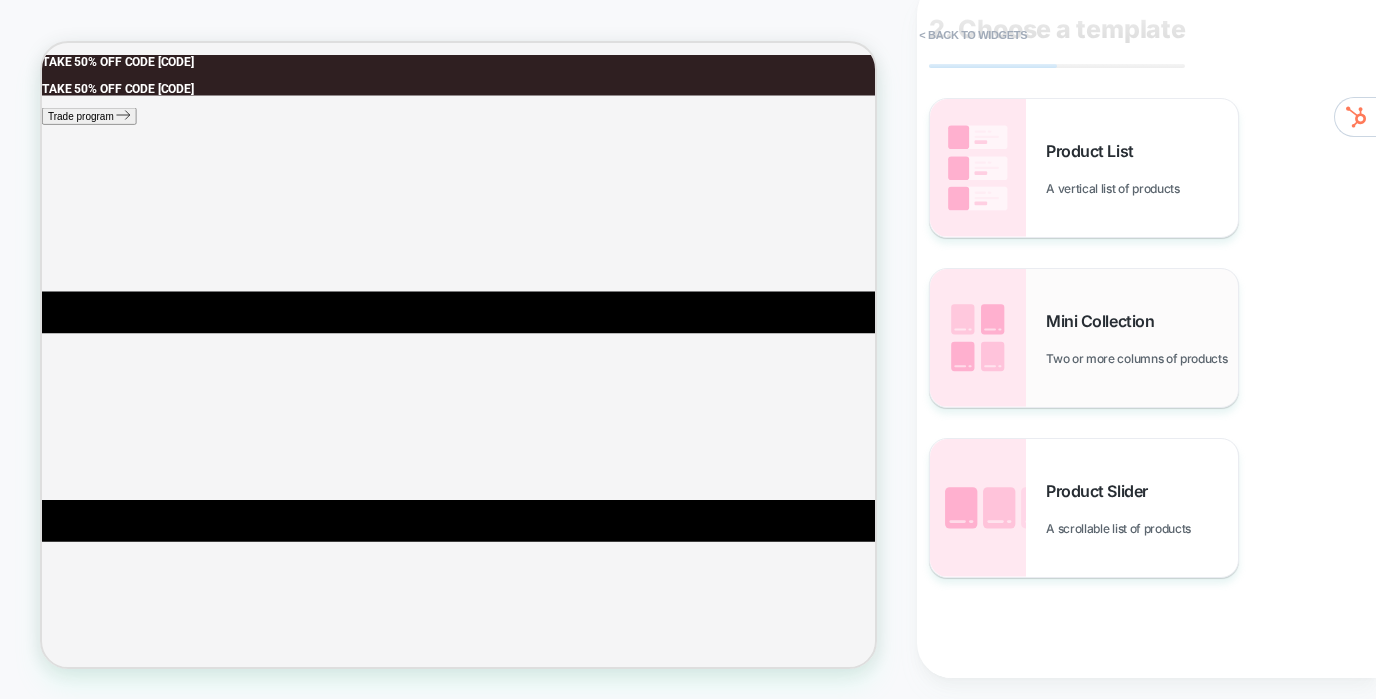 click on "Two or more columns of products" at bounding box center (1141, 358) 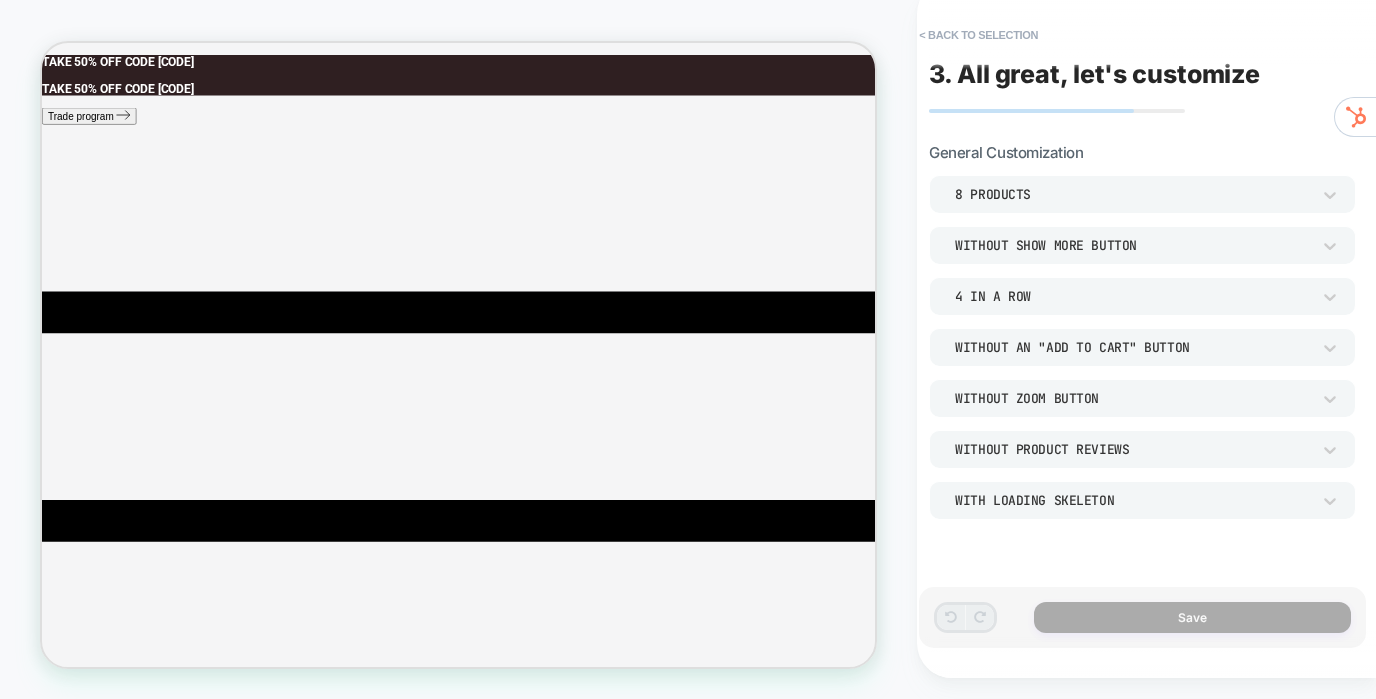 click on "In this section, you can modify the general settings" at bounding box center [1142, 322] 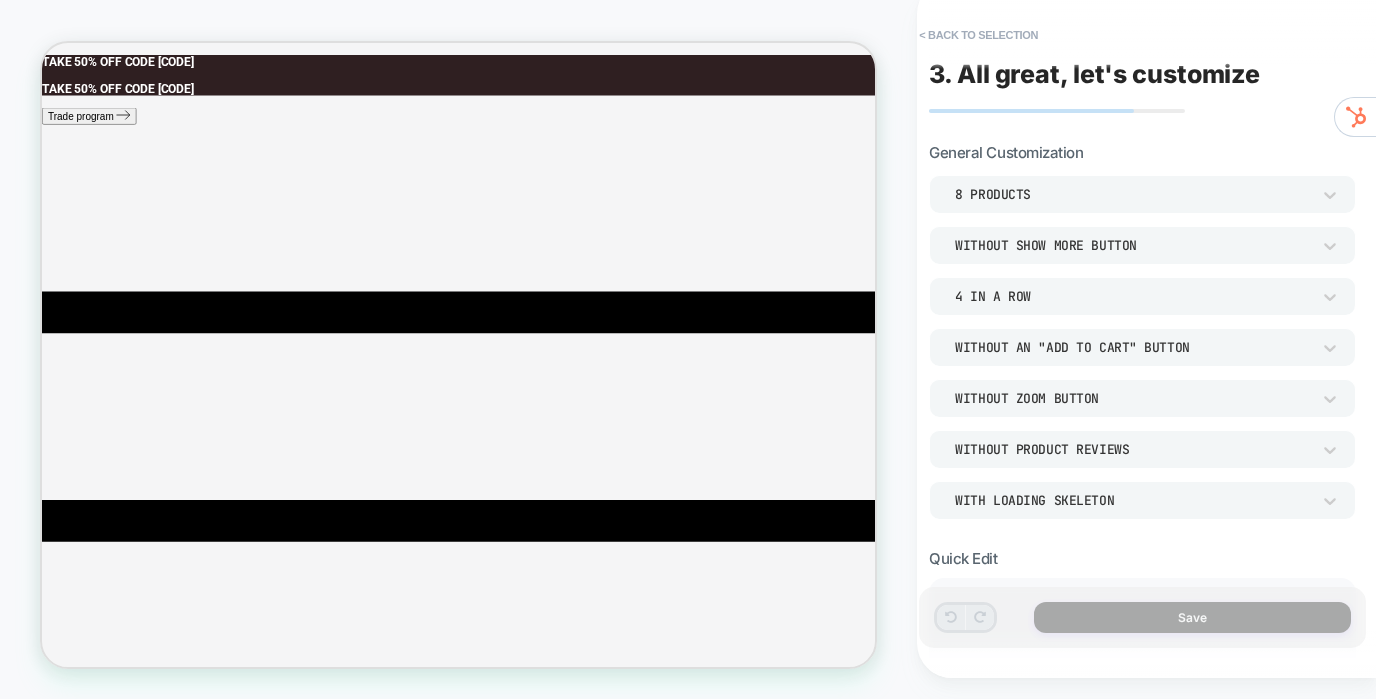 click on "8 Products" at bounding box center [1132, 194] 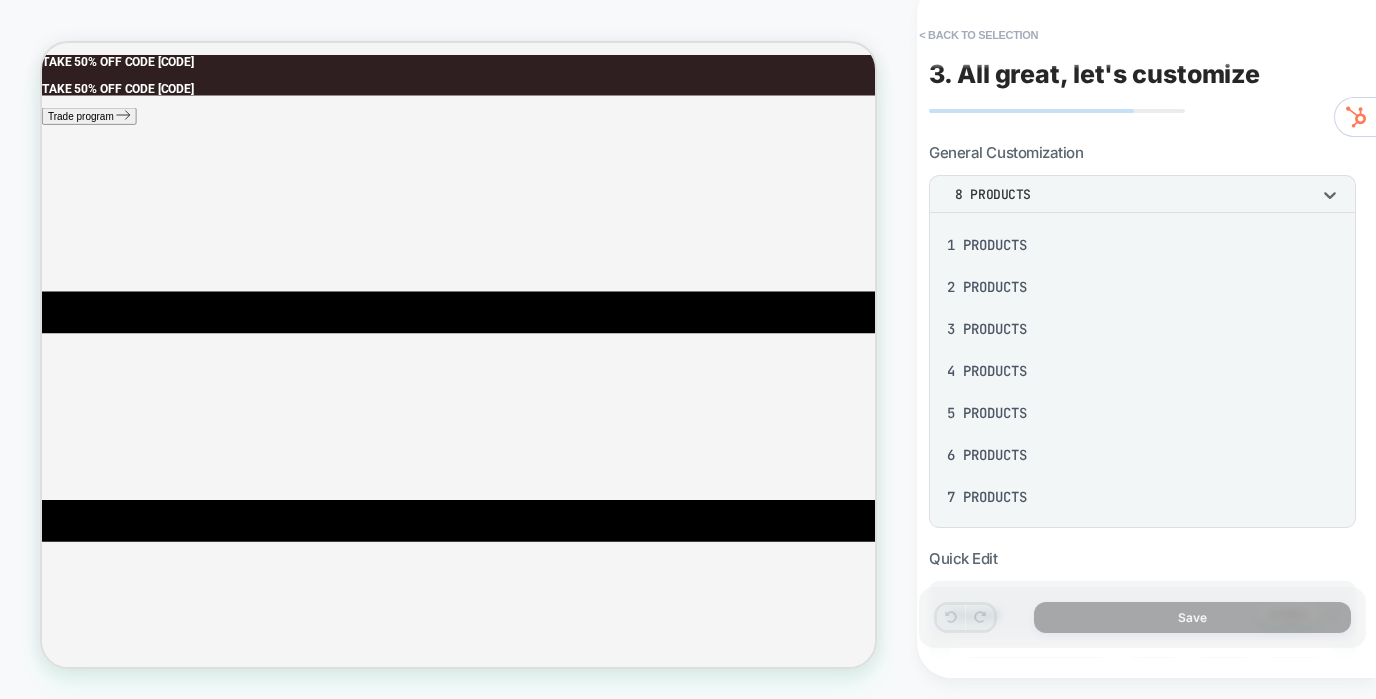 click on "5 Products" at bounding box center (1142, 413) 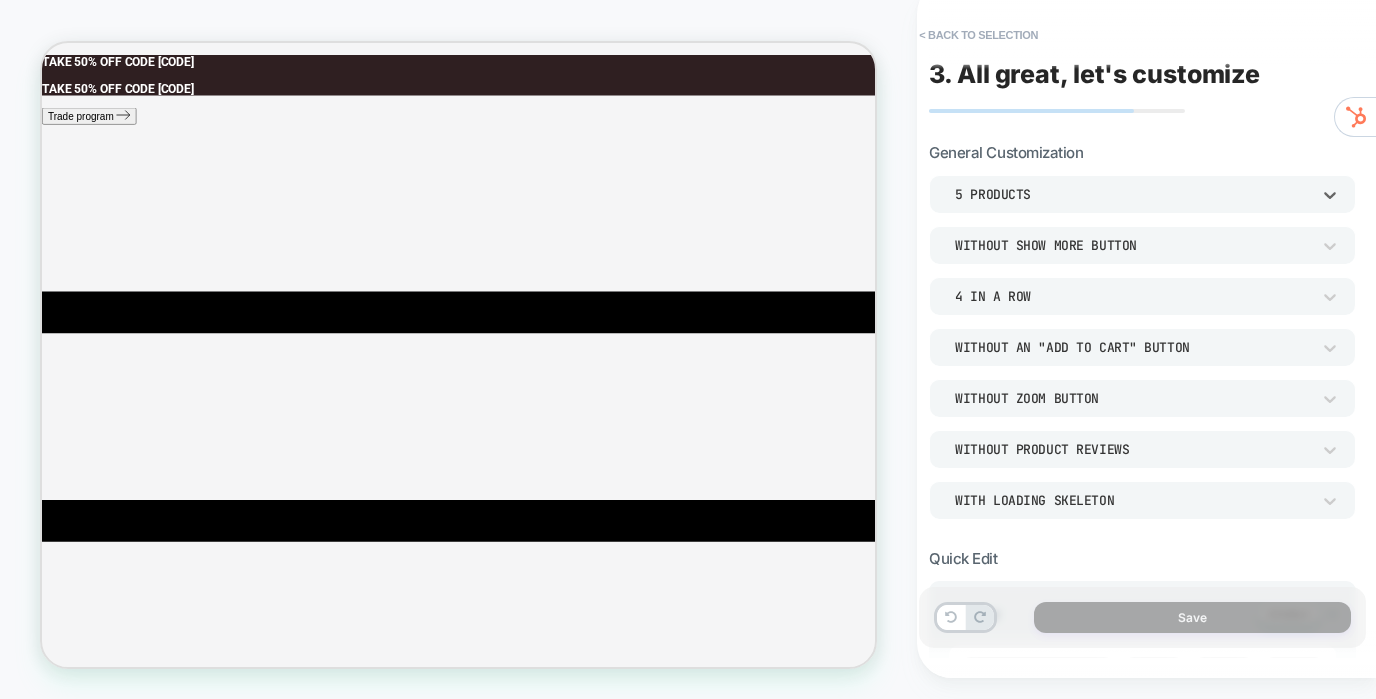 click on "5 Products" at bounding box center (1132, 194) 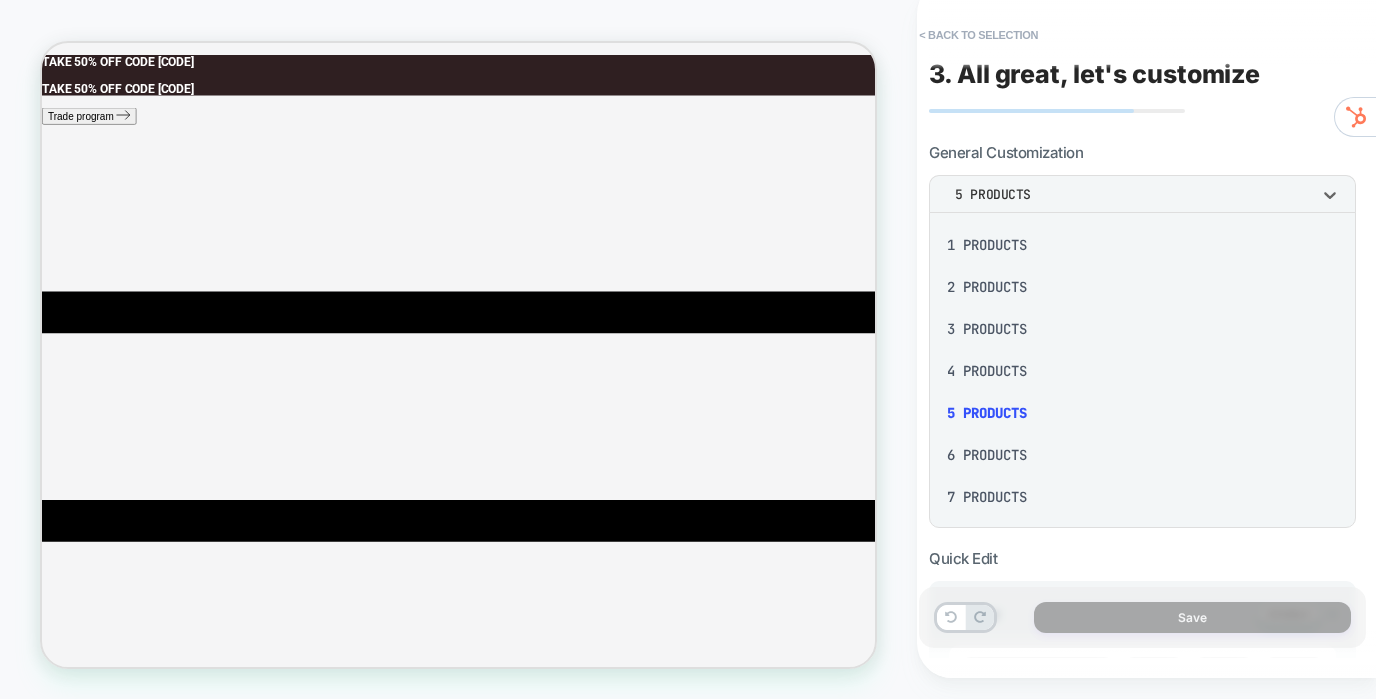 click on "4 Products" at bounding box center [1142, 371] 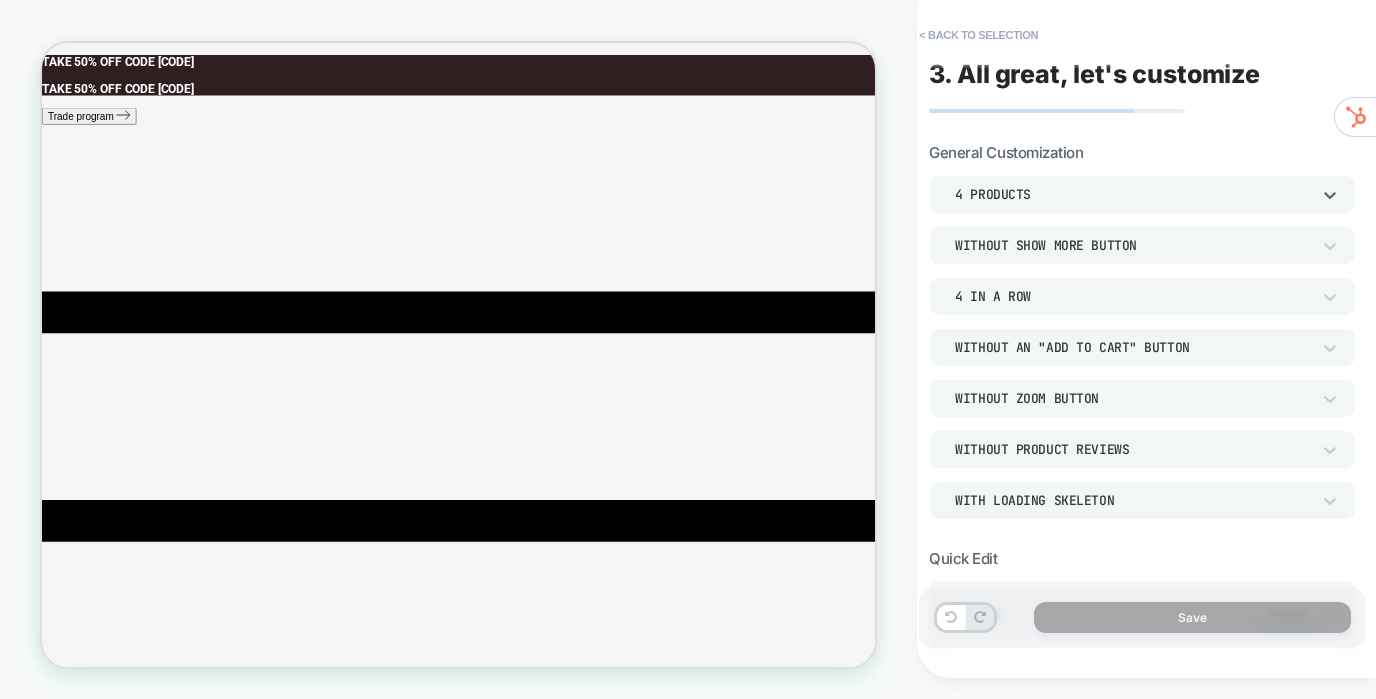 click on "Without an "add to cart" button" at bounding box center (1132, 347) 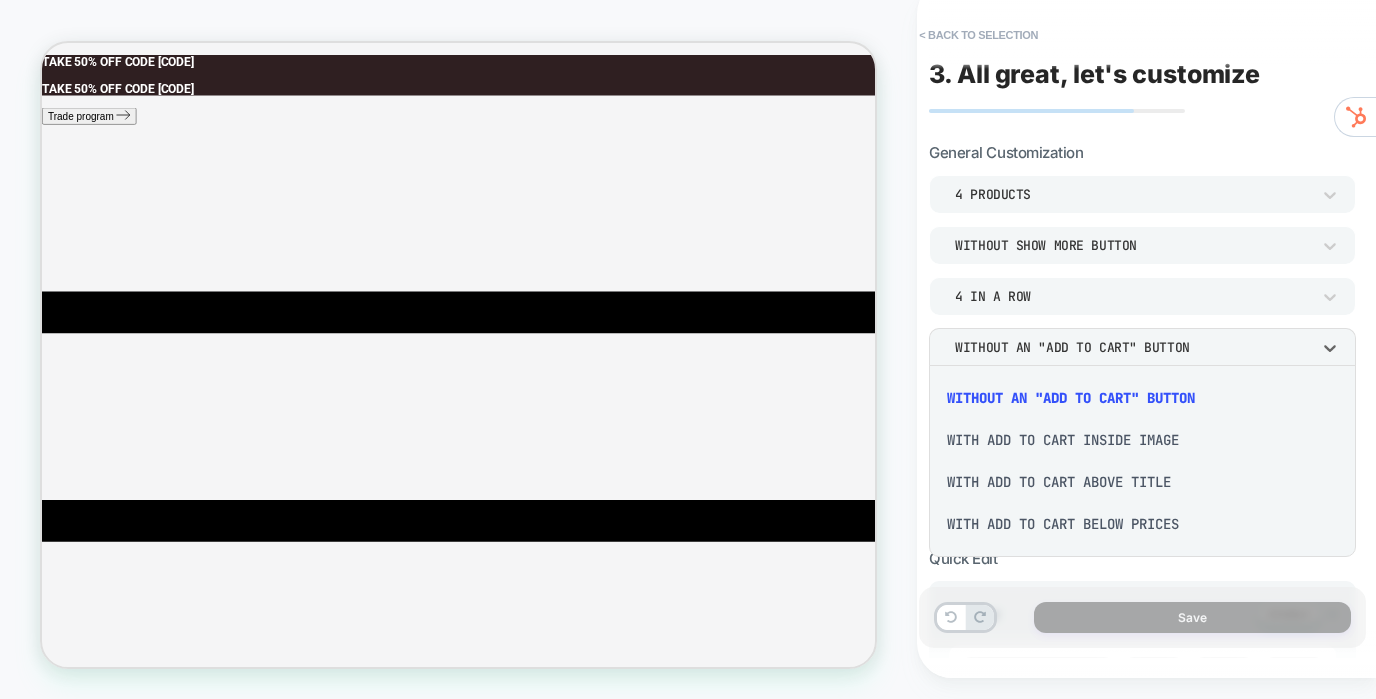 click on "With add to cart inside image" at bounding box center (1142, 440) 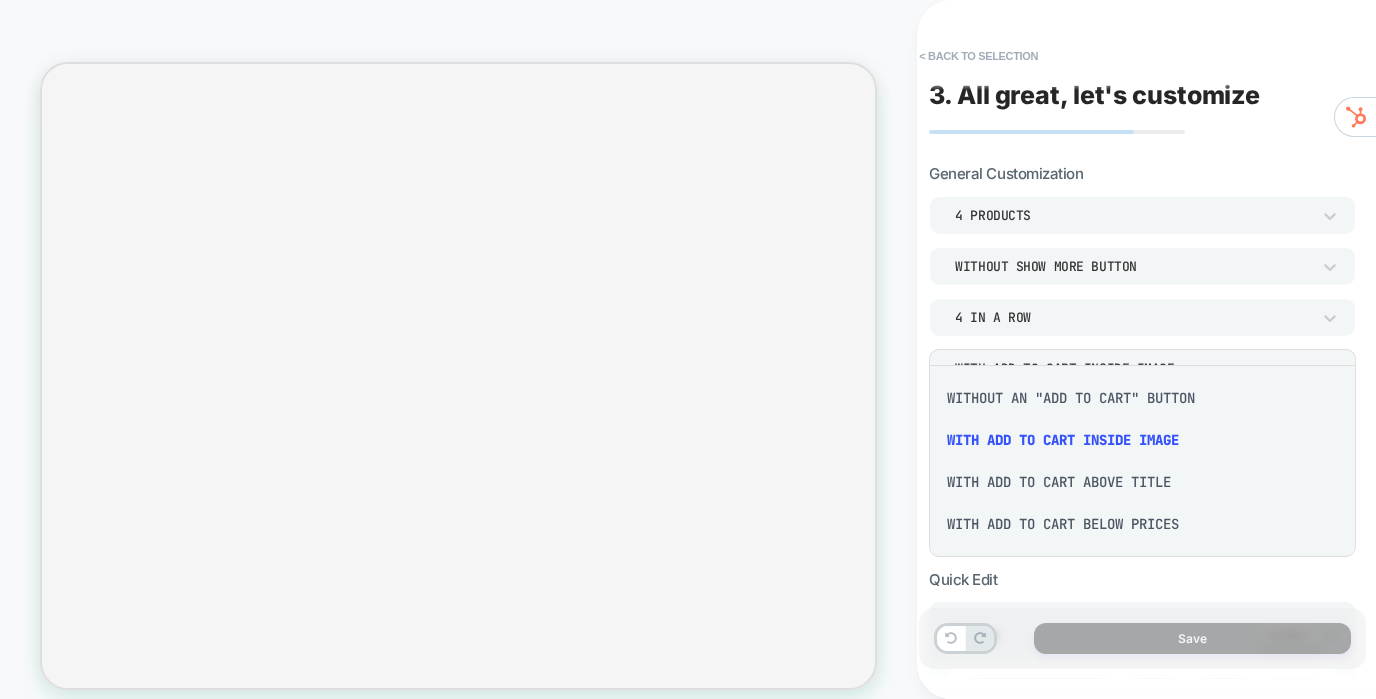 scroll, scrollTop: 0, scrollLeft: 0, axis: both 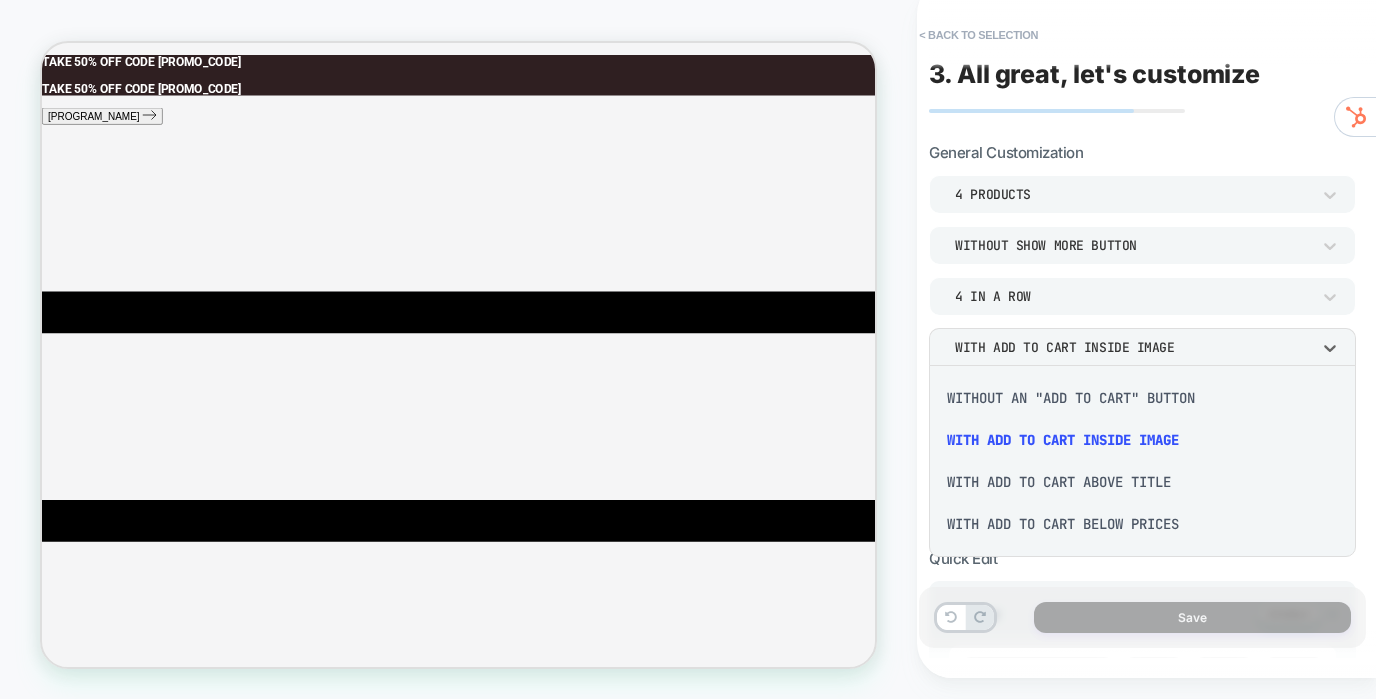 click on "Without an "add to cart" button" at bounding box center (1142, 398) 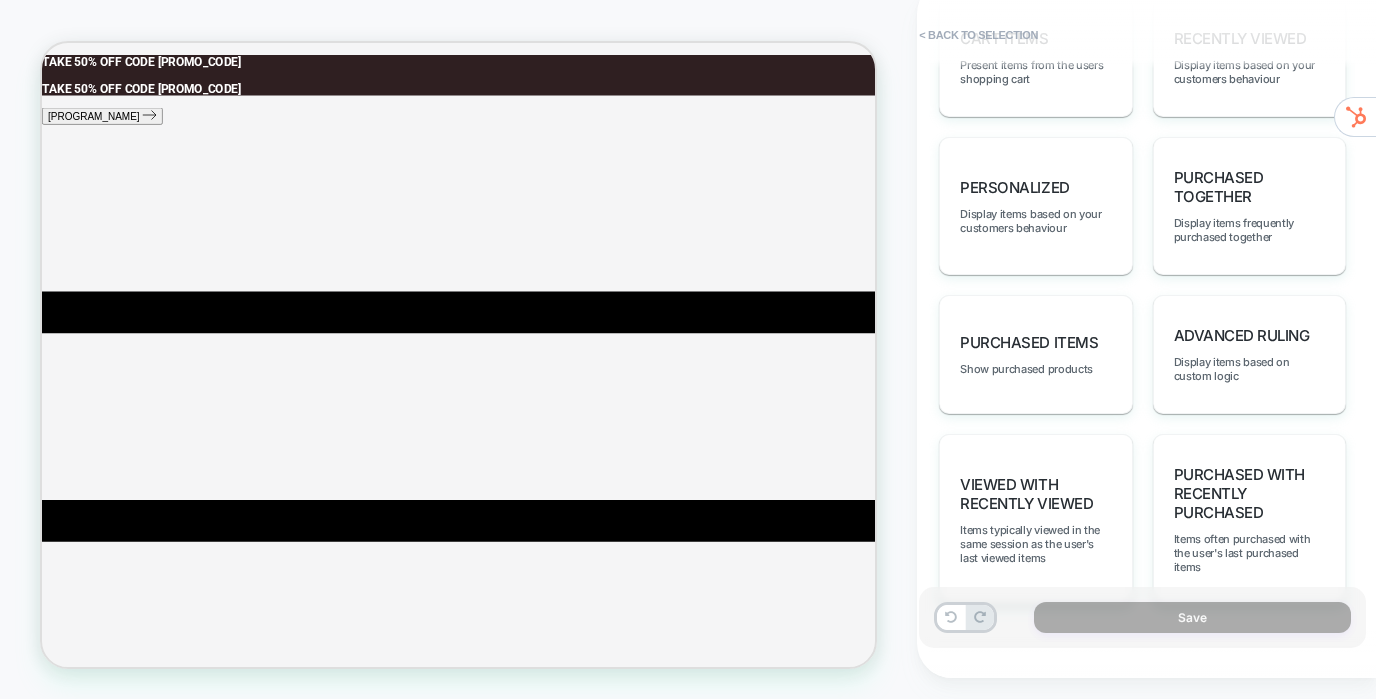 scroll, scrollTop: 1439, scrollLeft: 0, axis: vertical 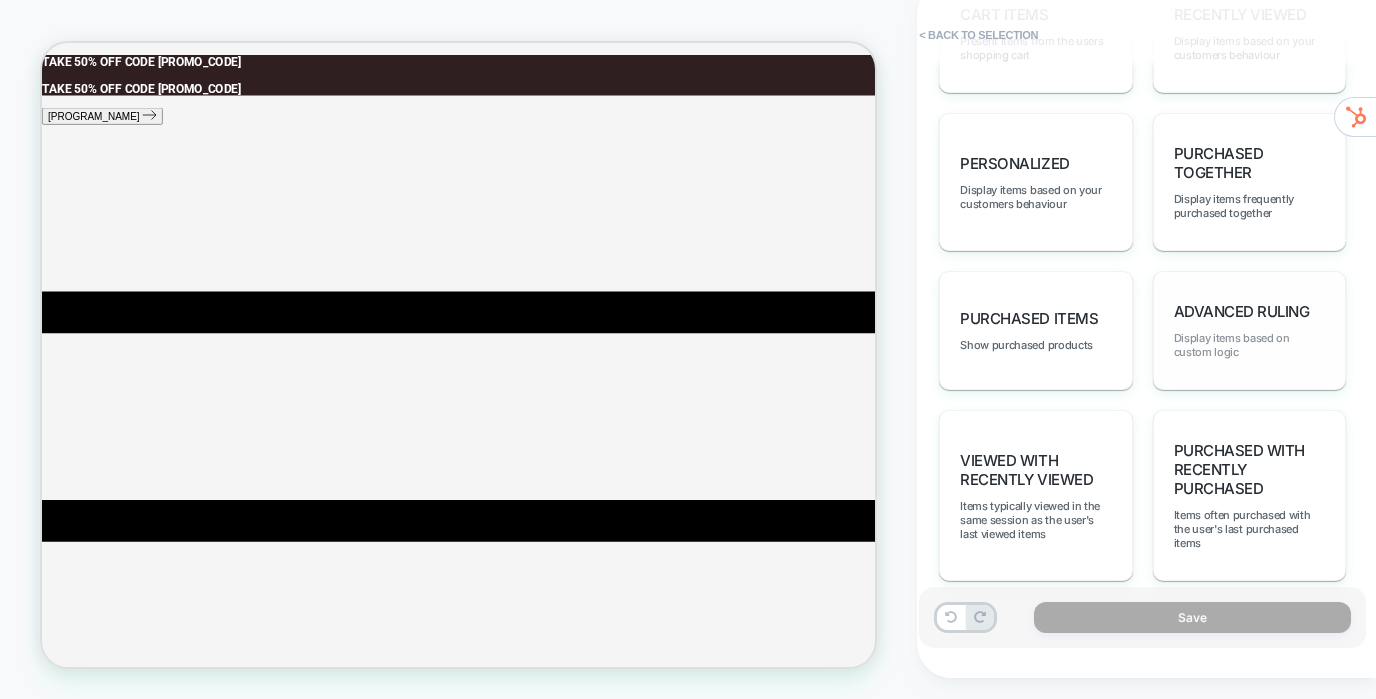 click on "Display items based on custom logic" at bounding box center (1249, 345) 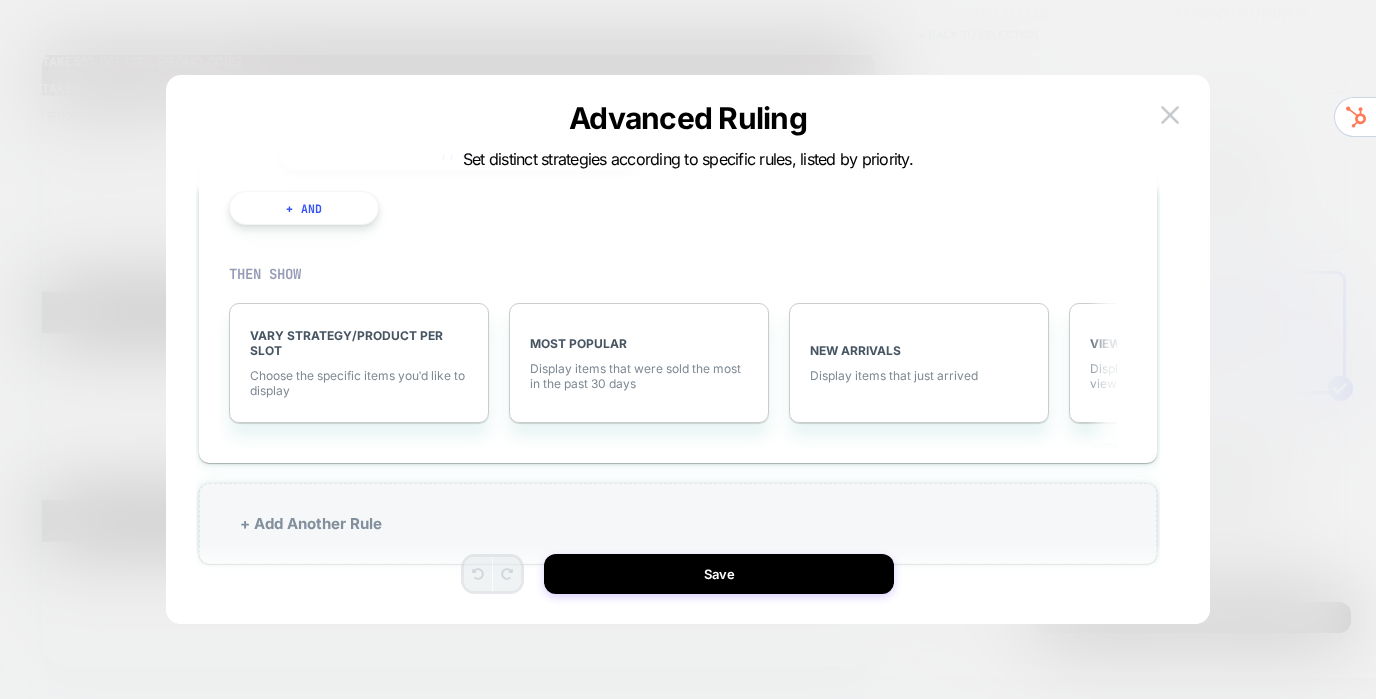 scroll, scrollTop: 0, scrollLeft: 0, axis: both 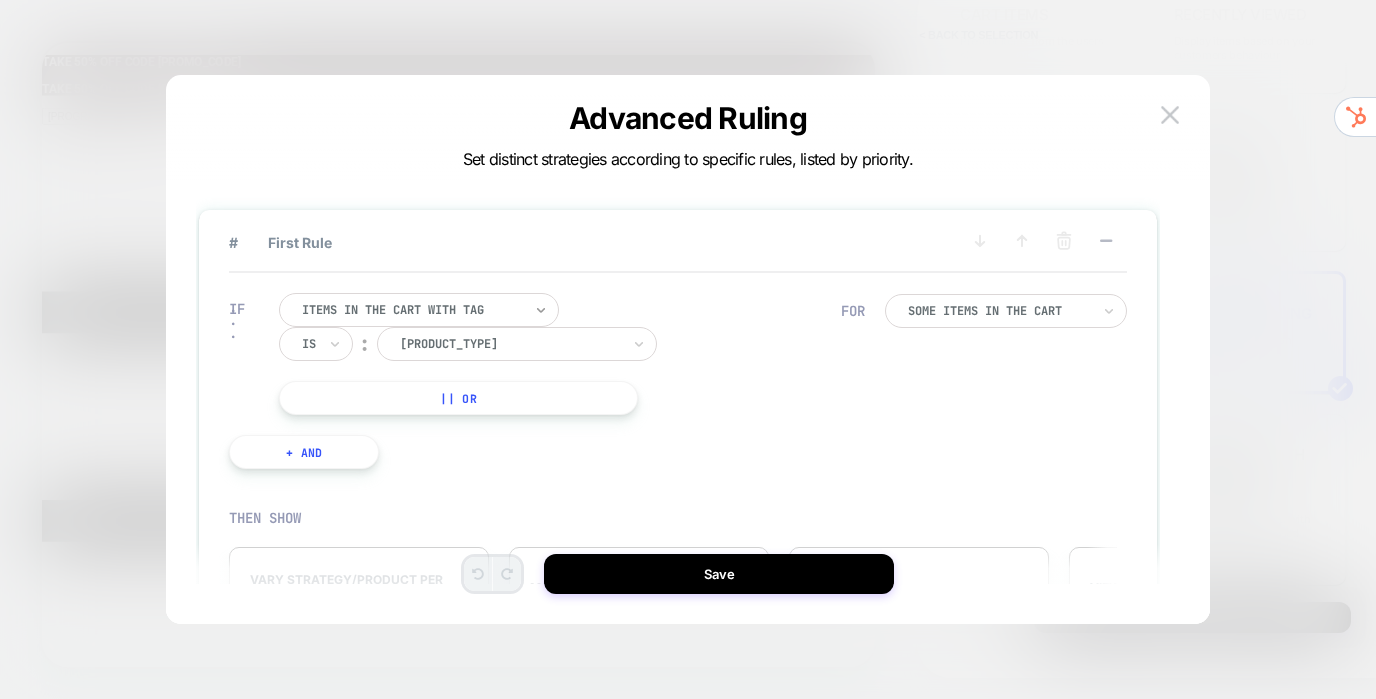click 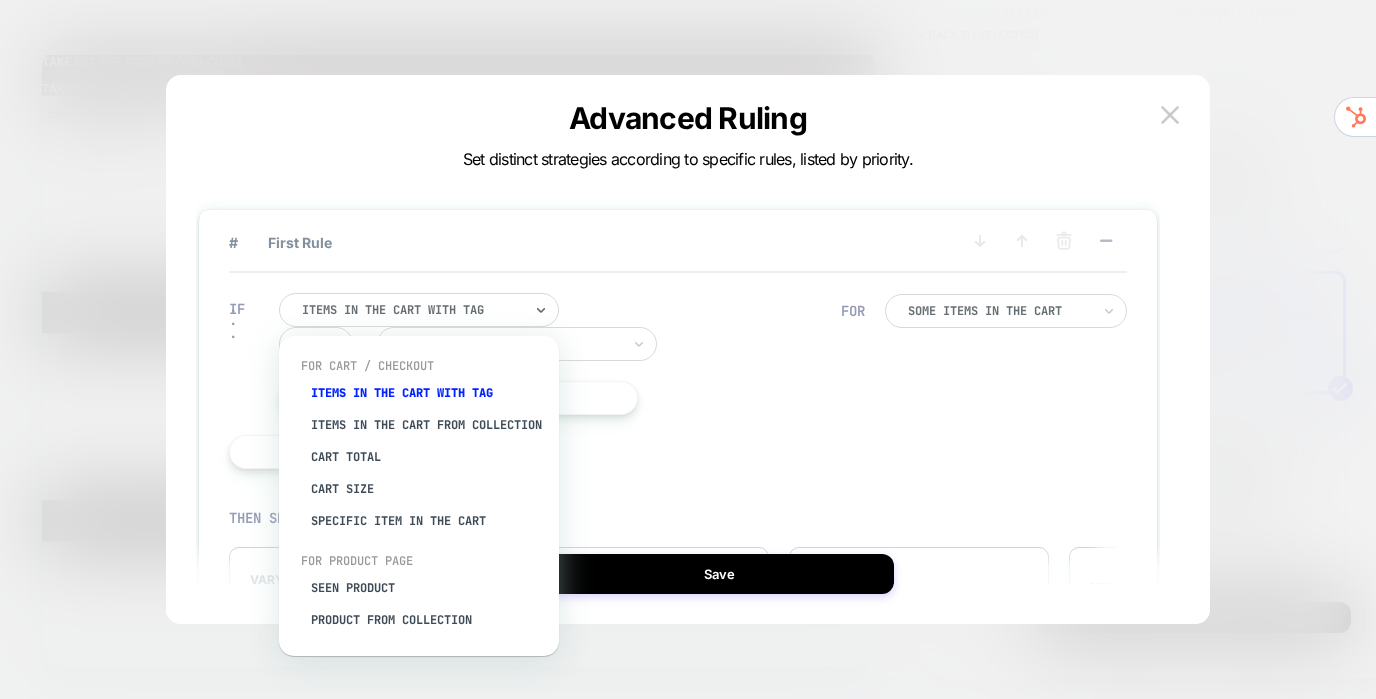 scroll, scrollTop: 1, scrollLeft: 0, axis: vertical 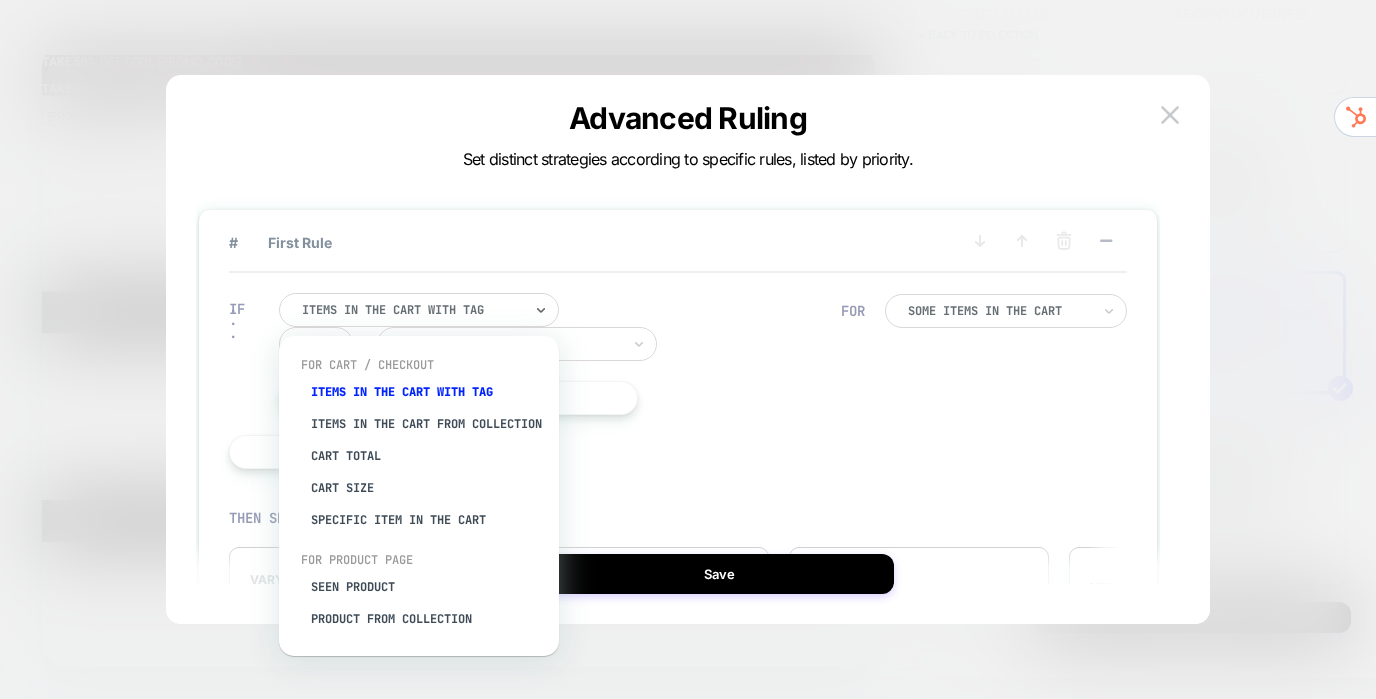 click on "IF option Items in the cart from collection focused, 2 of 8. 8 results available. Use Up and Down to choose options, press Enter to select the currently focused option, press Escape to exit the menu, press Tab to select the option and exit the menu. Items in the cart with tag For Cart / Checkout Items in the cart with tag Items in the cart from collection Cart Total Cart Size Specific item in the cart For Product Page Seen Product Product from collection Product with tag Is ︰ Bar Stool || Or + And" at bounding box center (534, 381) 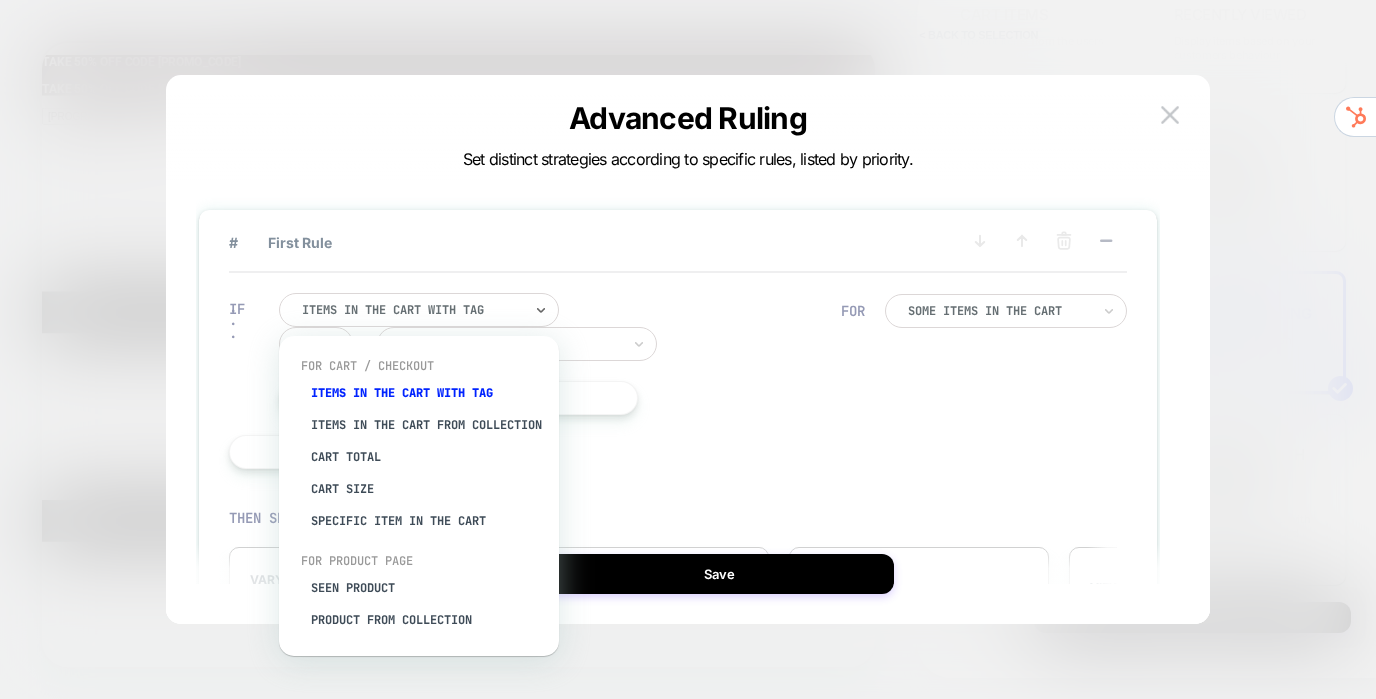 click on "Items in the cart with tag" at bounding box center [419, 310] 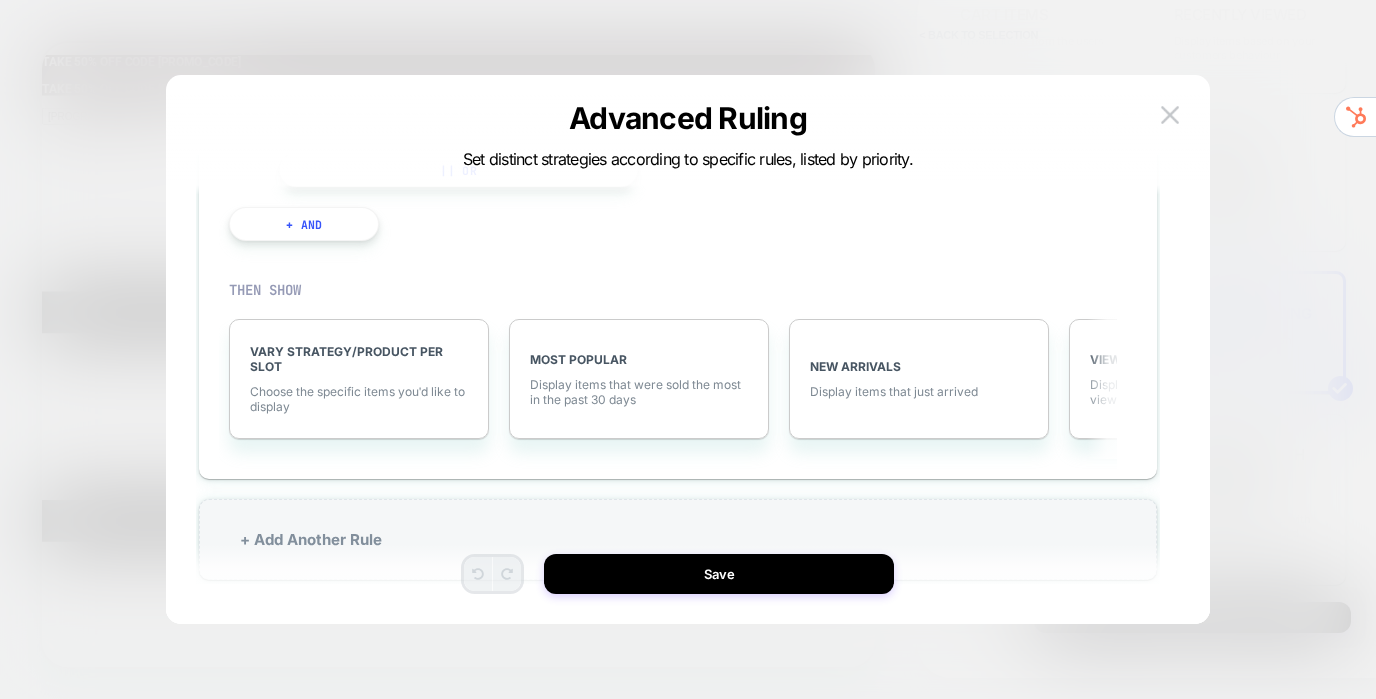 scroll, scrollTop: 244, scrollLeft: 0, axis: vertical 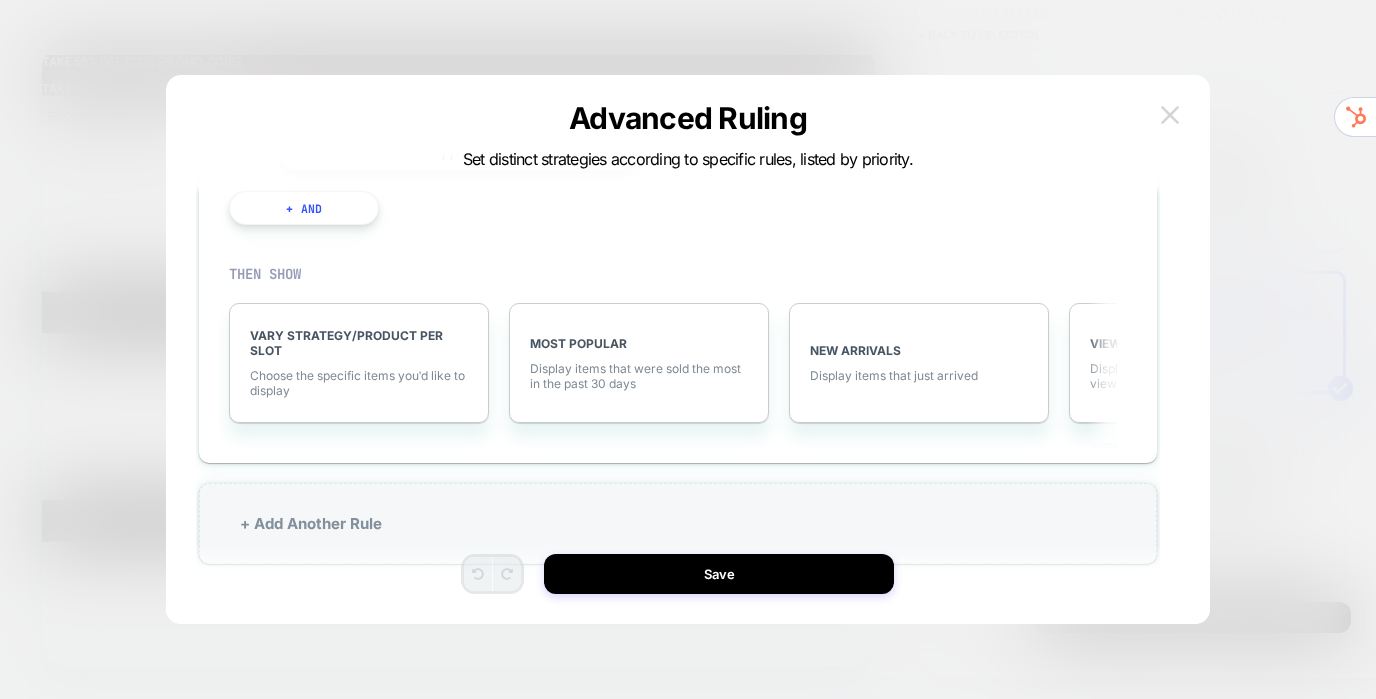 click at bounding box center (1170, 114) 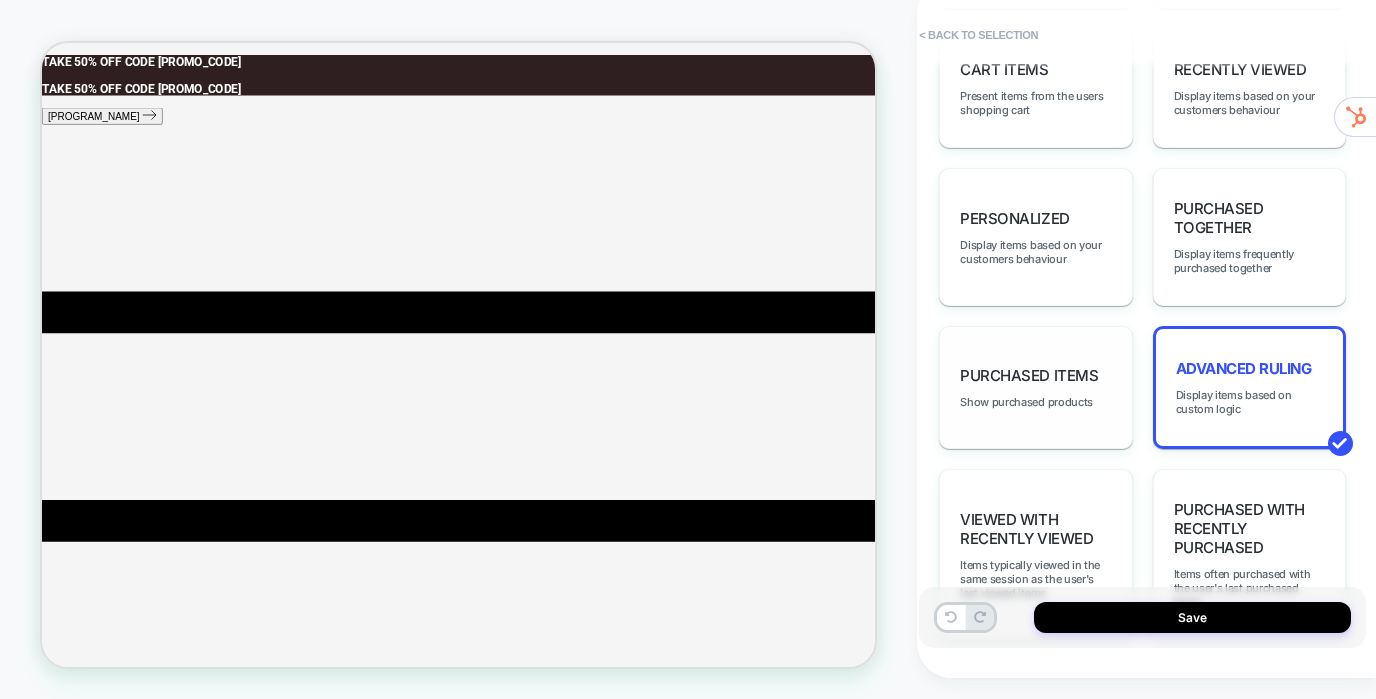 scroll, scrollTop: 1366, scrollLeft: 0, axis: vertical 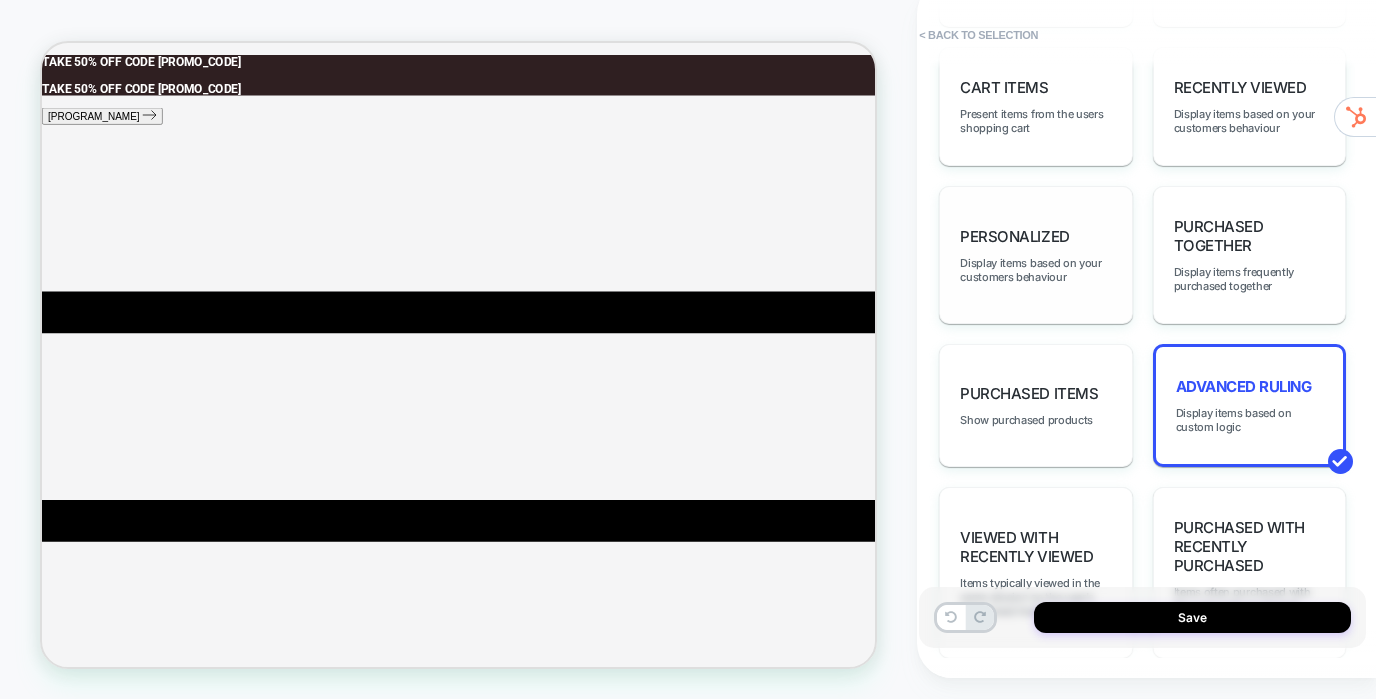 click on "personalized Display items based on your customers behaviour" at bounding box center [1035, 255] 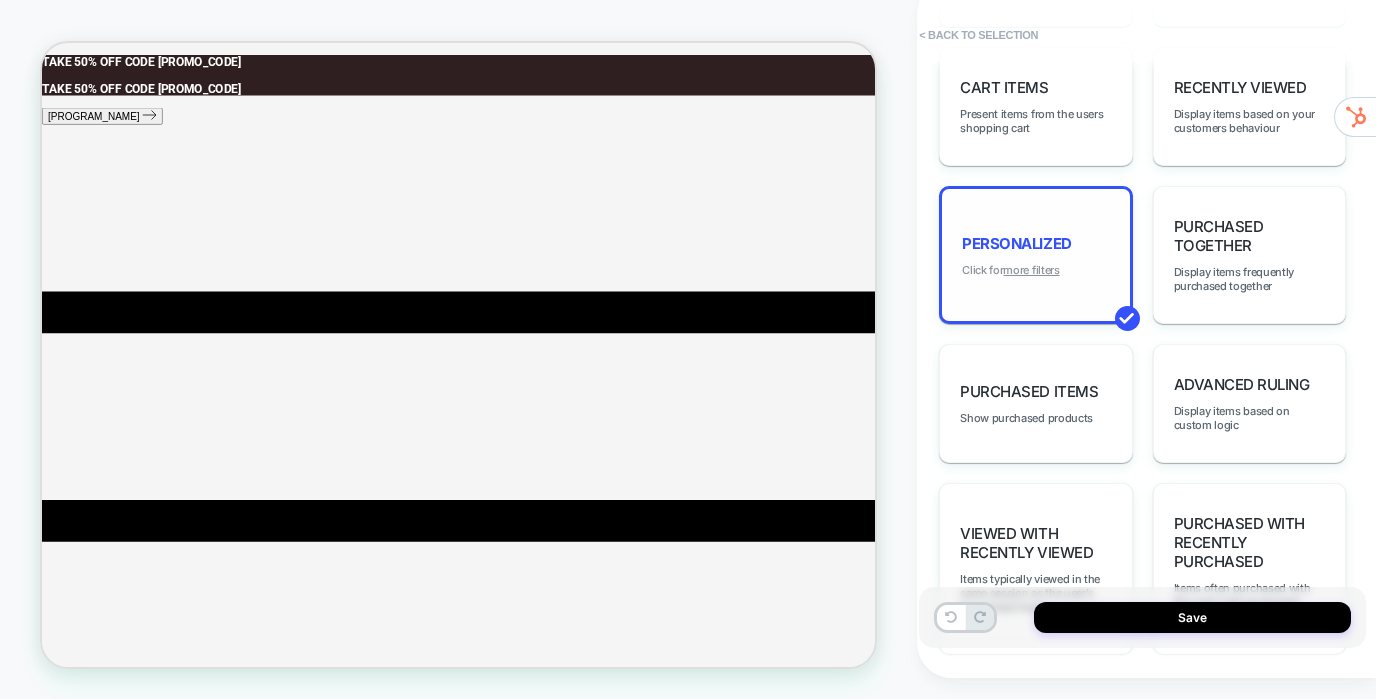 click on "more filters" at bounding box center (1031, 270) 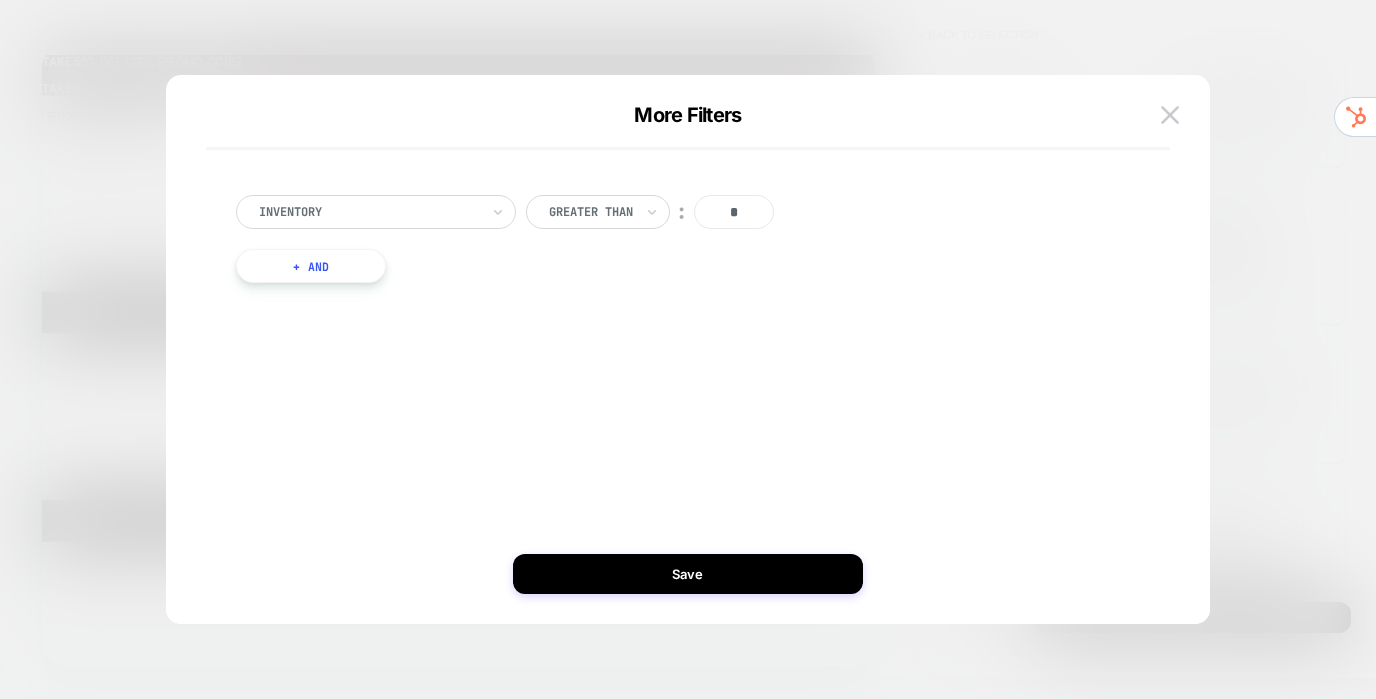 click on "*" at bounding box center (734, 212) 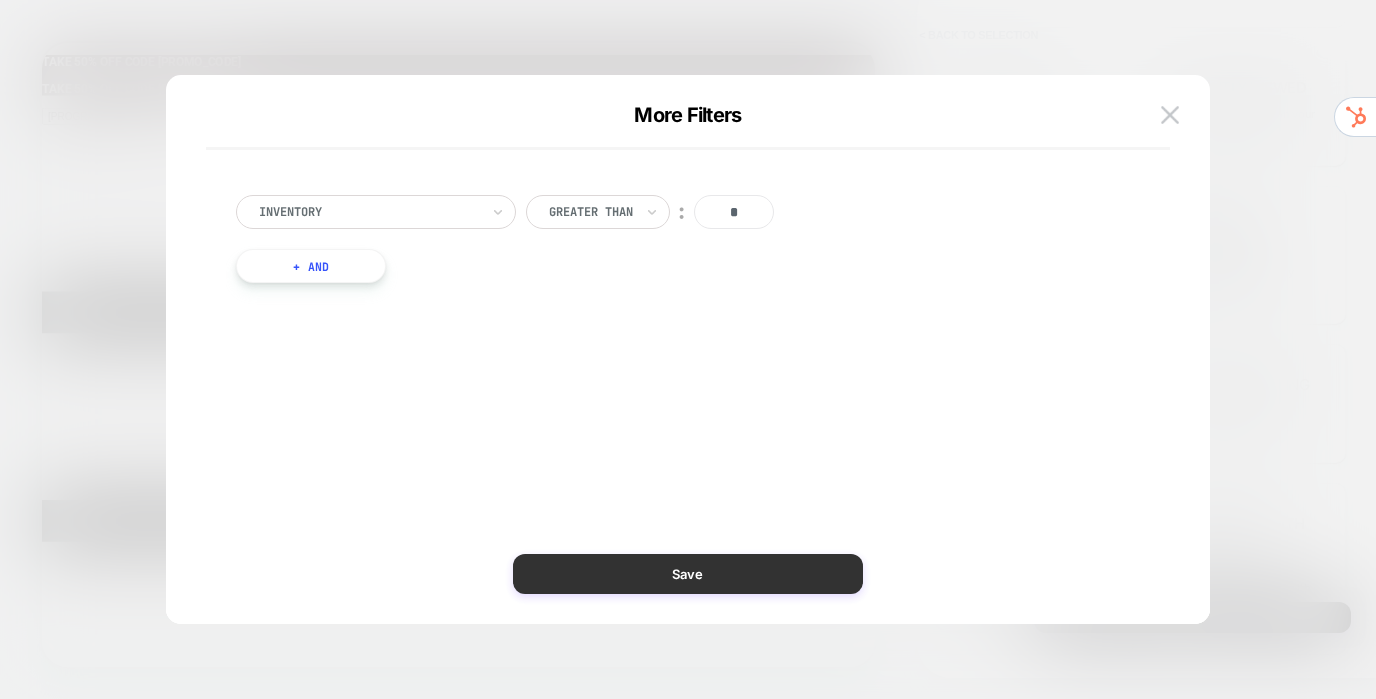 type on "*" 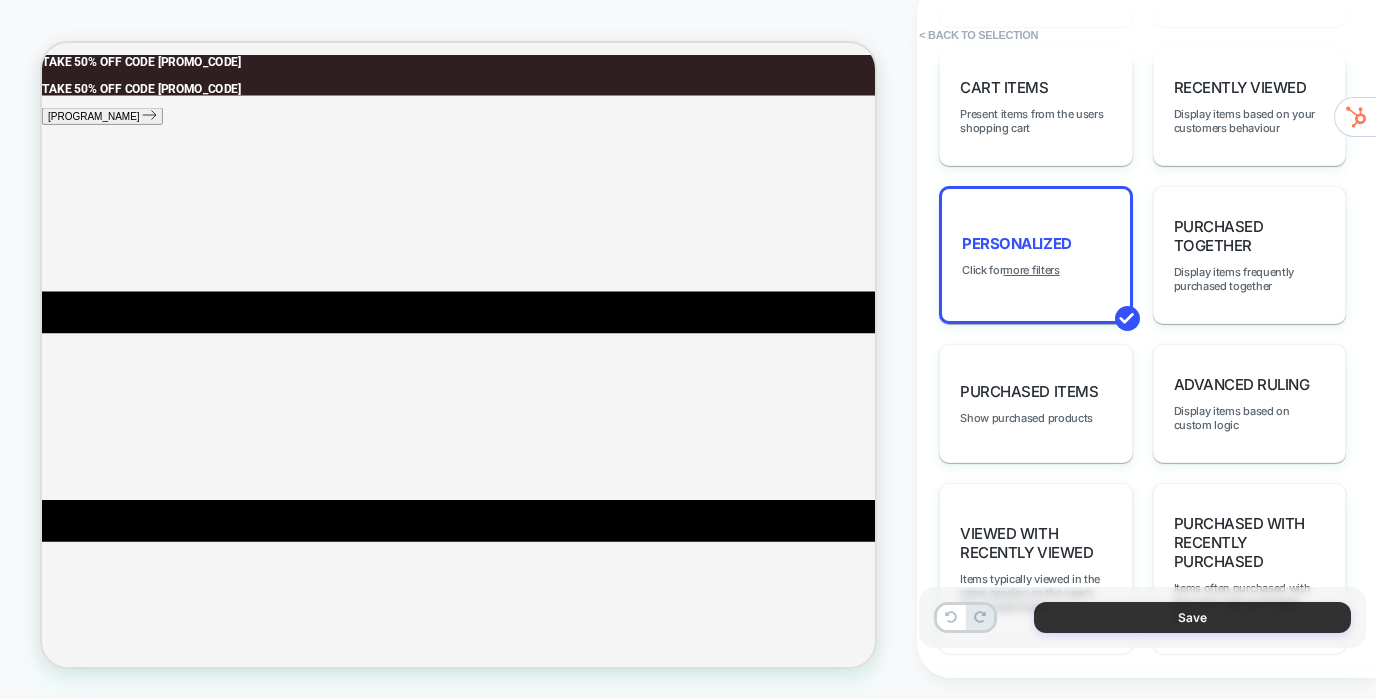 click on "Save" at bounding box center [1192, 617] 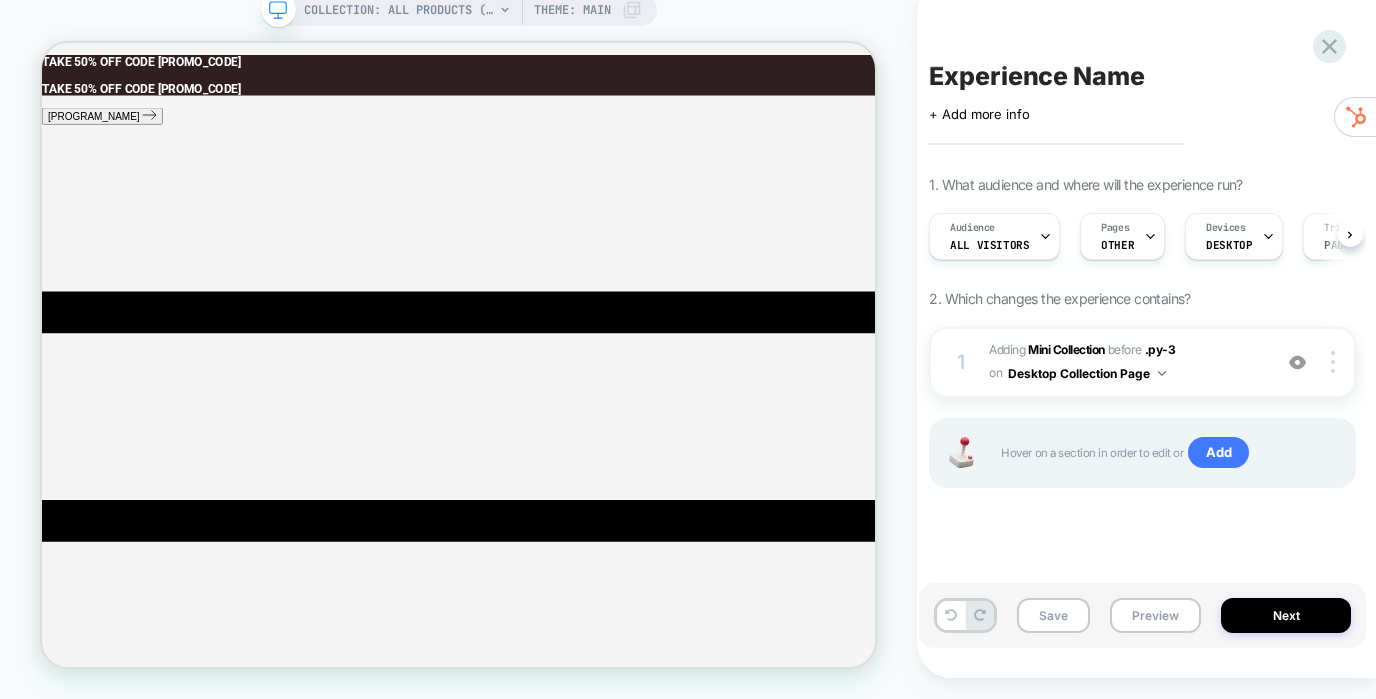 scroll, scrollTop: 0, scrollLeft: 1, axis: horizontal 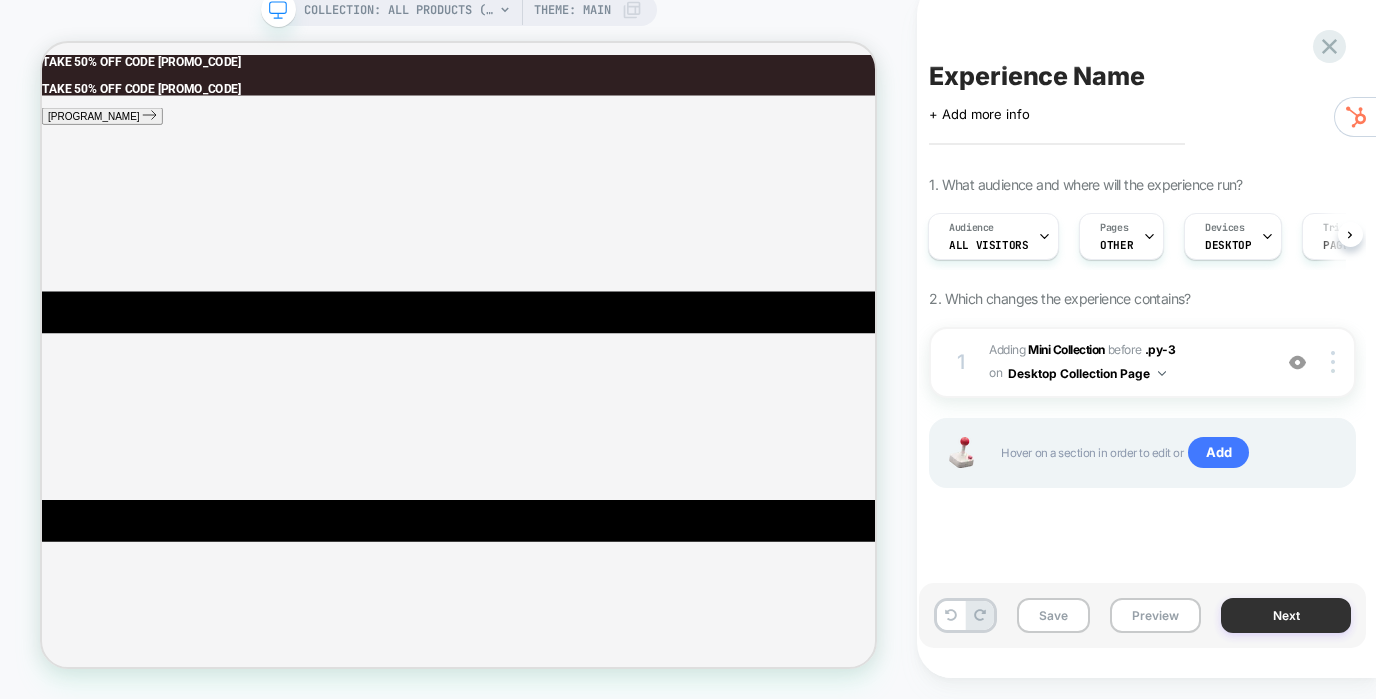 click on "Next" at bounding box center (1286, 615) 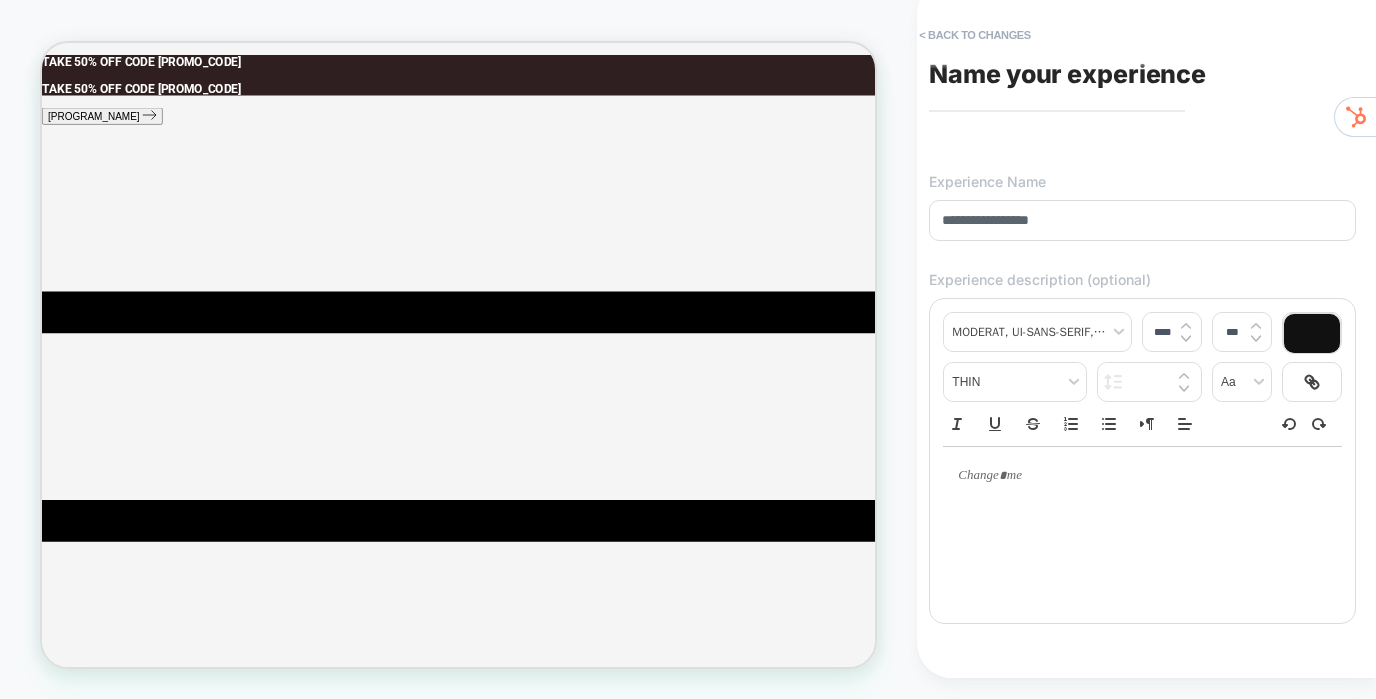 scroll, scrollTop: 550, scrollLeft: 0, axis: vertical 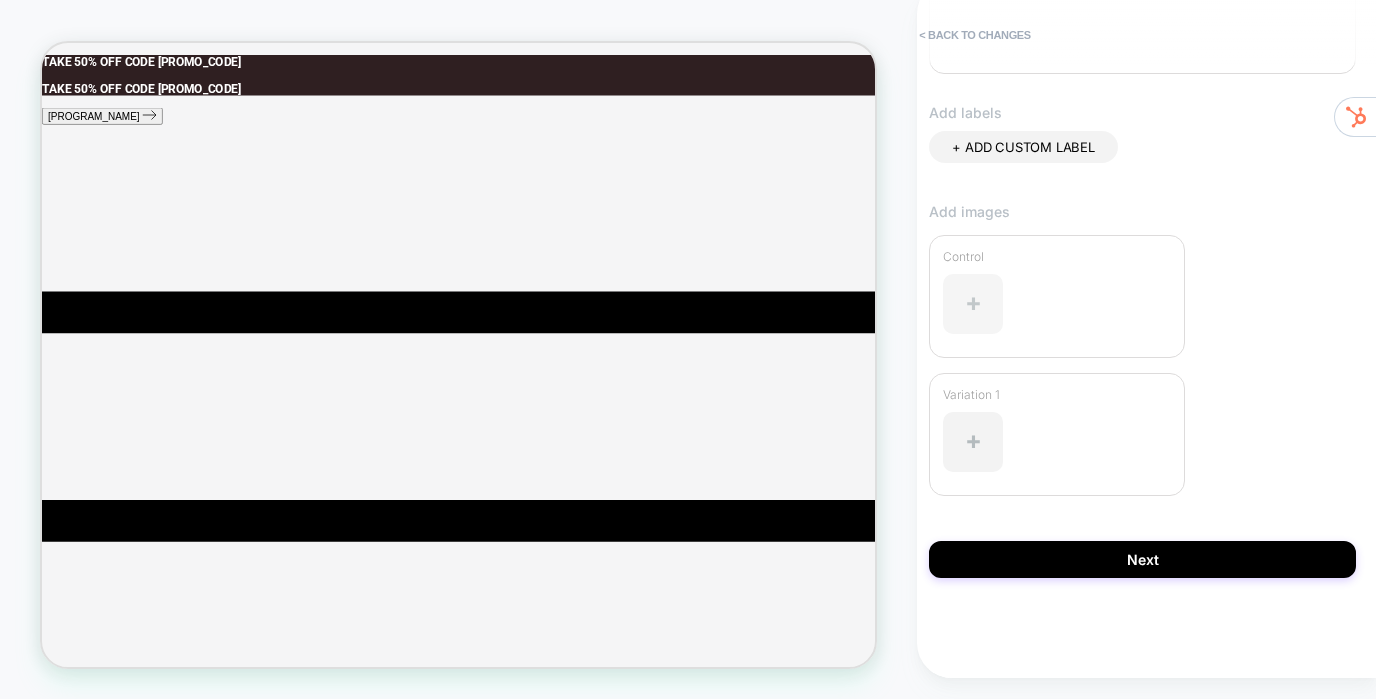 type on "**********" 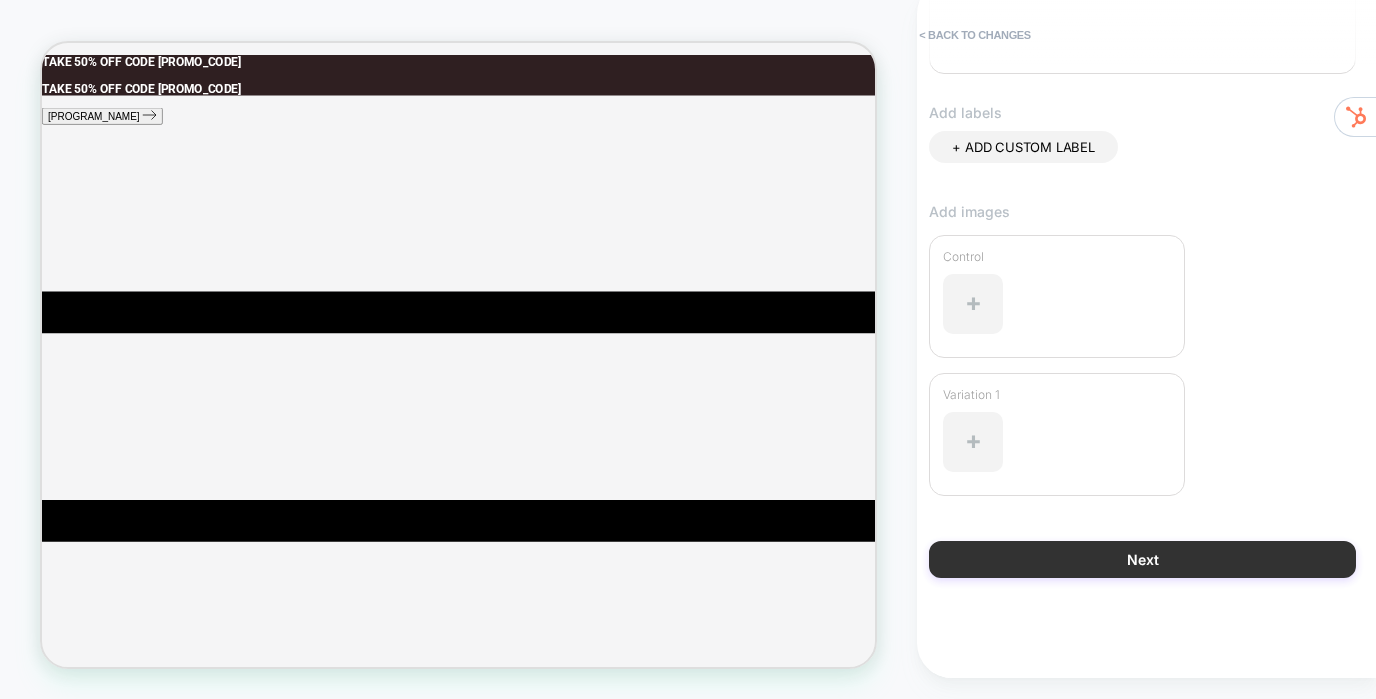 click on "Next" at bounding box center [1142, 559] 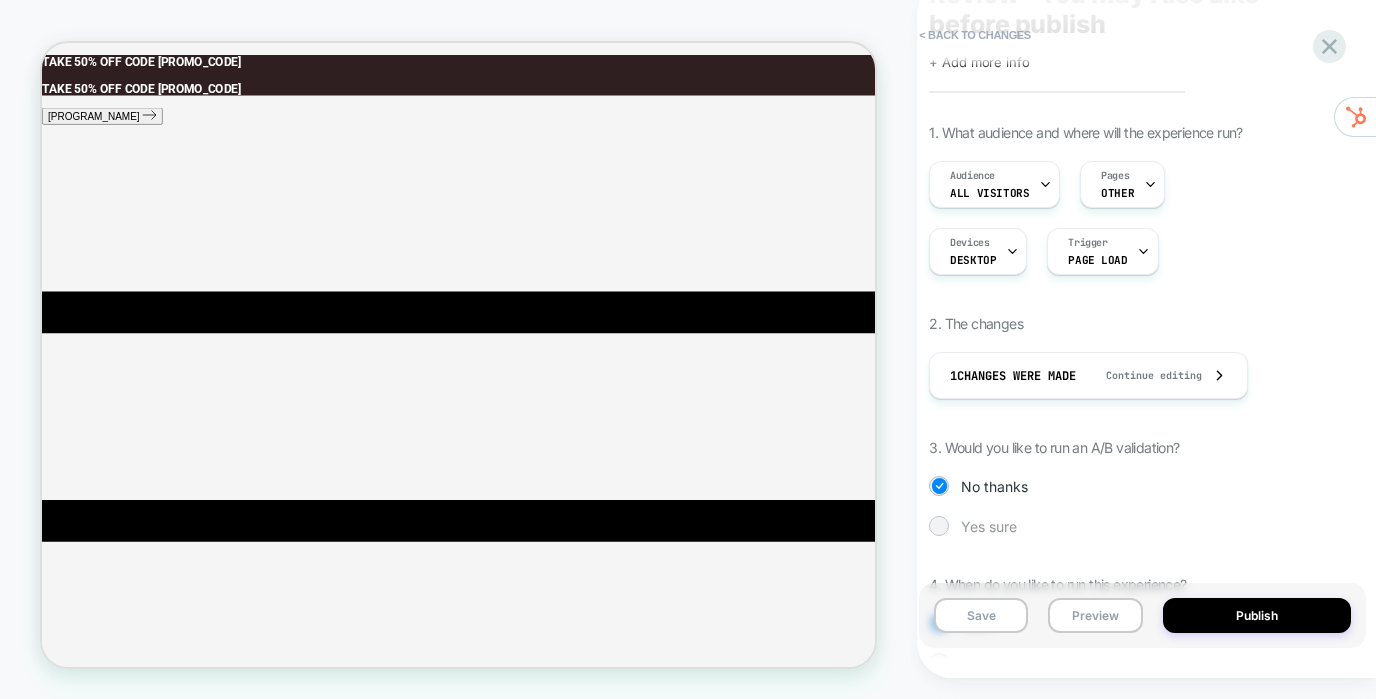 click on "Yes sure" at bounding box center (989, 526) 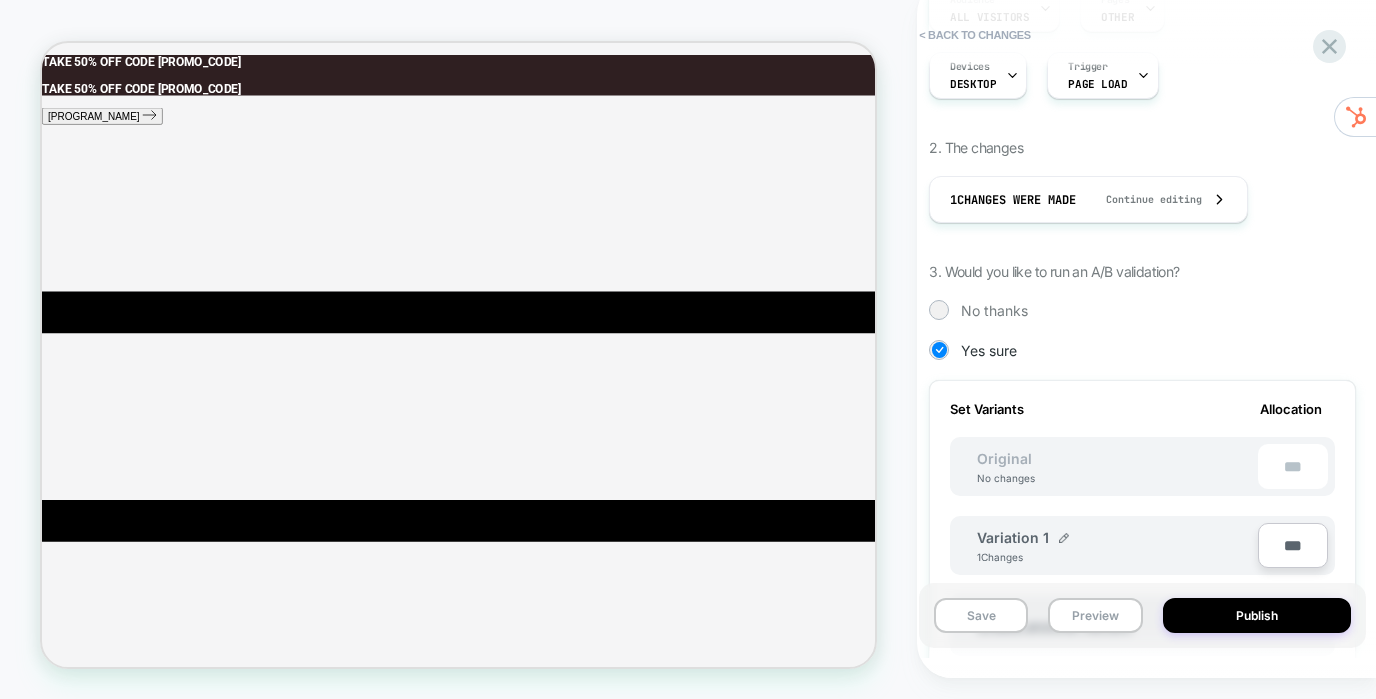 scroll, scrollTop: 470, scrollLeft: 0, axis: vertical 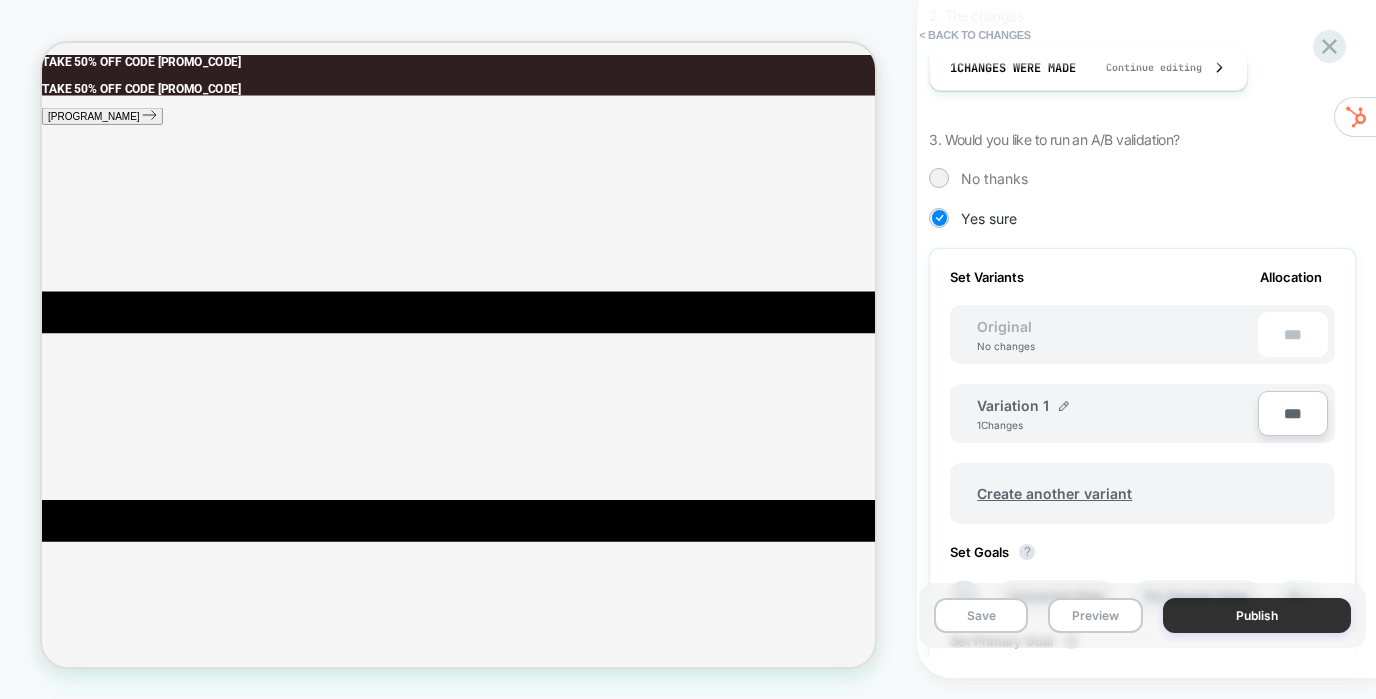 click on "Publish" at bounding box center [1257, 615] 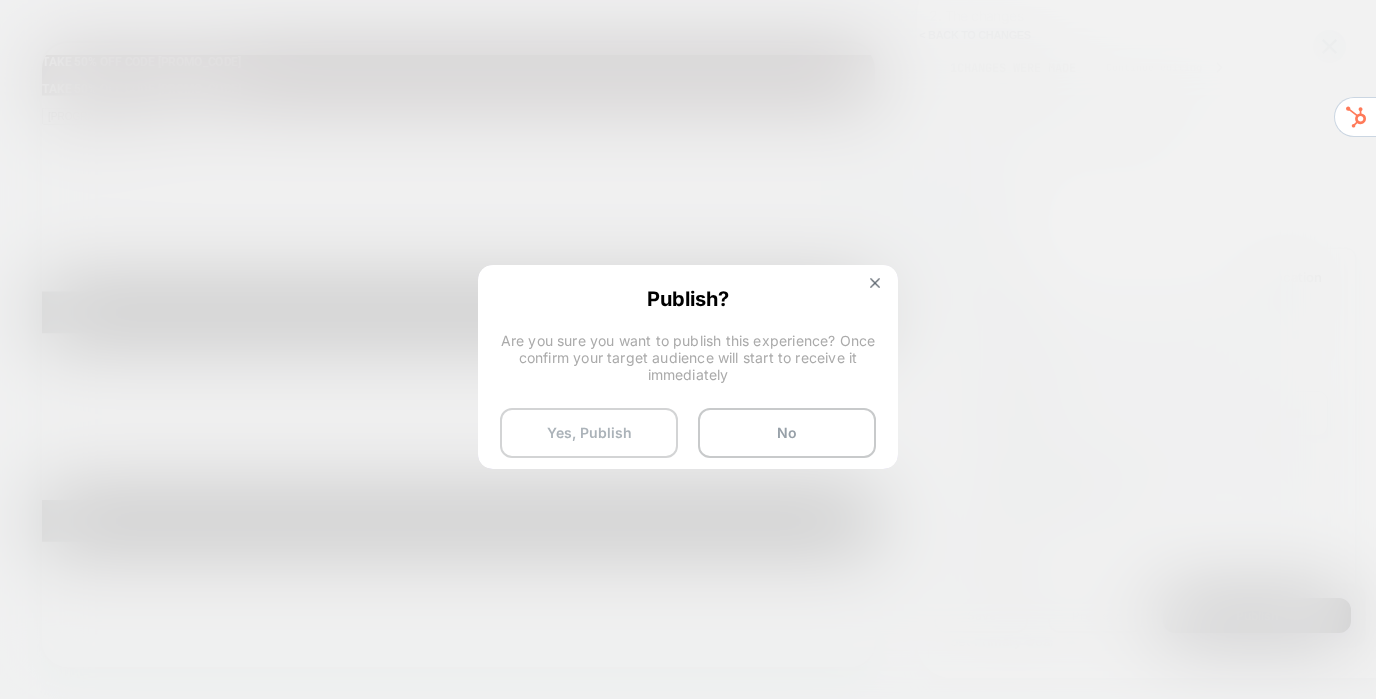 click on "Yes, Publish" at bounding box center (589, 433) 